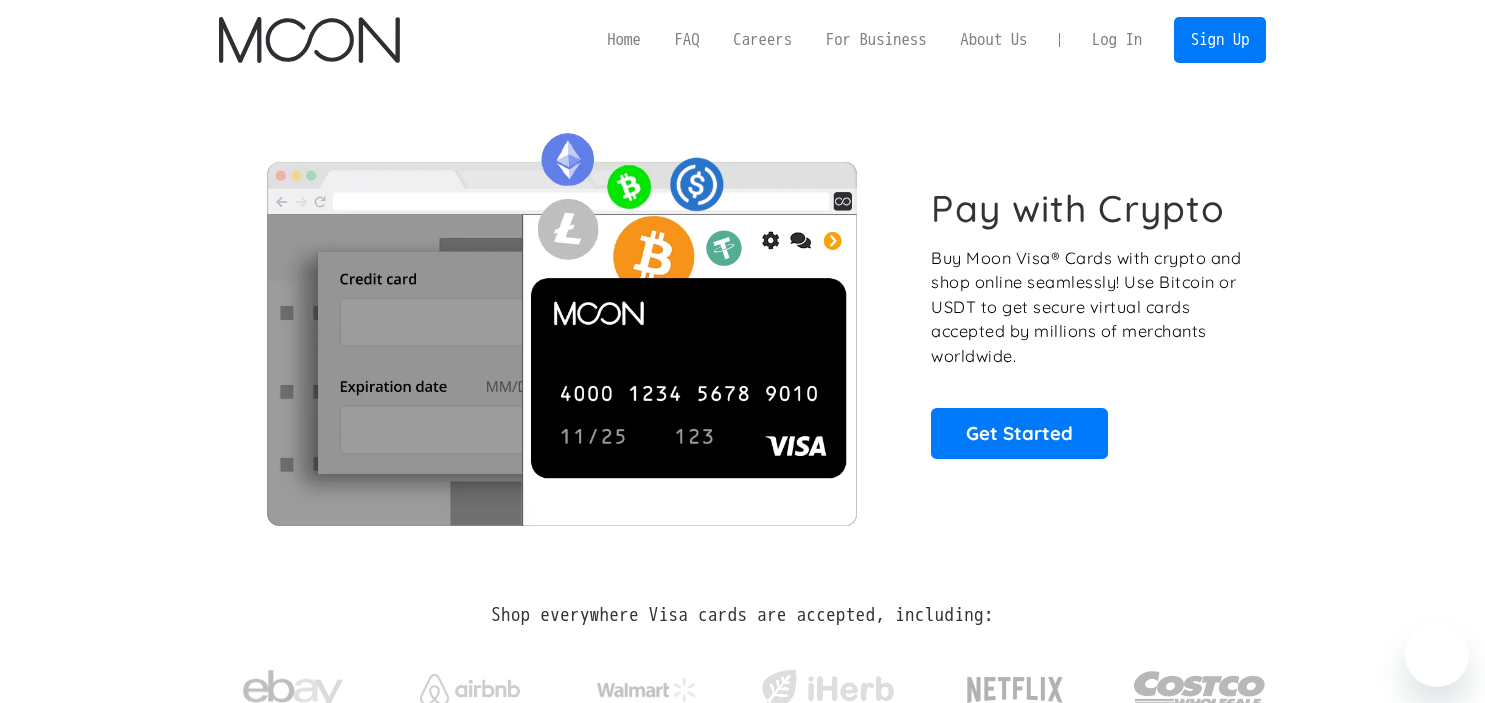 scroll, scrollTop: 0, scrollLeft: 0, axis: both 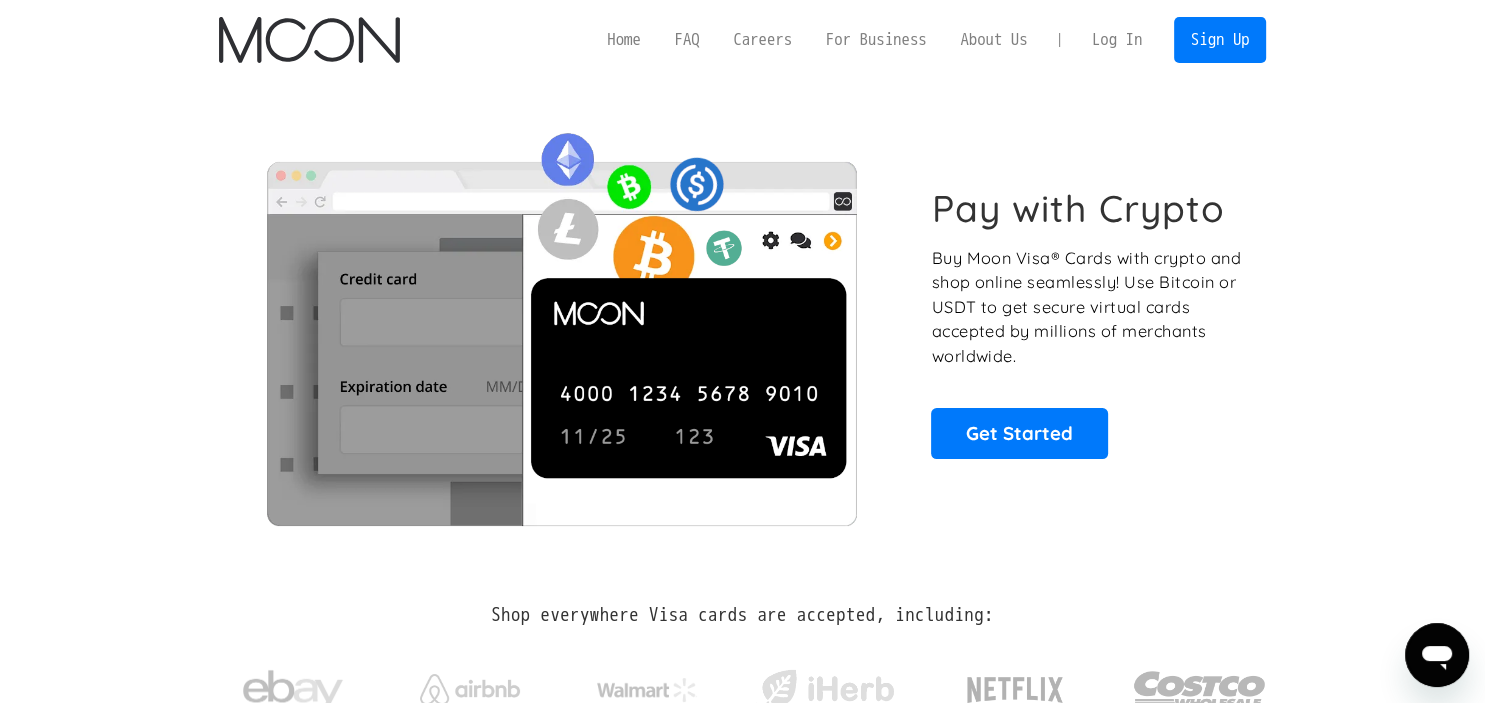 click on "Log In" at bounding box center (1117, 40) 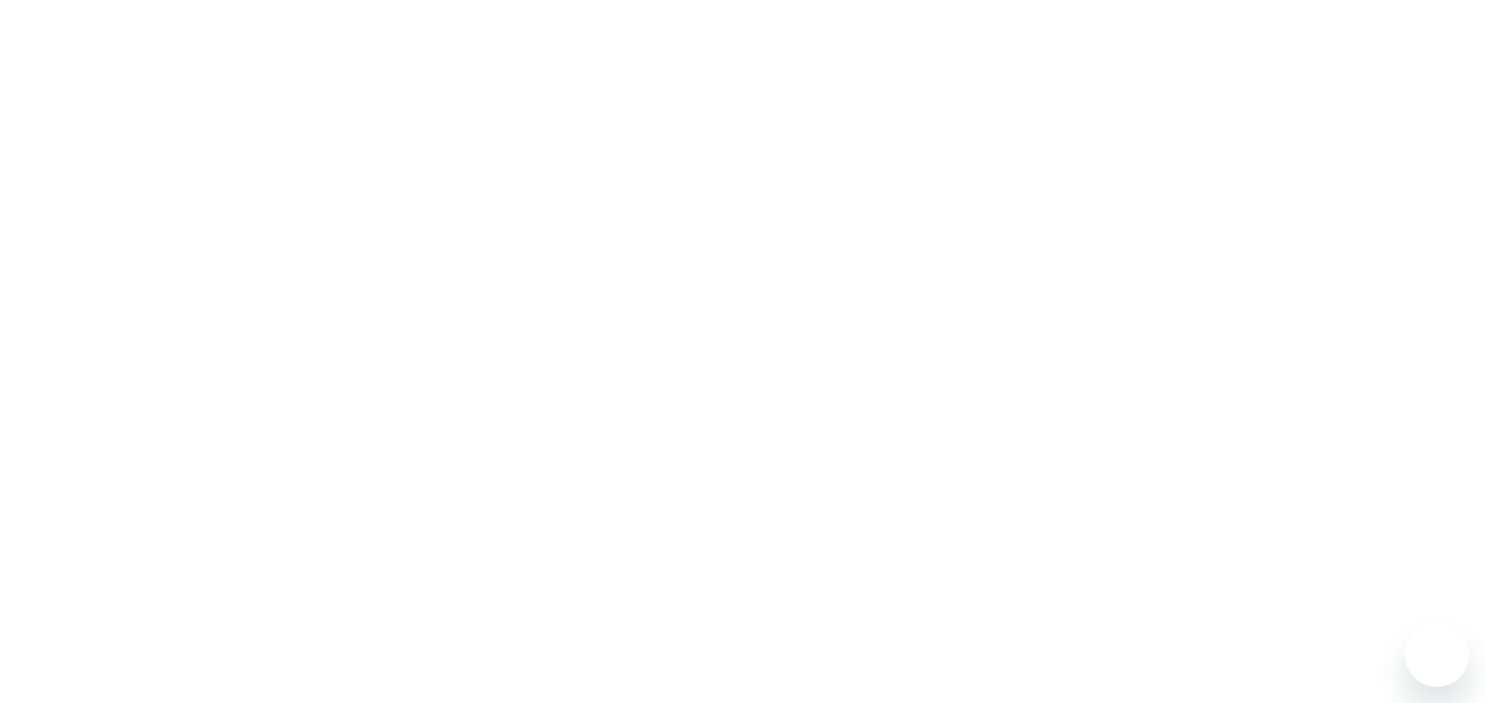 scroll, scrollTop: 0, scrollLeft: 0, axis: both 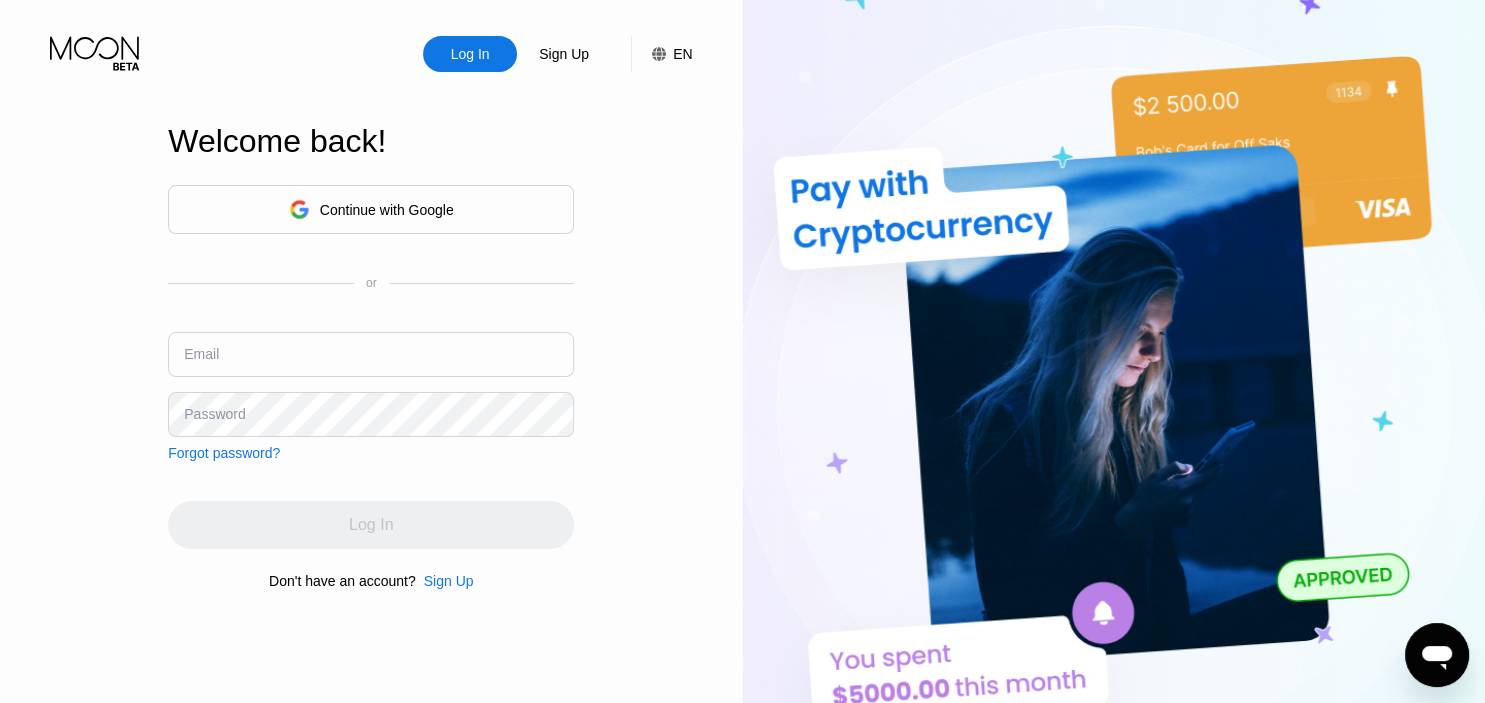 click at bounding box center (371, 354) 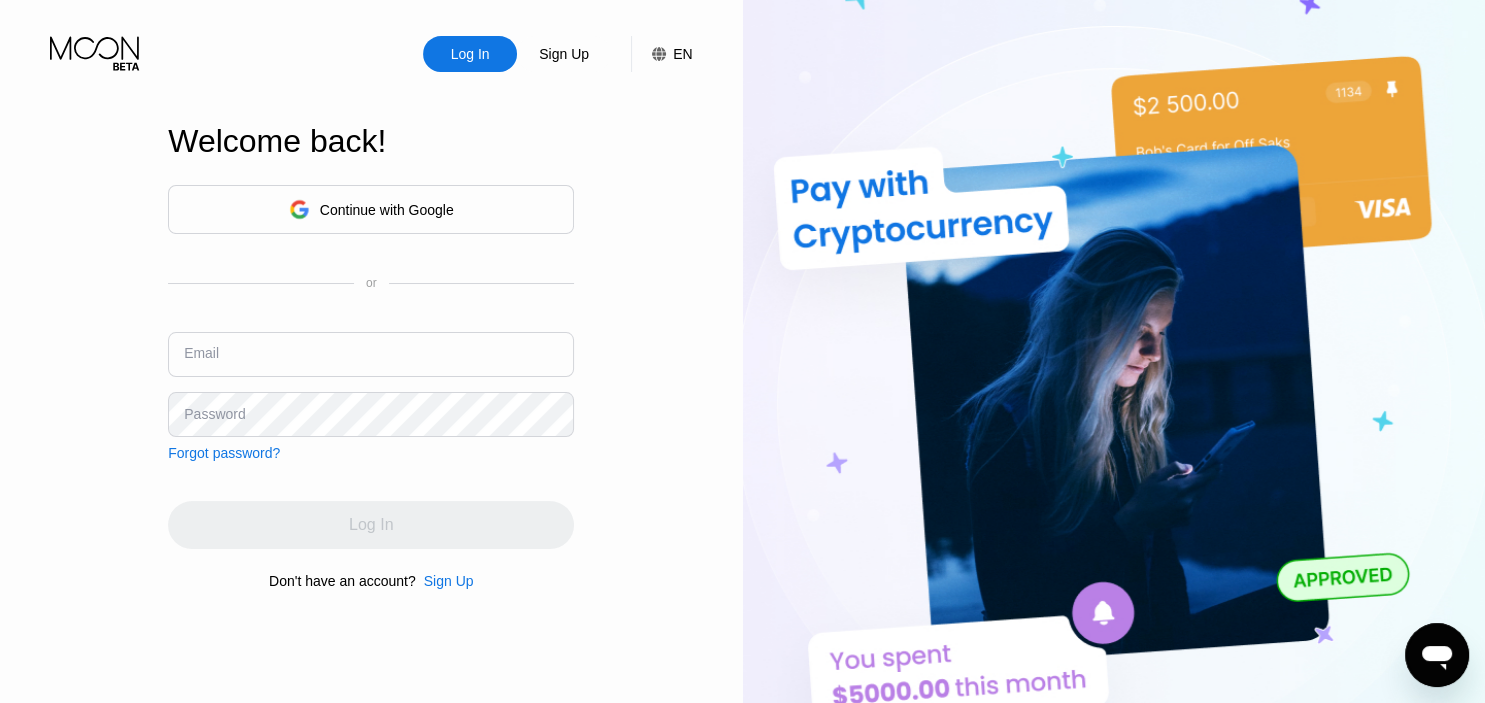 click at bounding box center (371, 354) 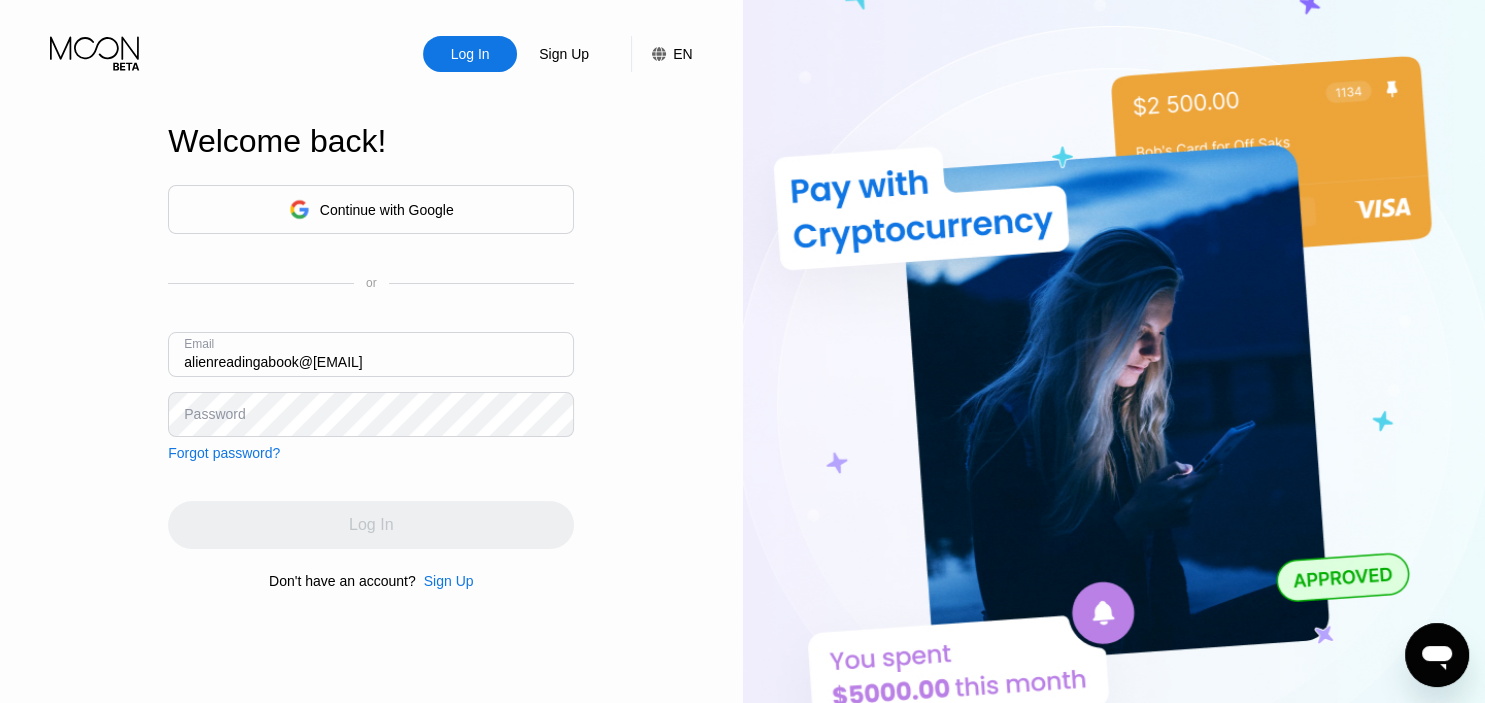click on "alienreadingabook@[EMAIL]" at bounding box center [371, 354] 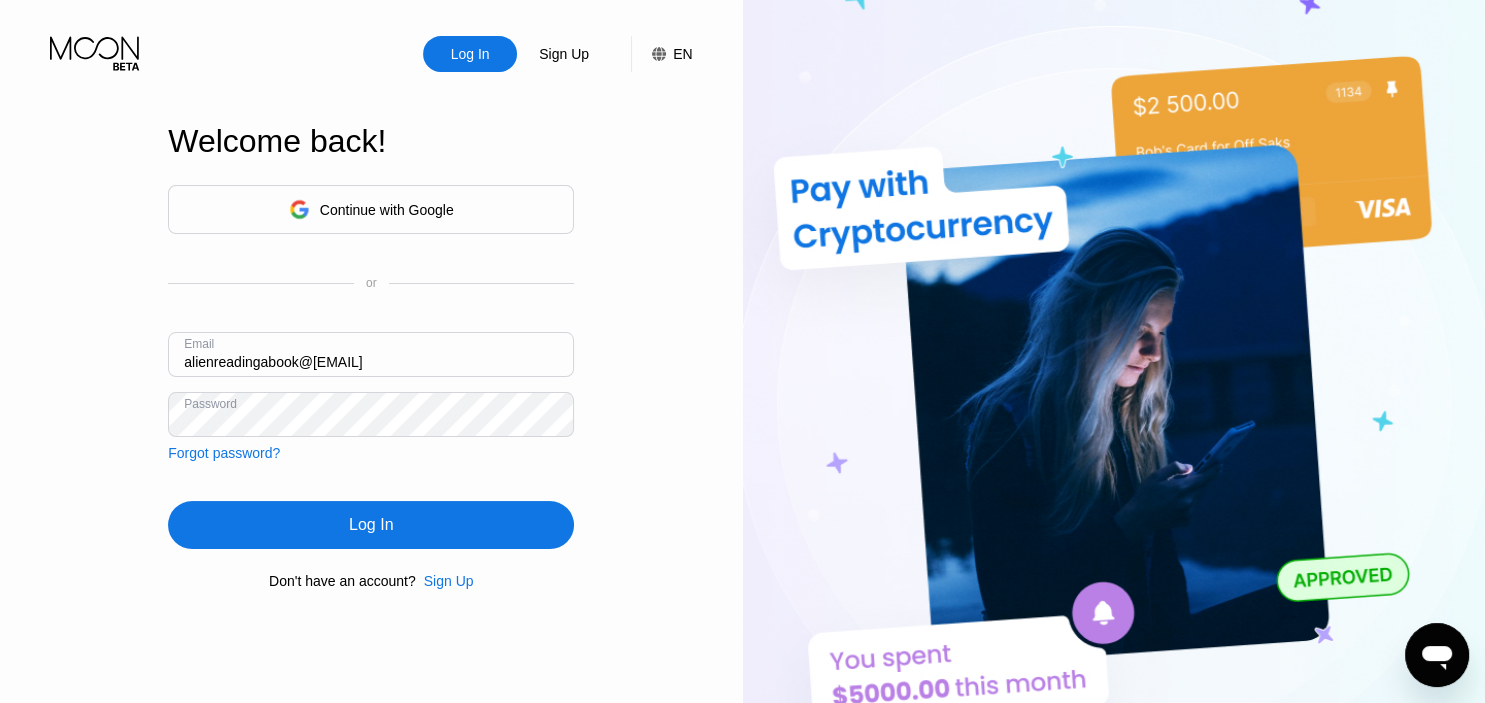 click on "Log In" at bounding box center (371, 525) 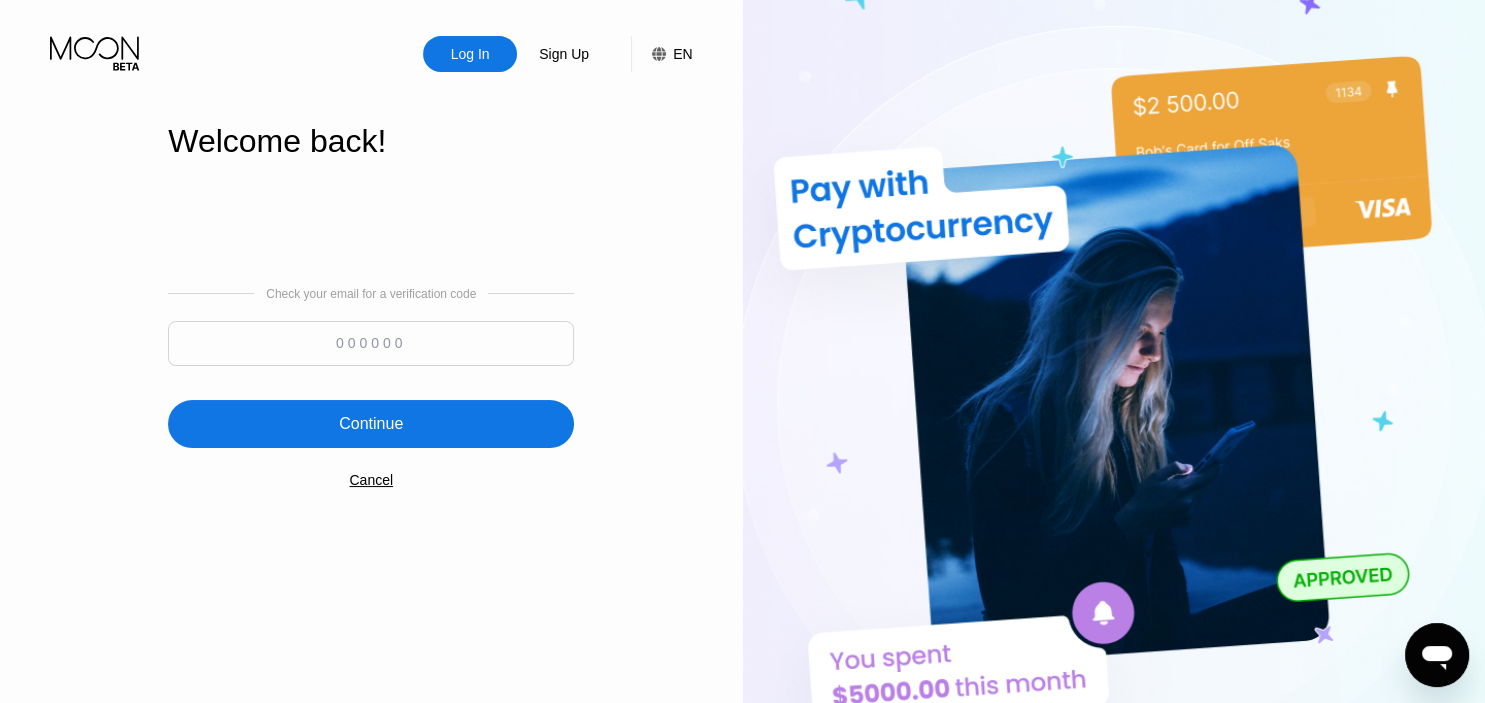 click at bounding box center [371, 343] 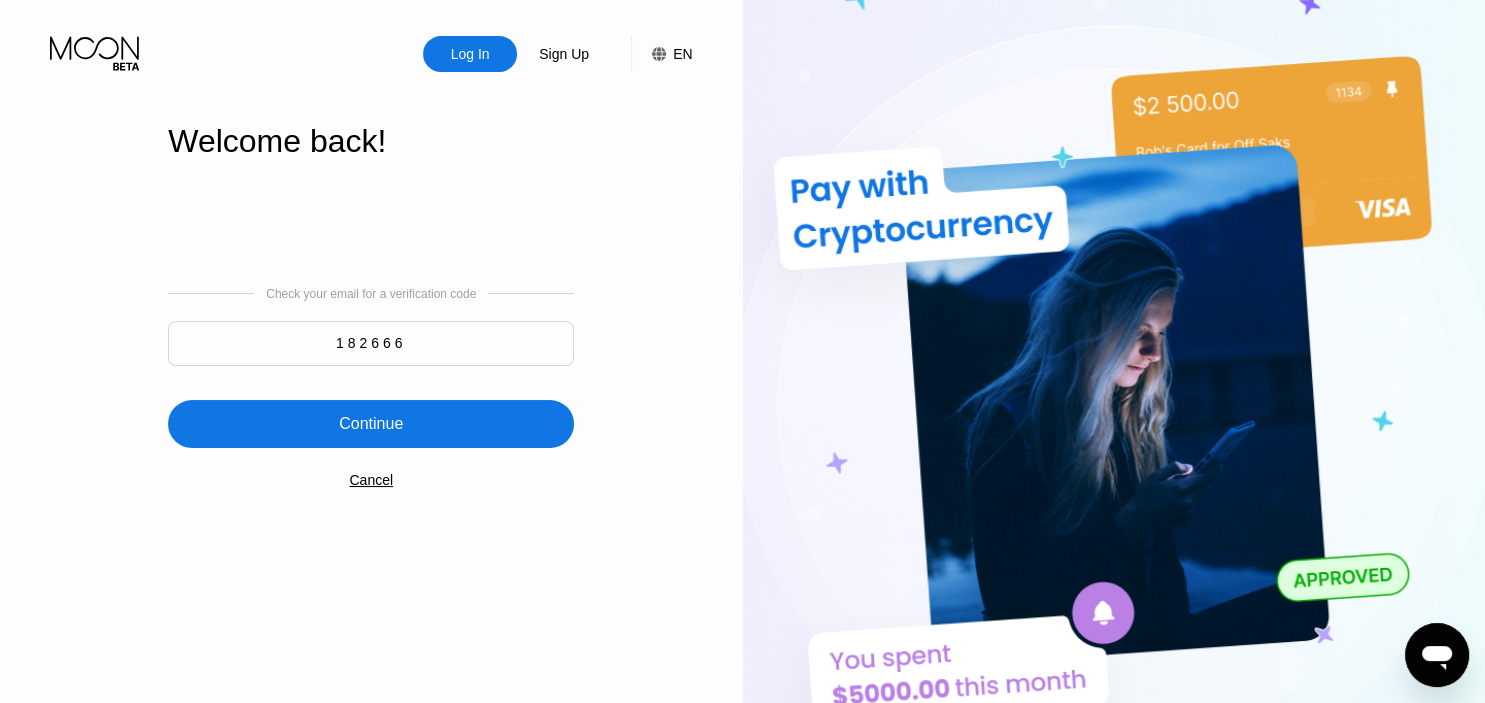 type on "182666" 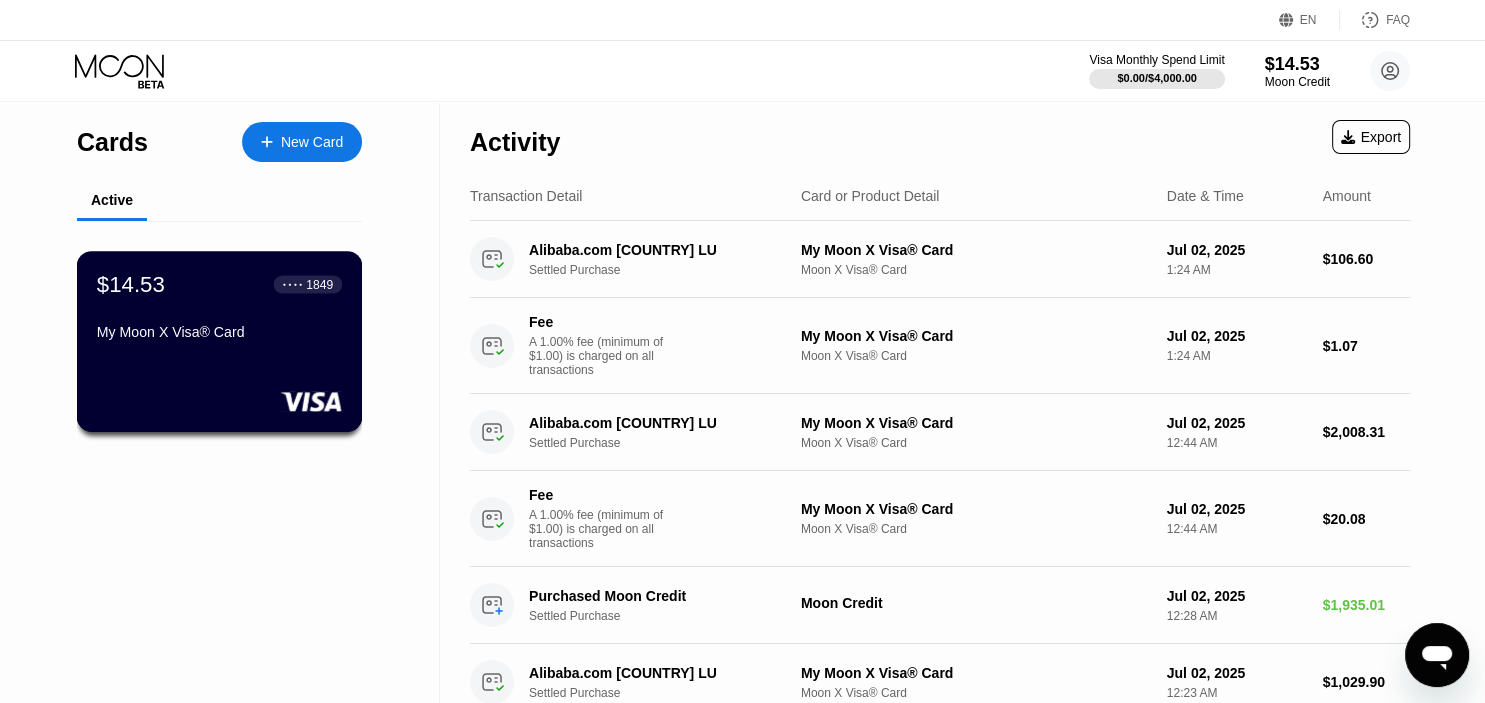 click on "My Moon X Visa® Card" at bounding box center [219, 332] 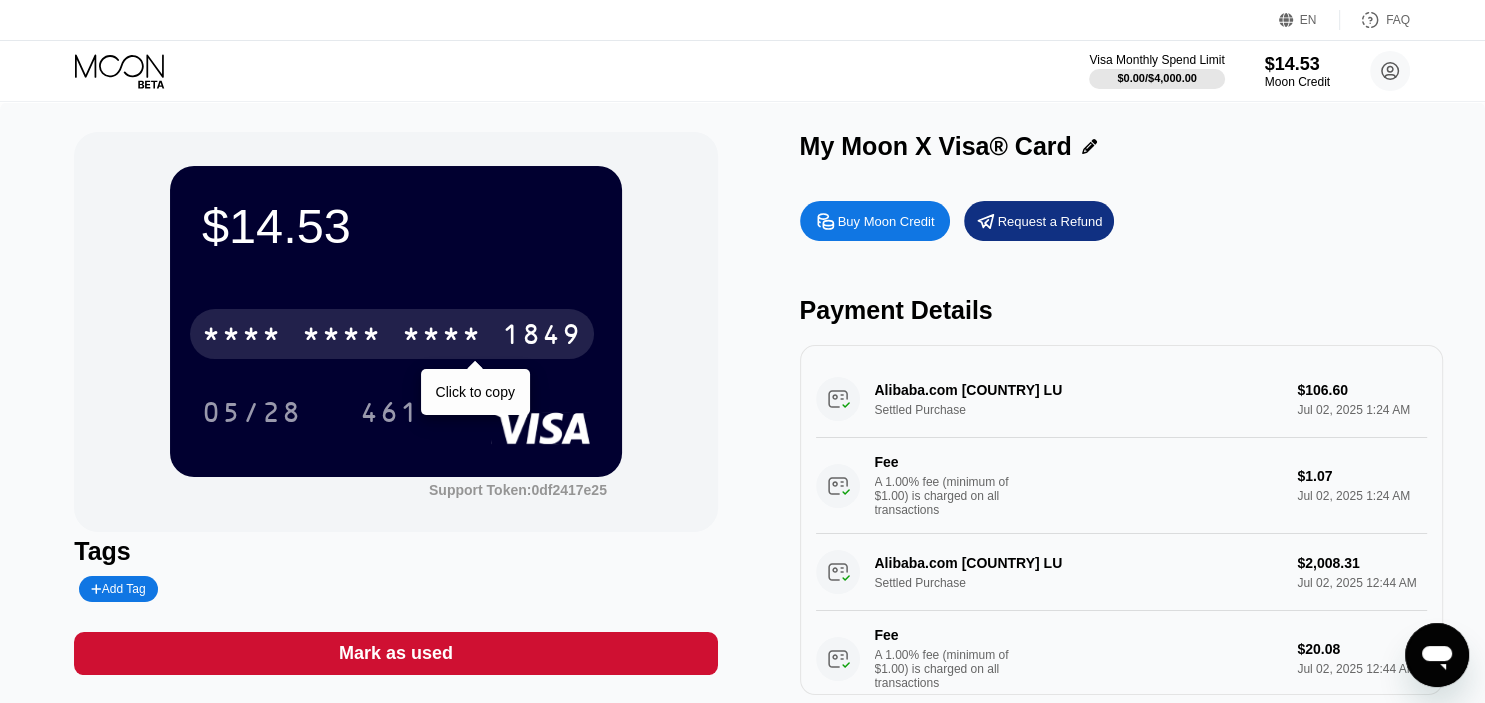 click on "* * * * * * * * * * * * 1849 My Moon X Visa® Card" at bounding box center (392, 334) 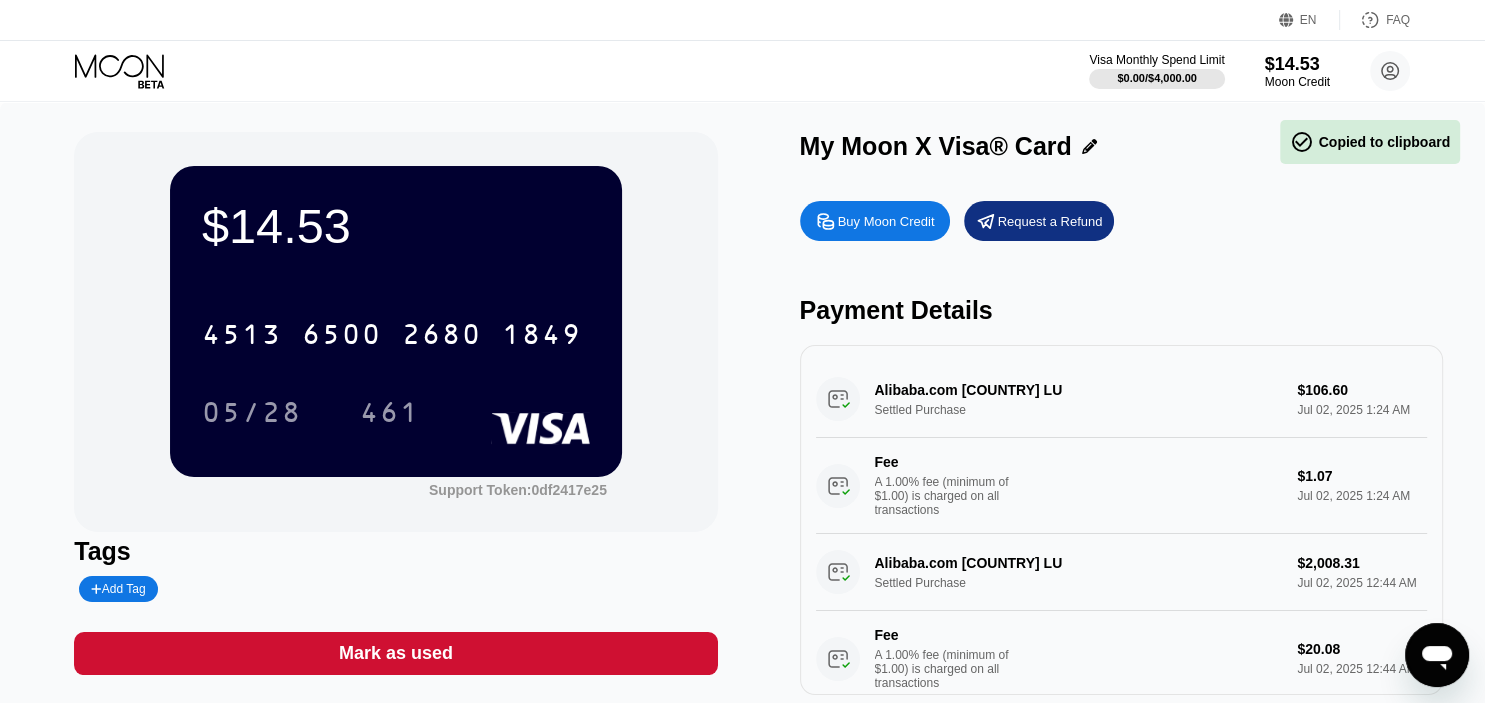 click on "Buy Moon Credit" at bounding box center [886, 221] 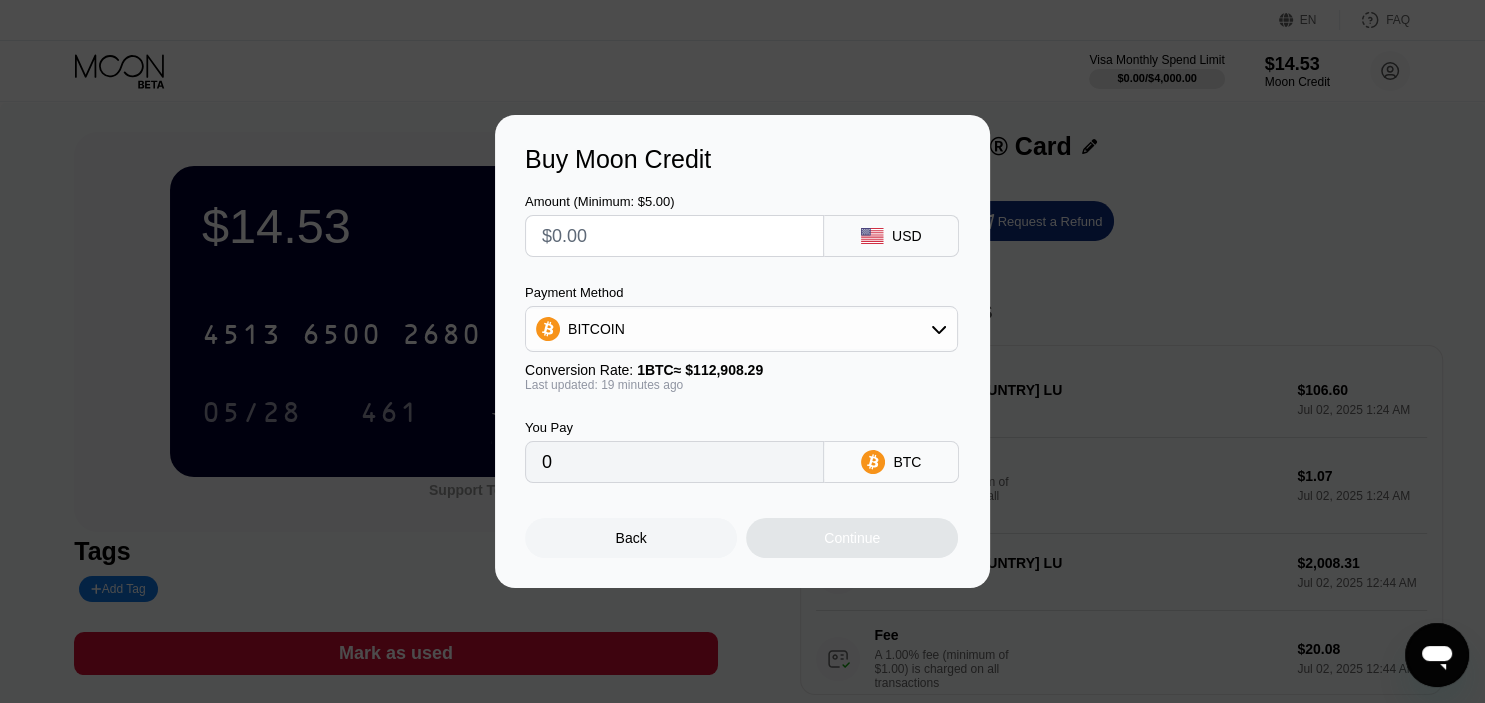 click at bounding box center [674, 236] 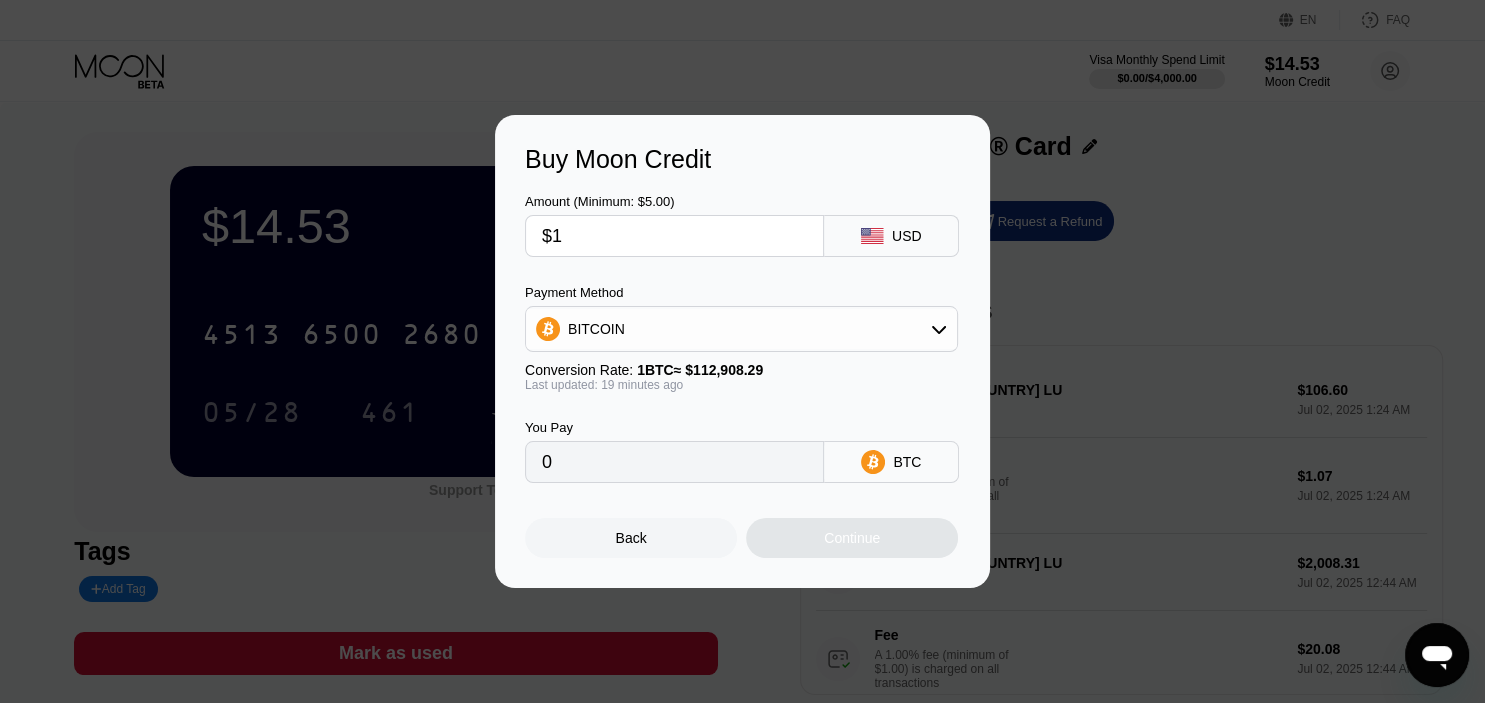 type on "0.00000889" 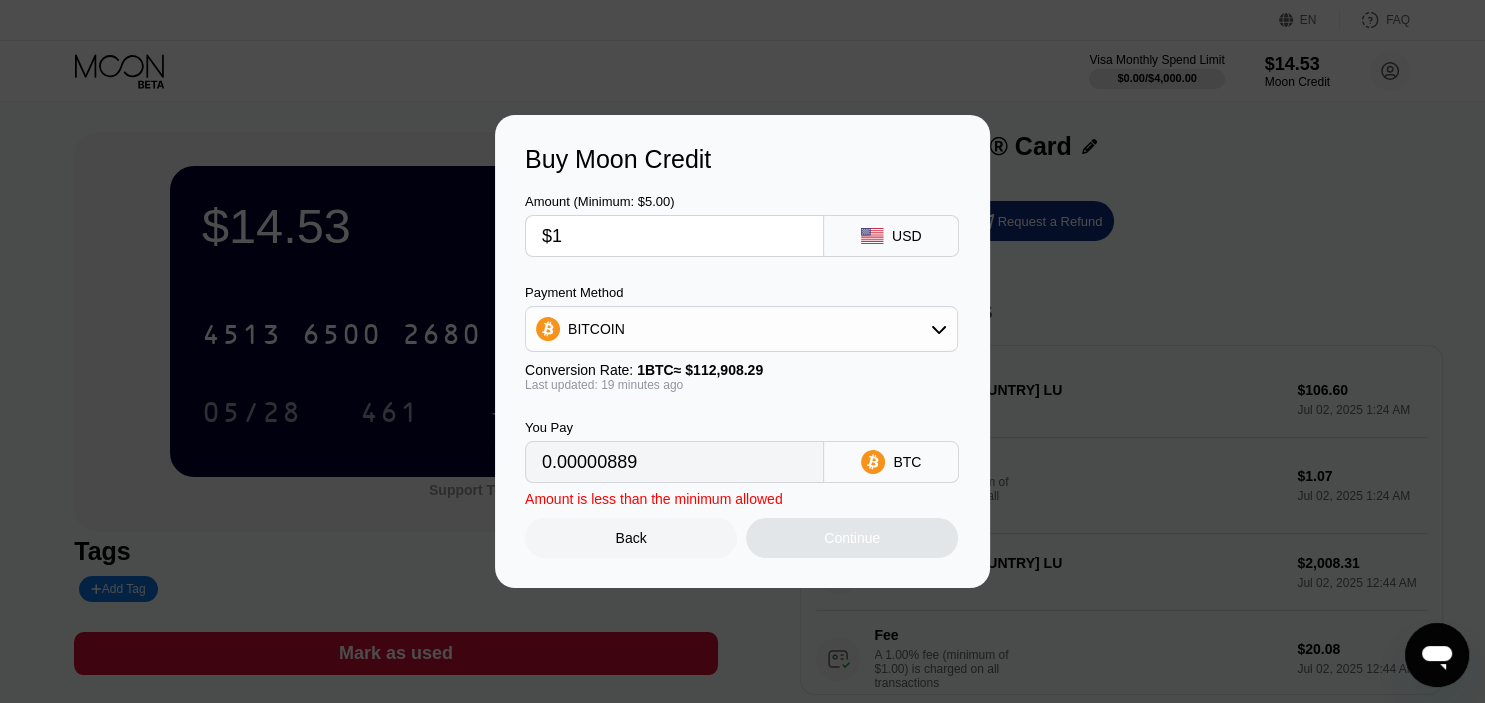 type on "$10" 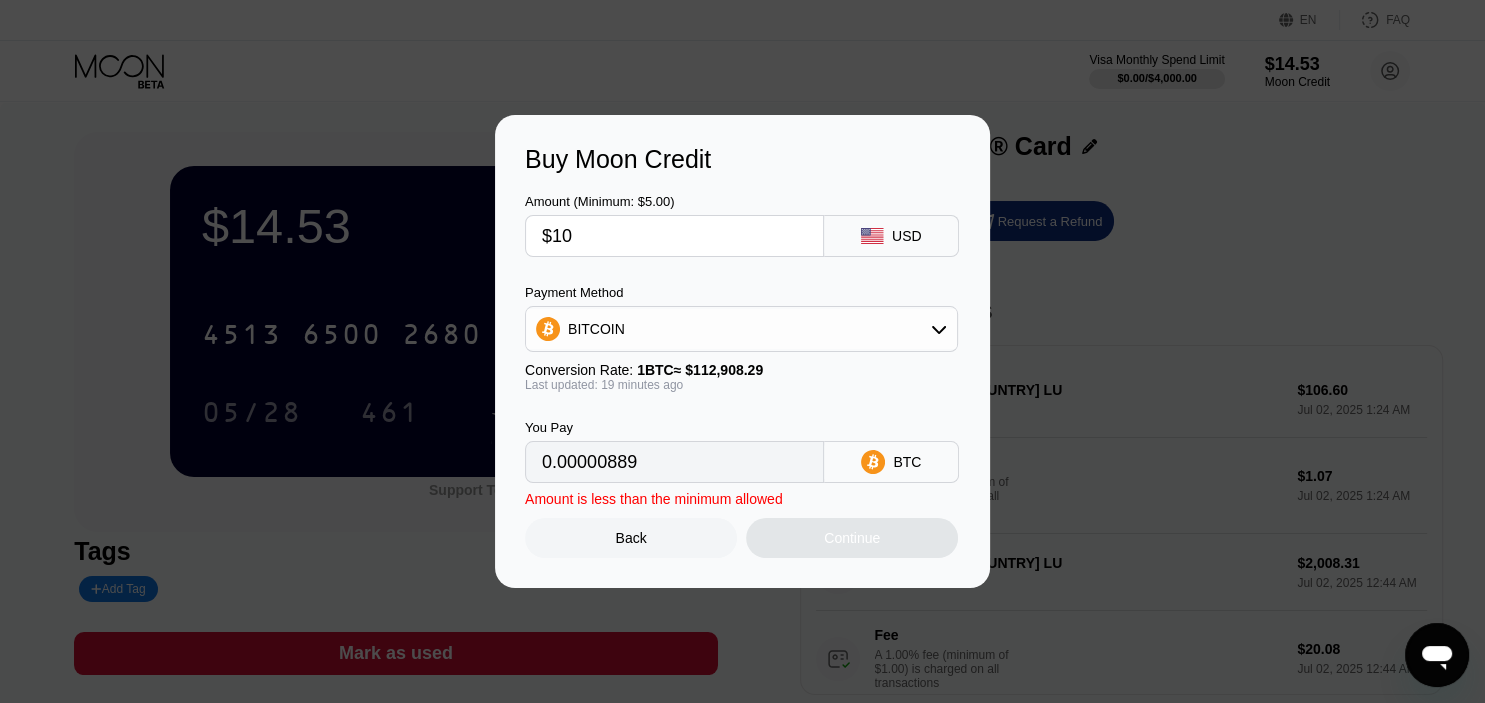 type on "0.00008886" 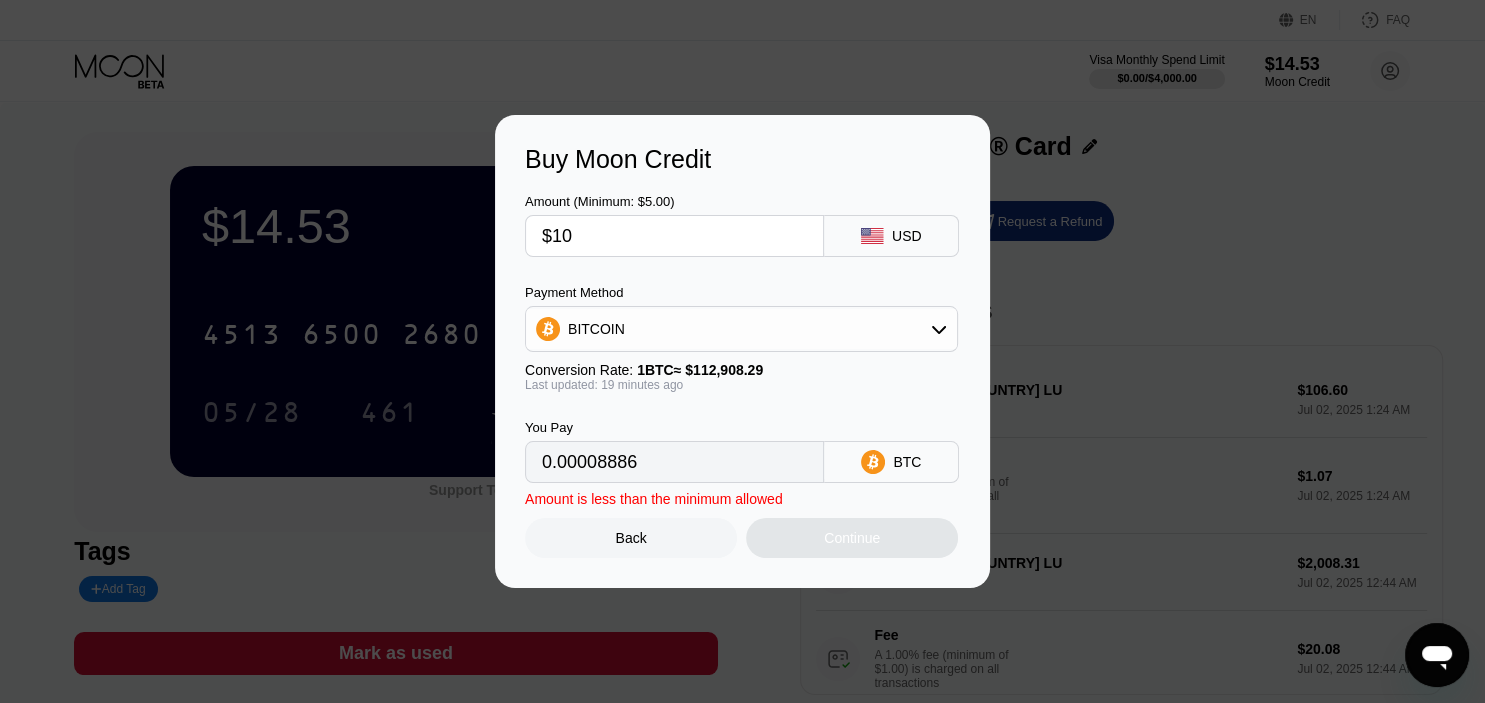 type on "$100" 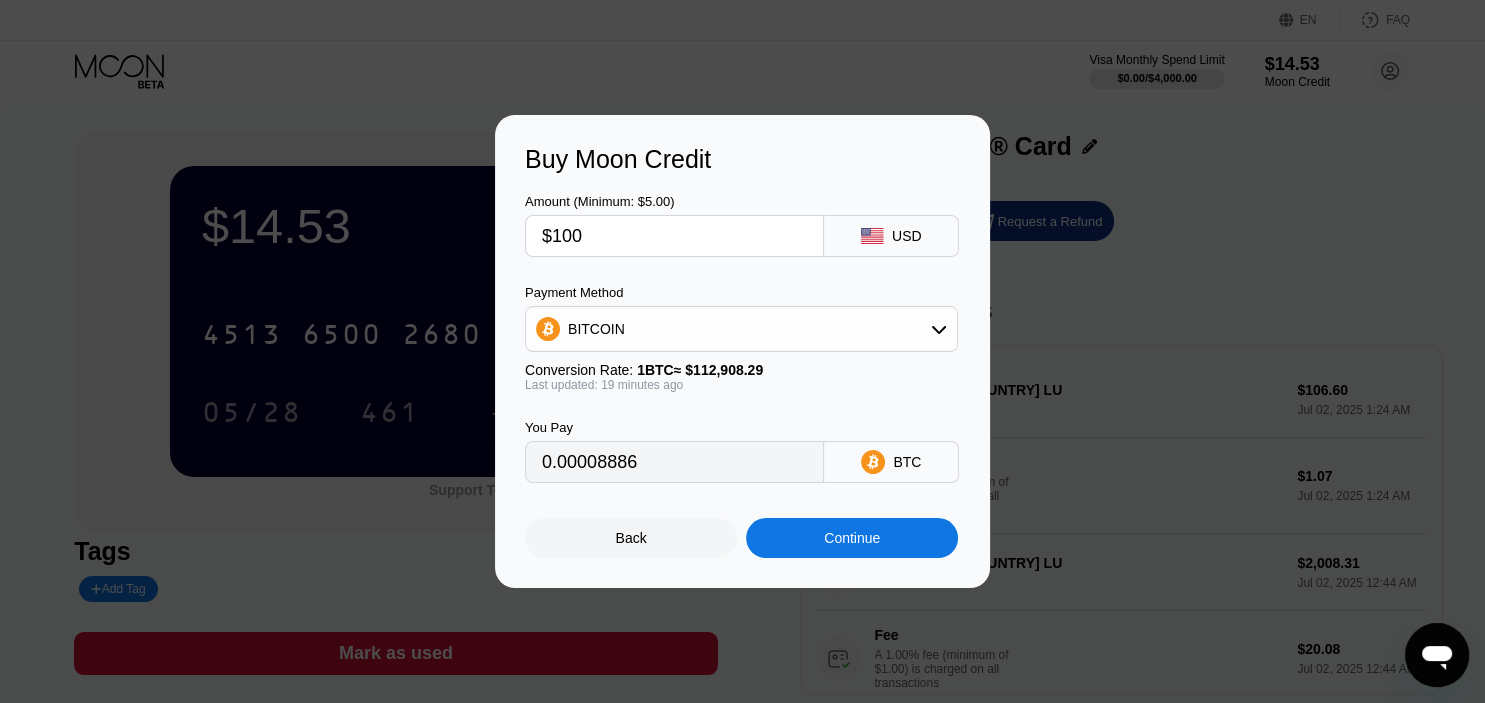type on "0.00088851" 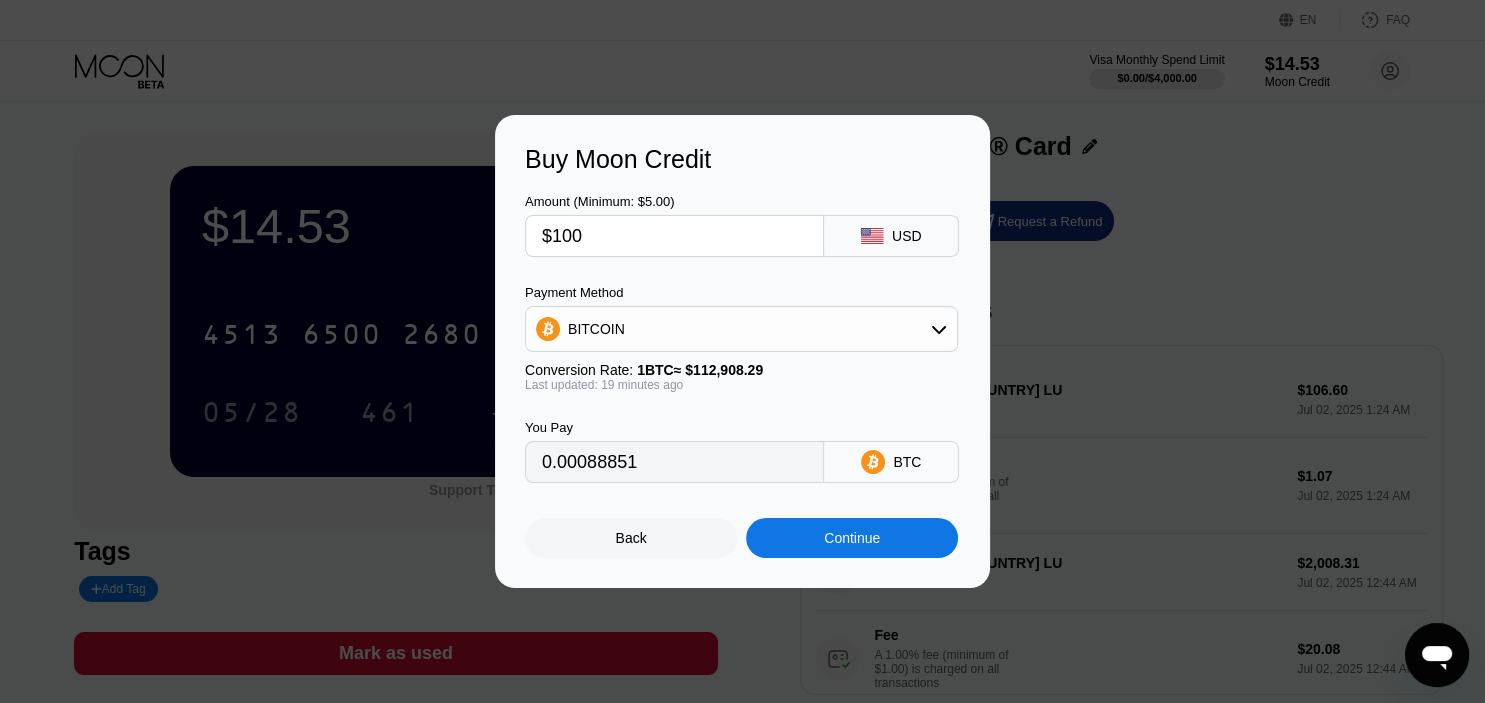 type on "$1000" 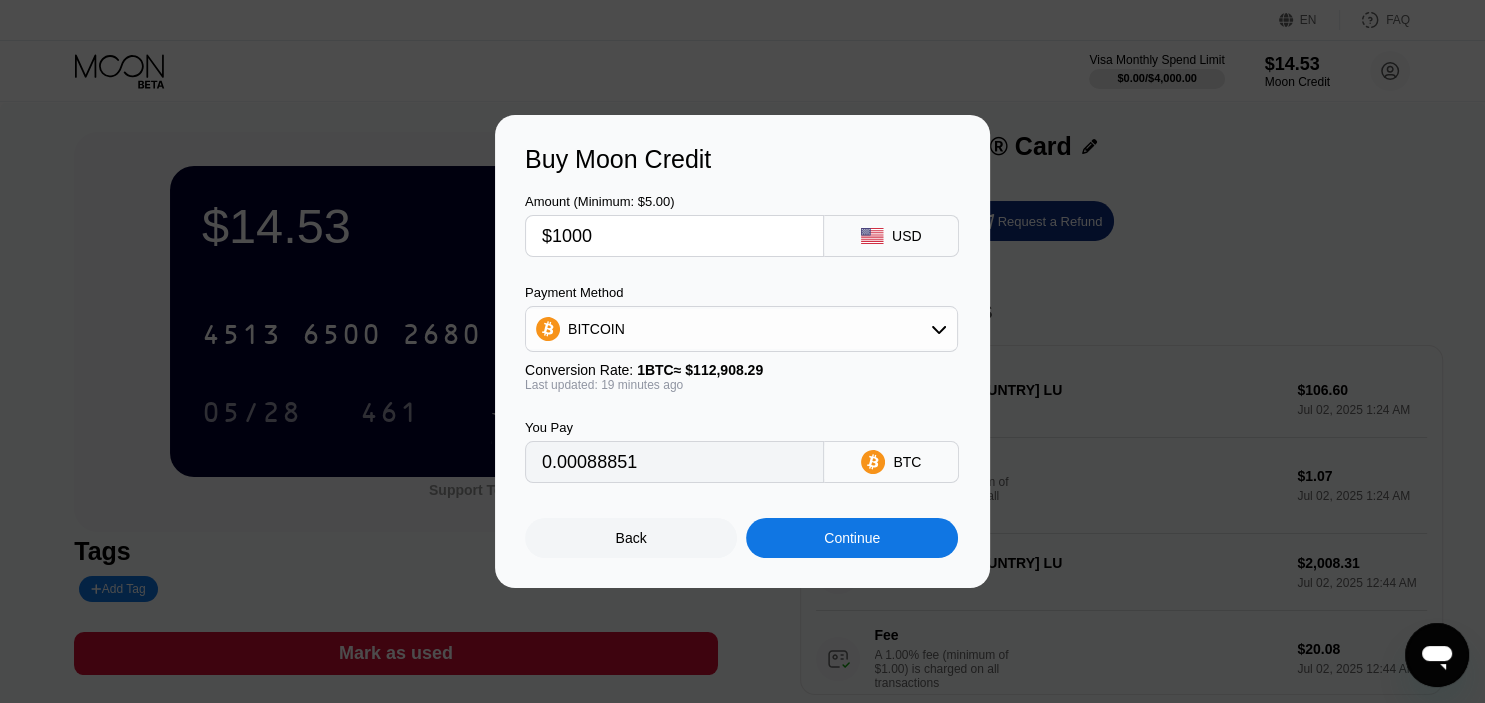 type on "0.00888505" 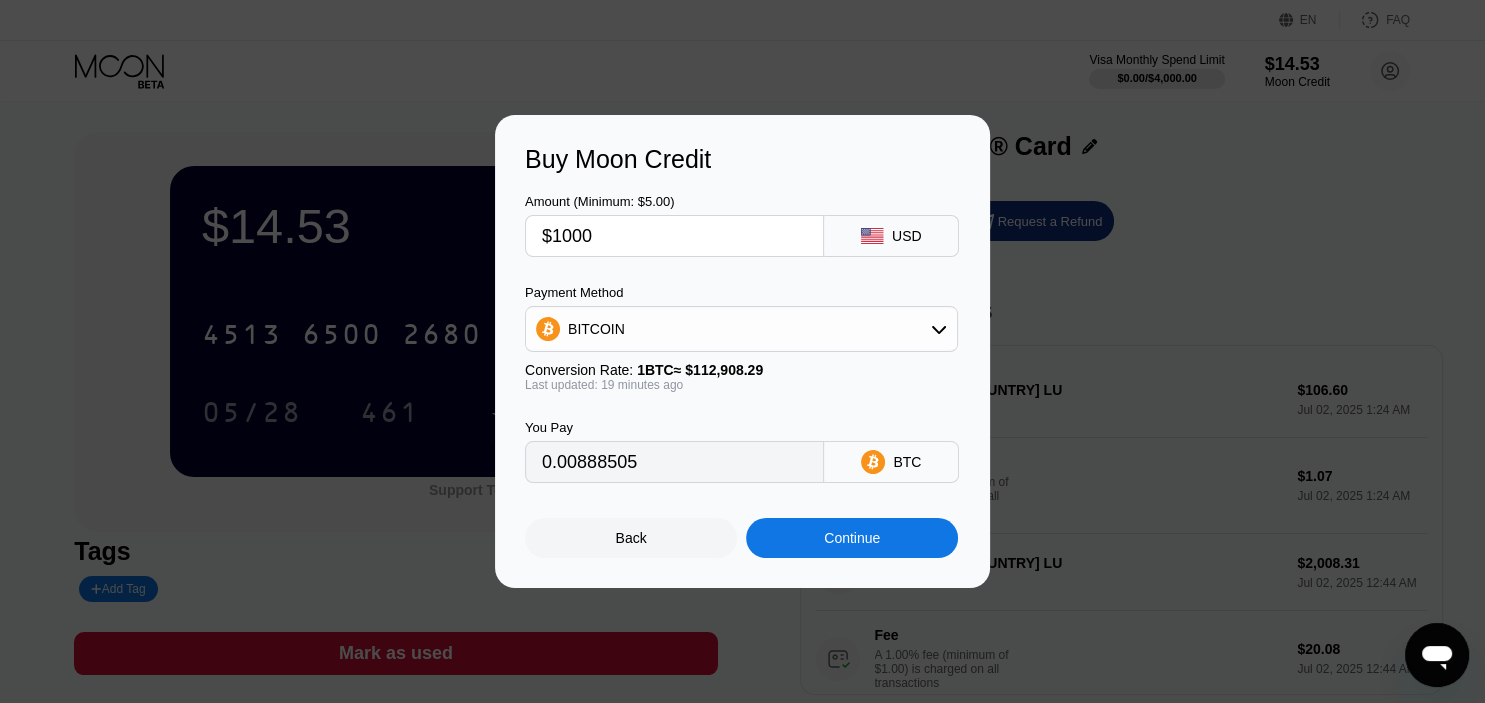 type on "$100" 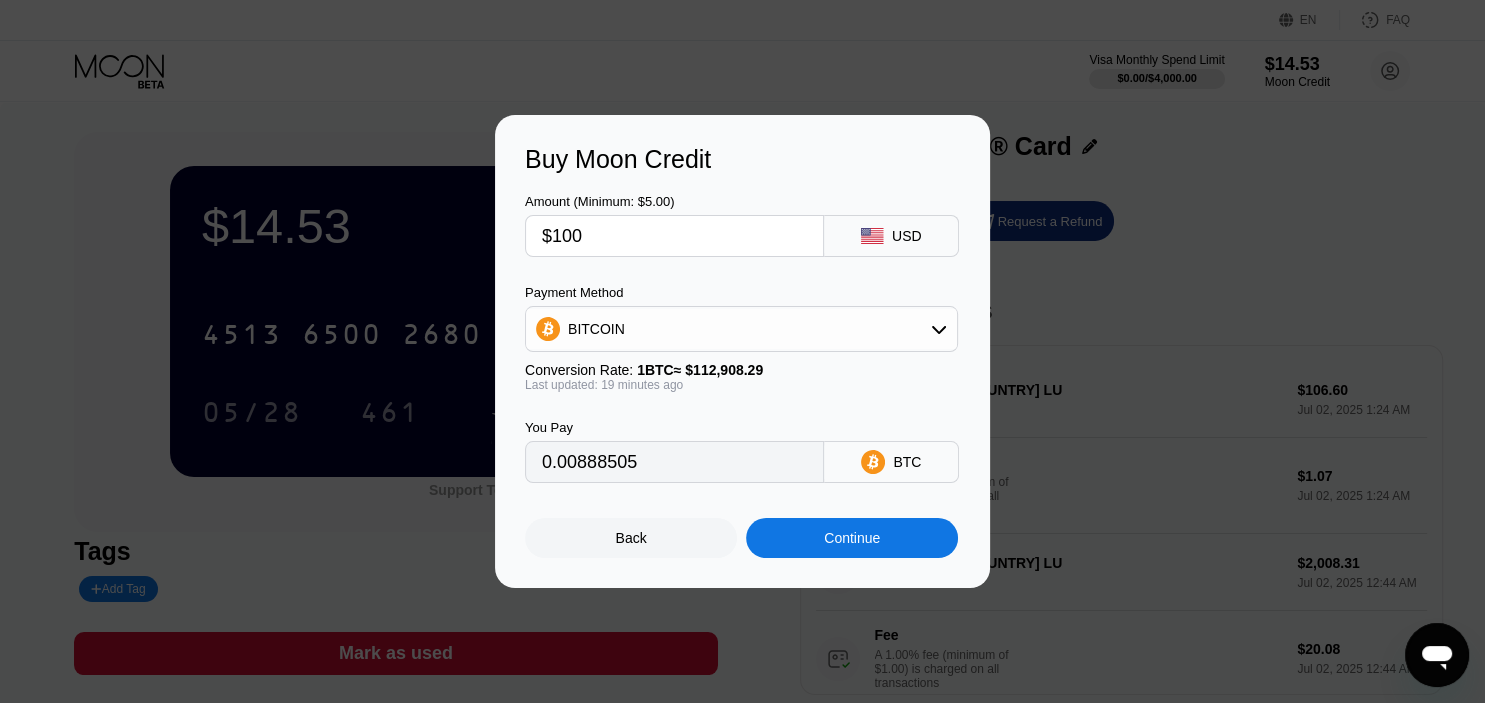 type on "0.00088851" 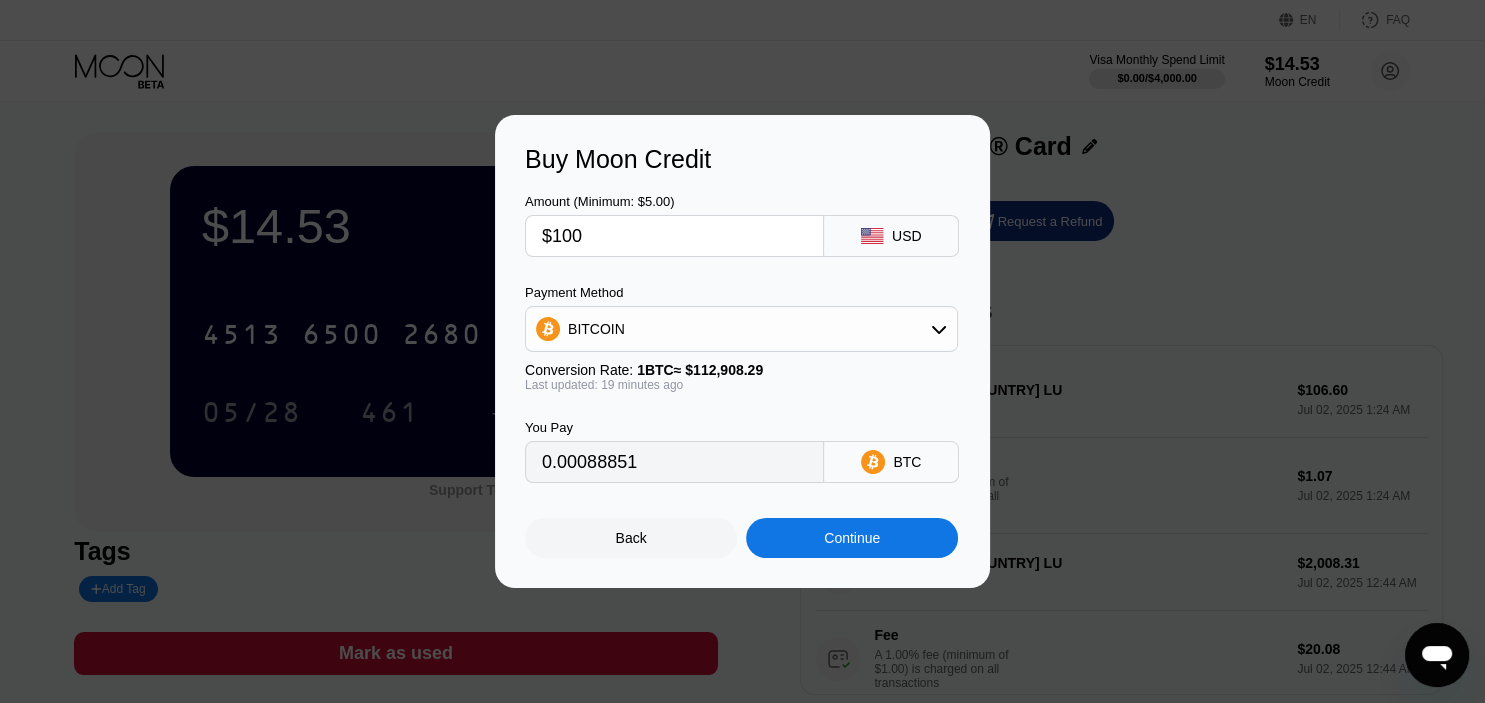 type on "$10" 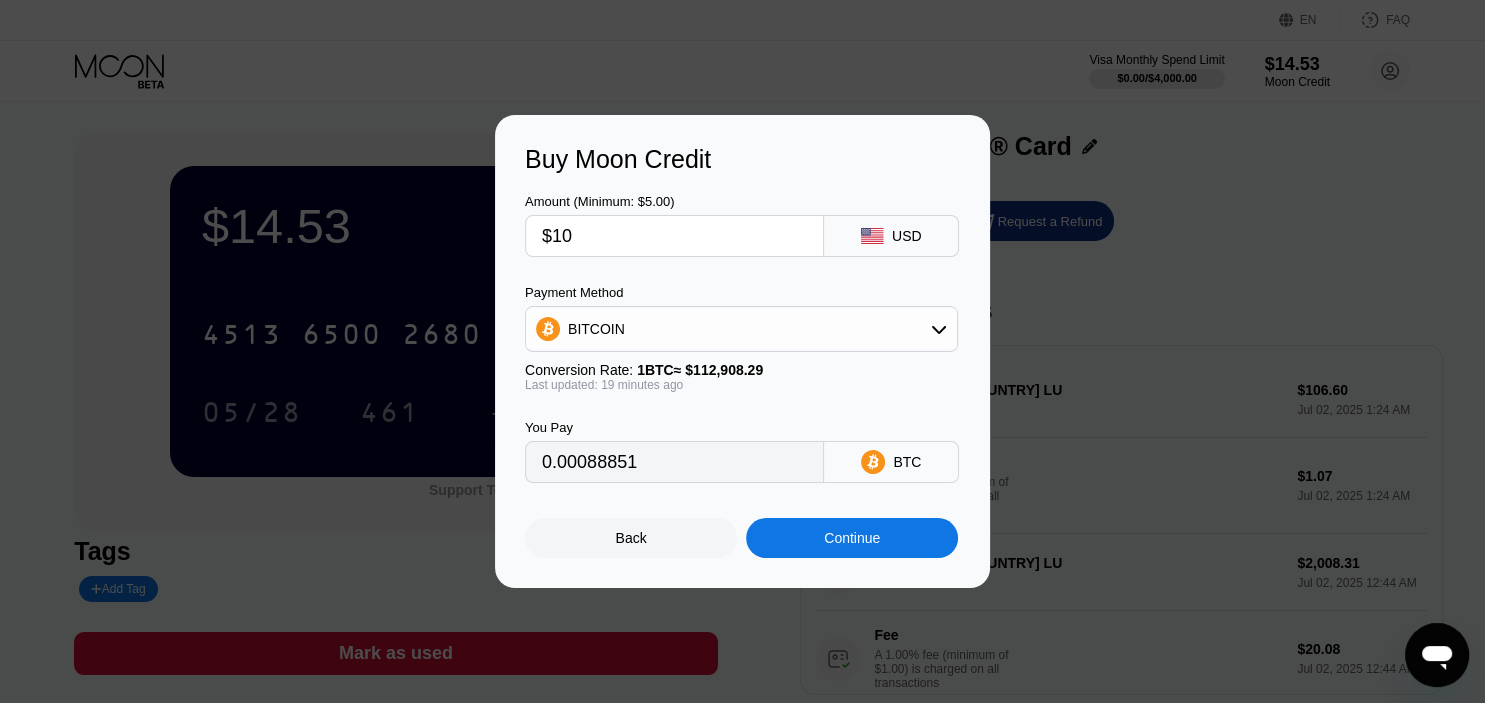 type on "0.00008886" 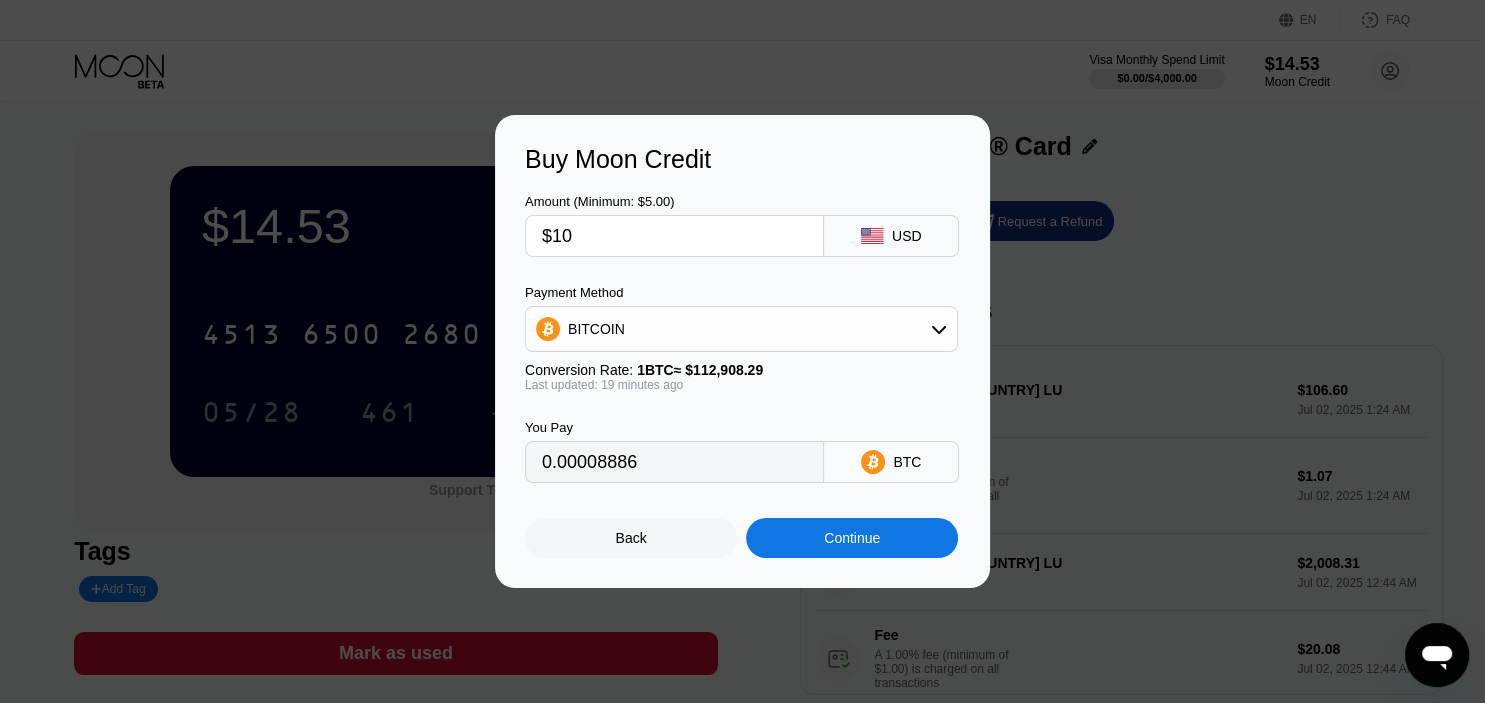 type on "$1" 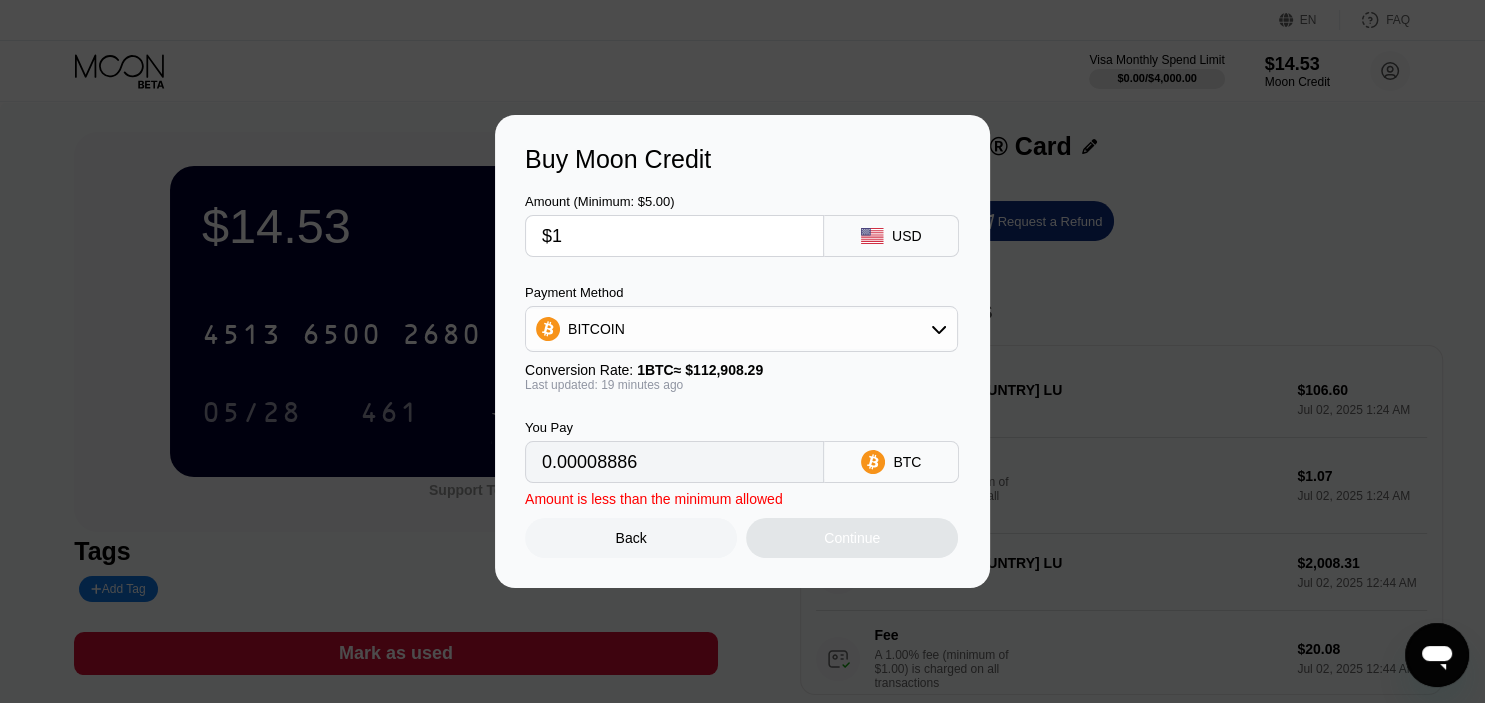 type on "0.00000889" 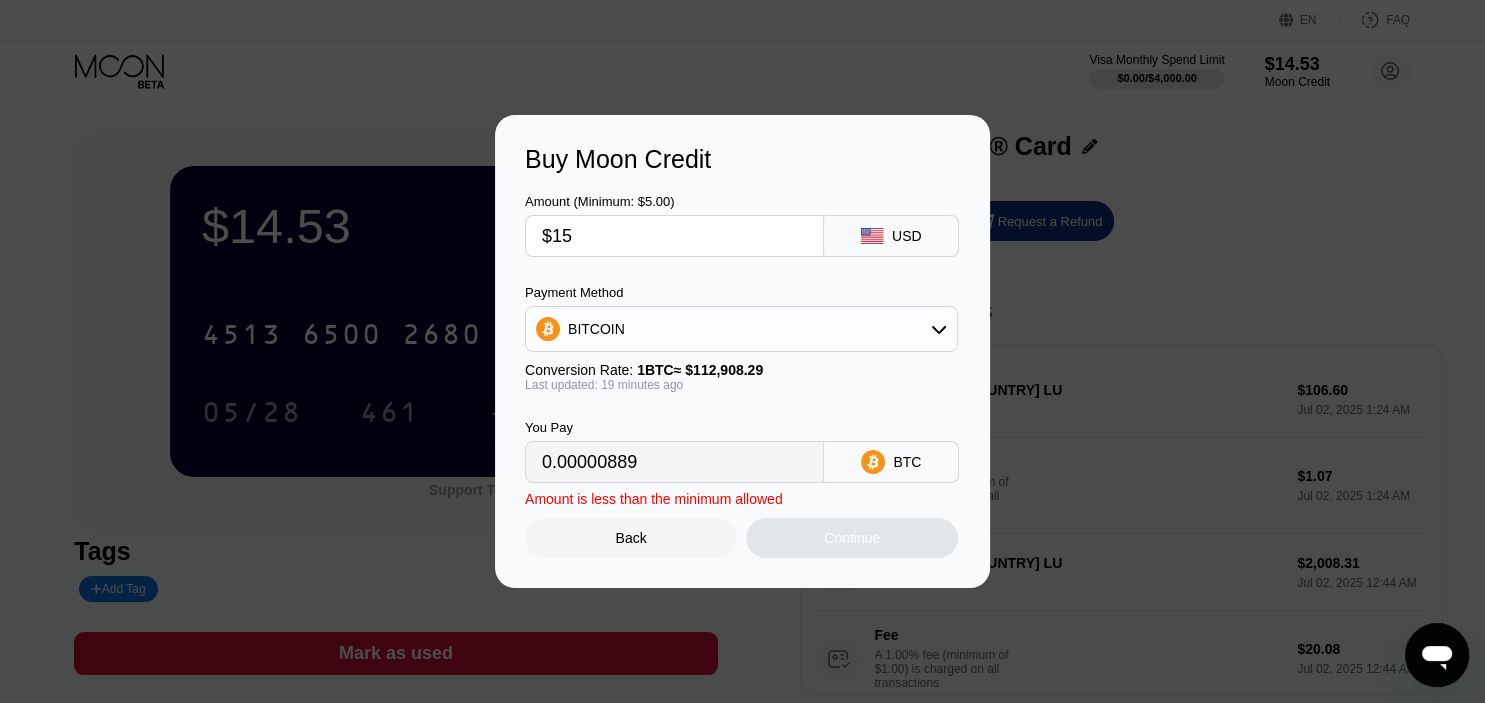 type on "$150" 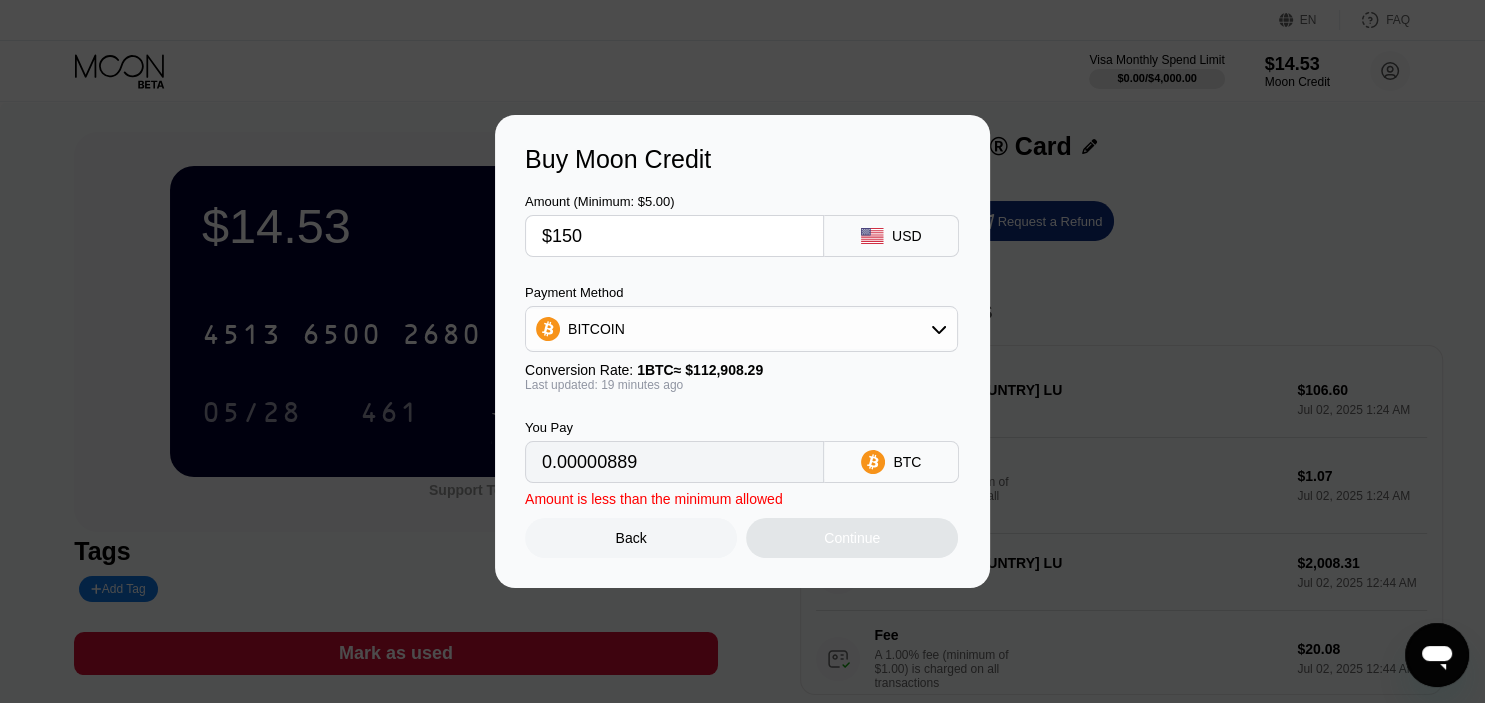 type on "0.00133276" 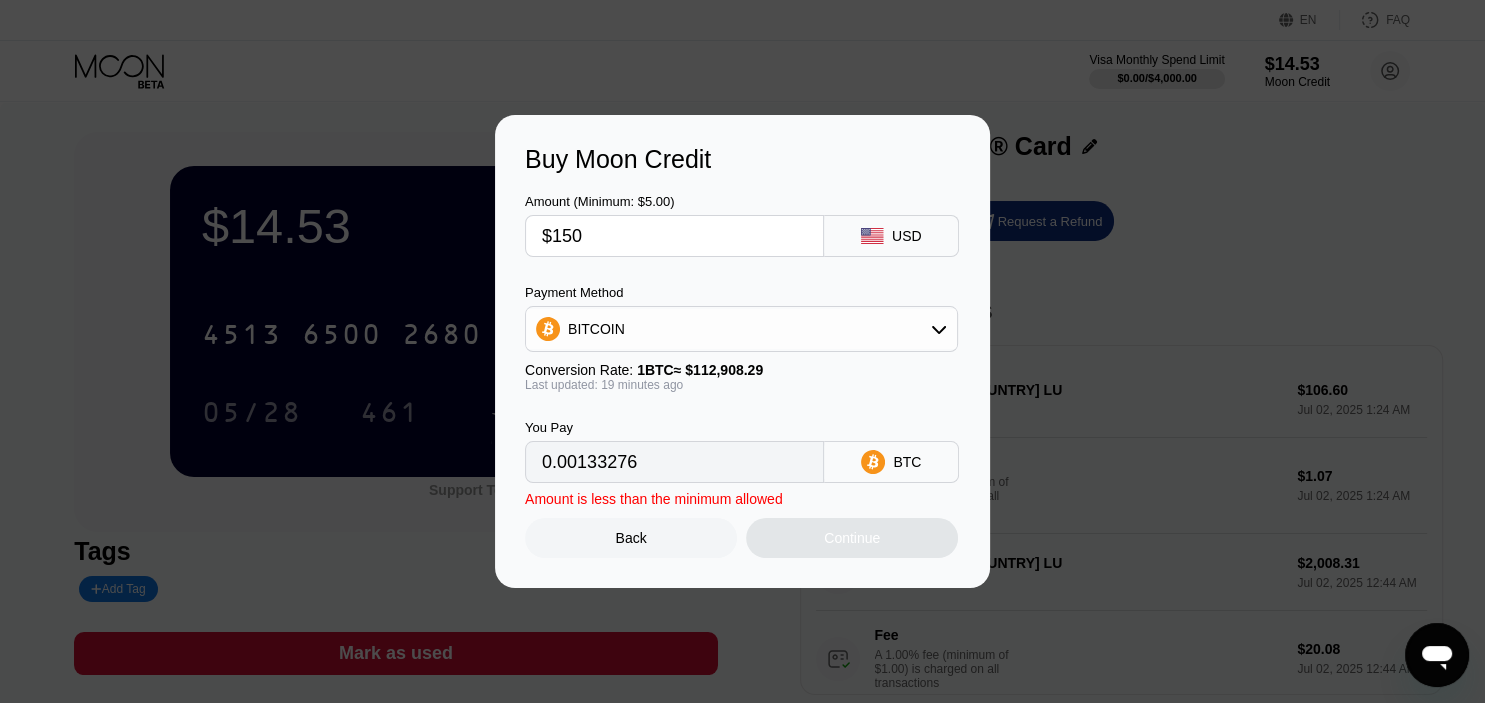 type on "$1500" 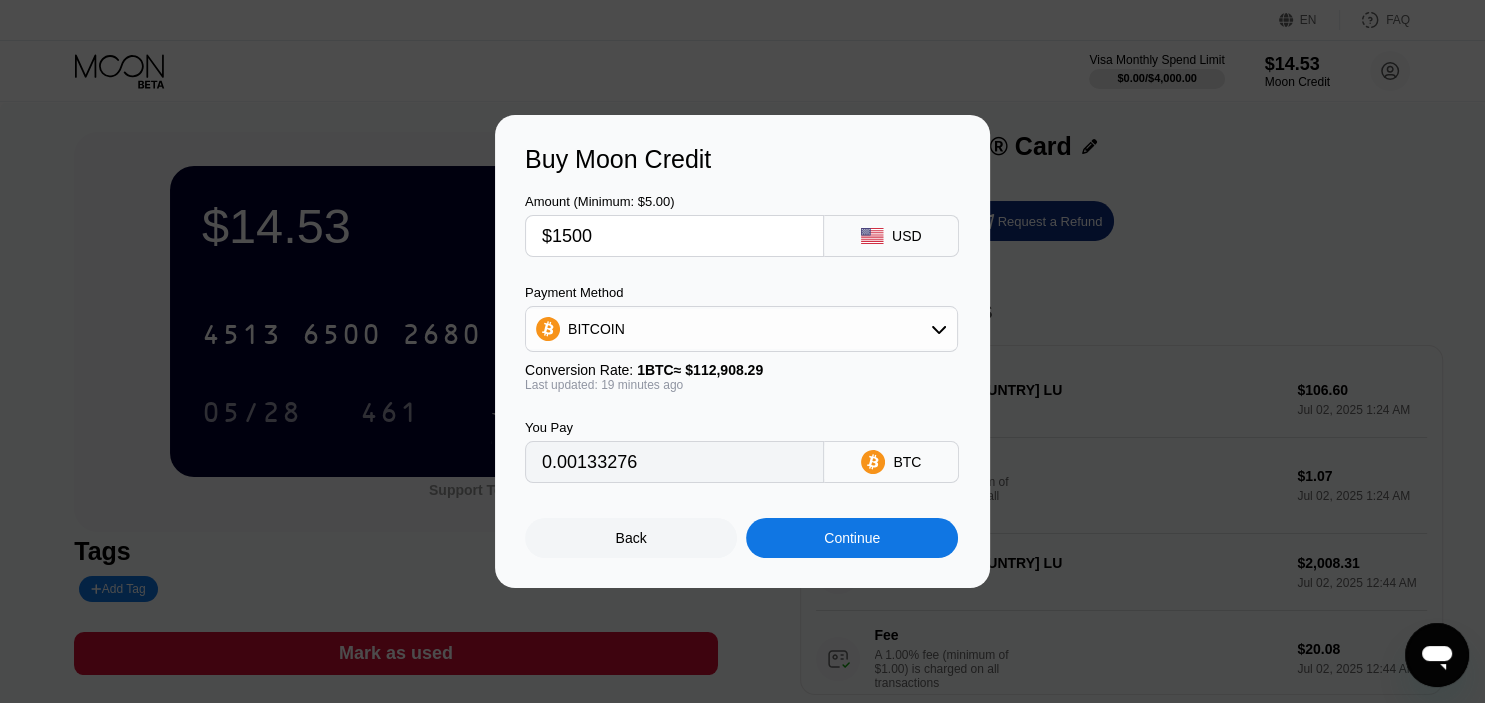 type on "0.01332757" 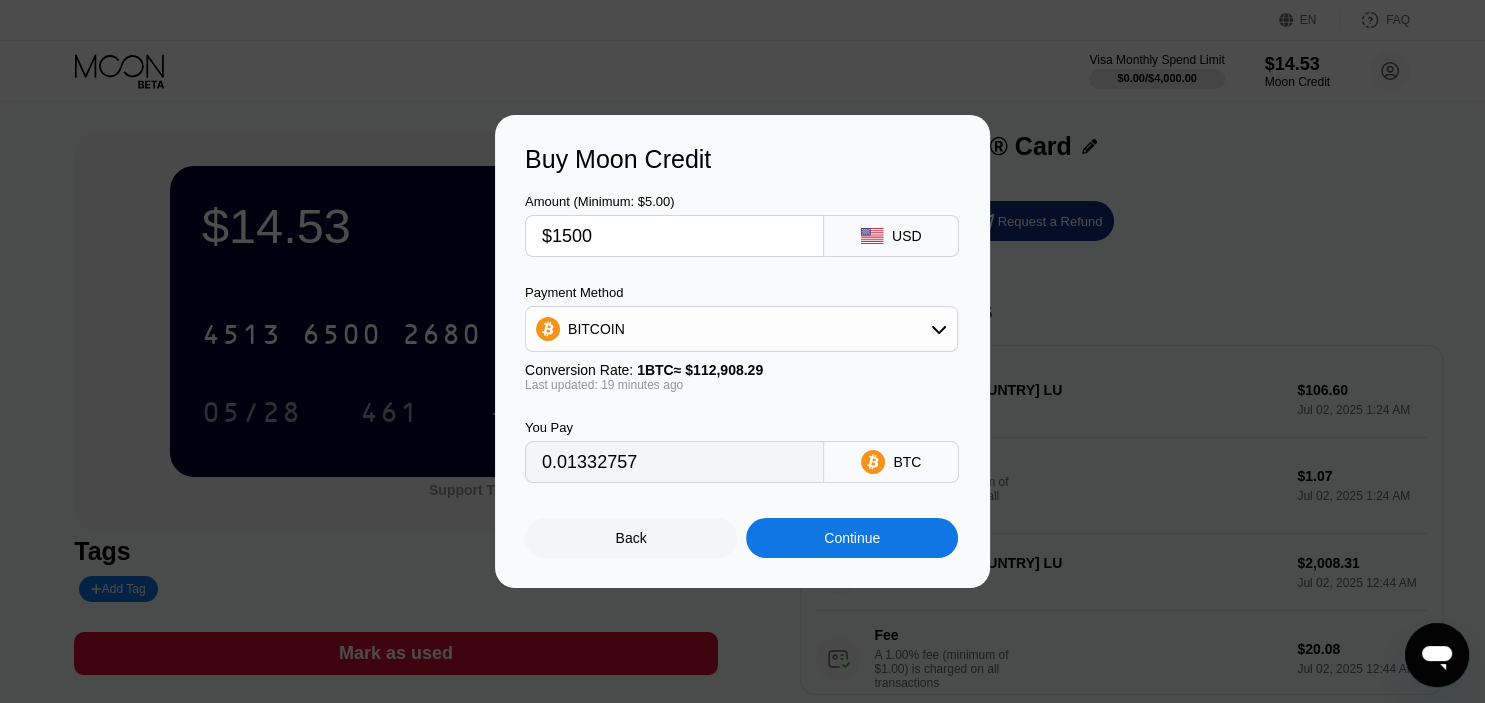 type on "$150" 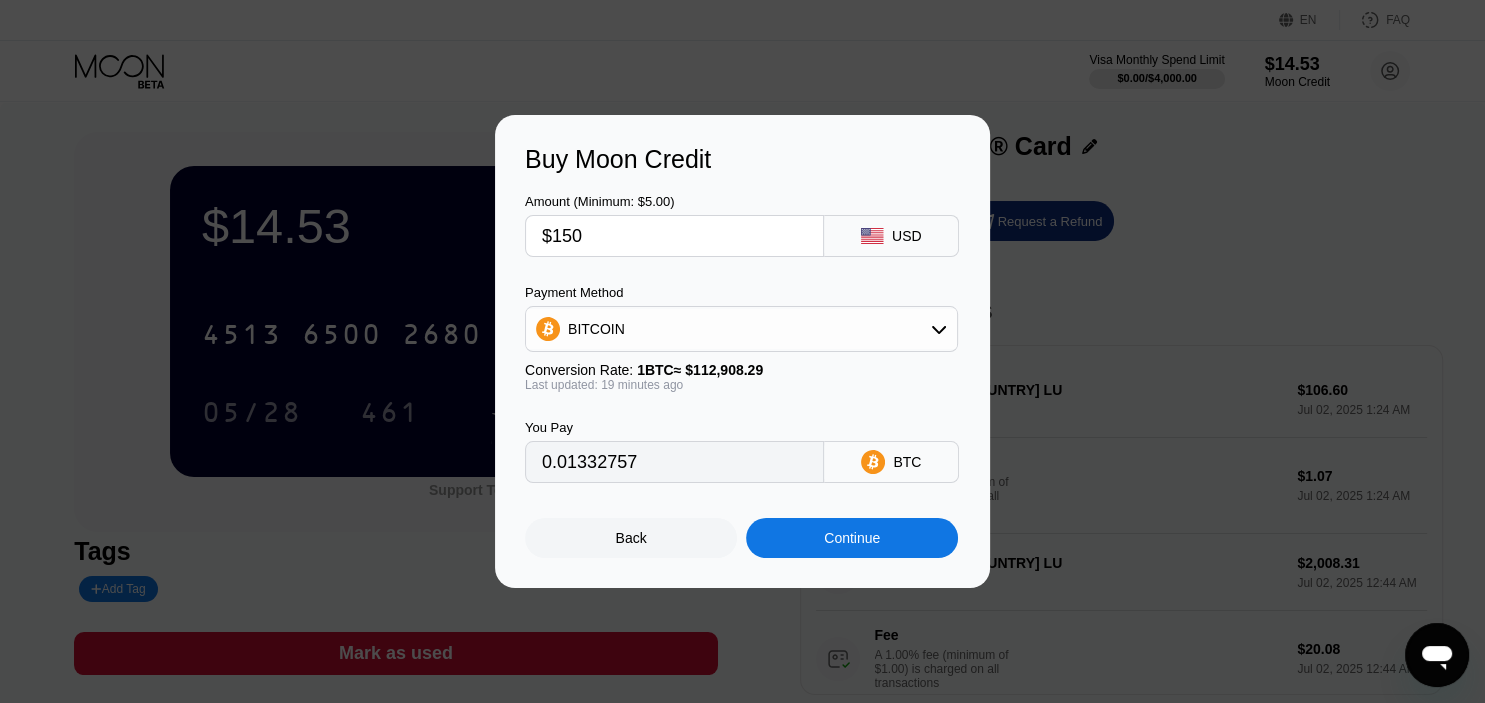 type on "0.00133276" 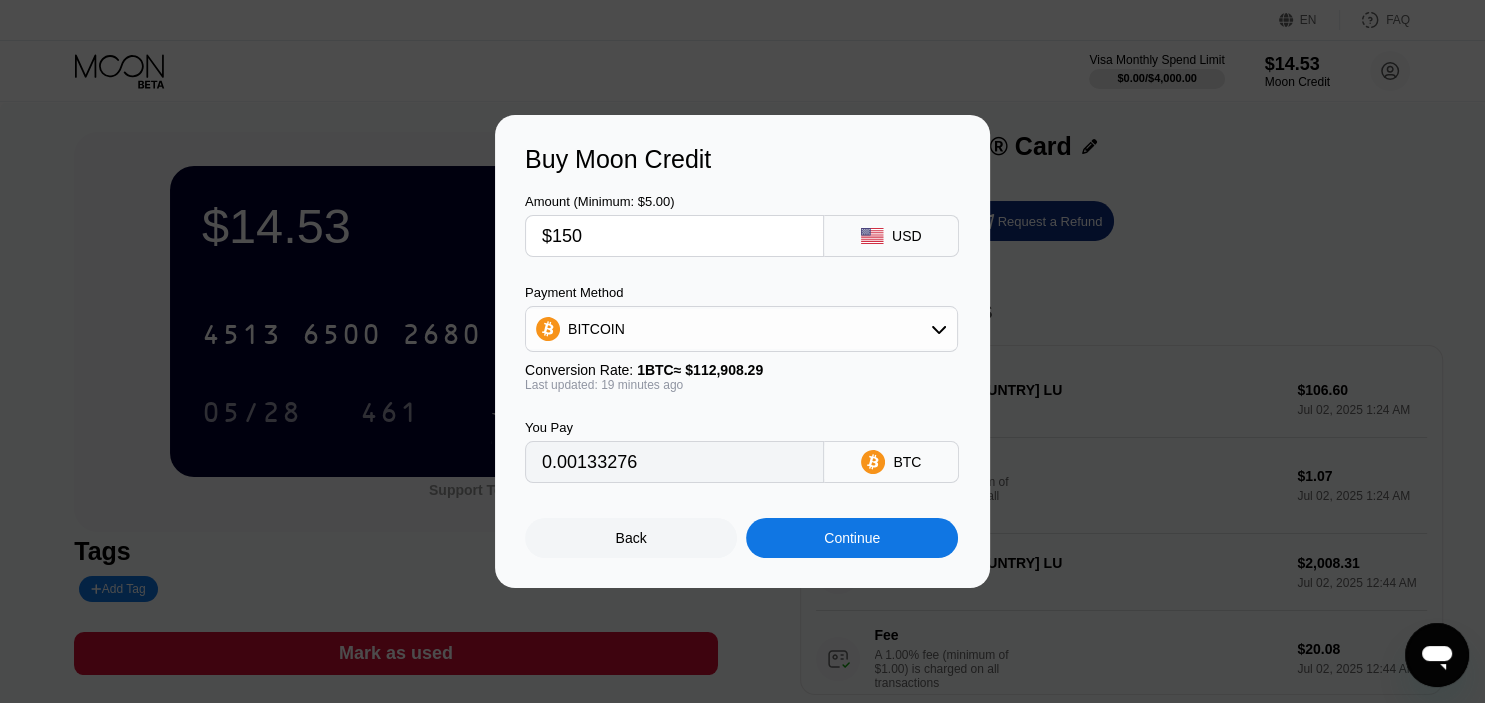 type on "$15" 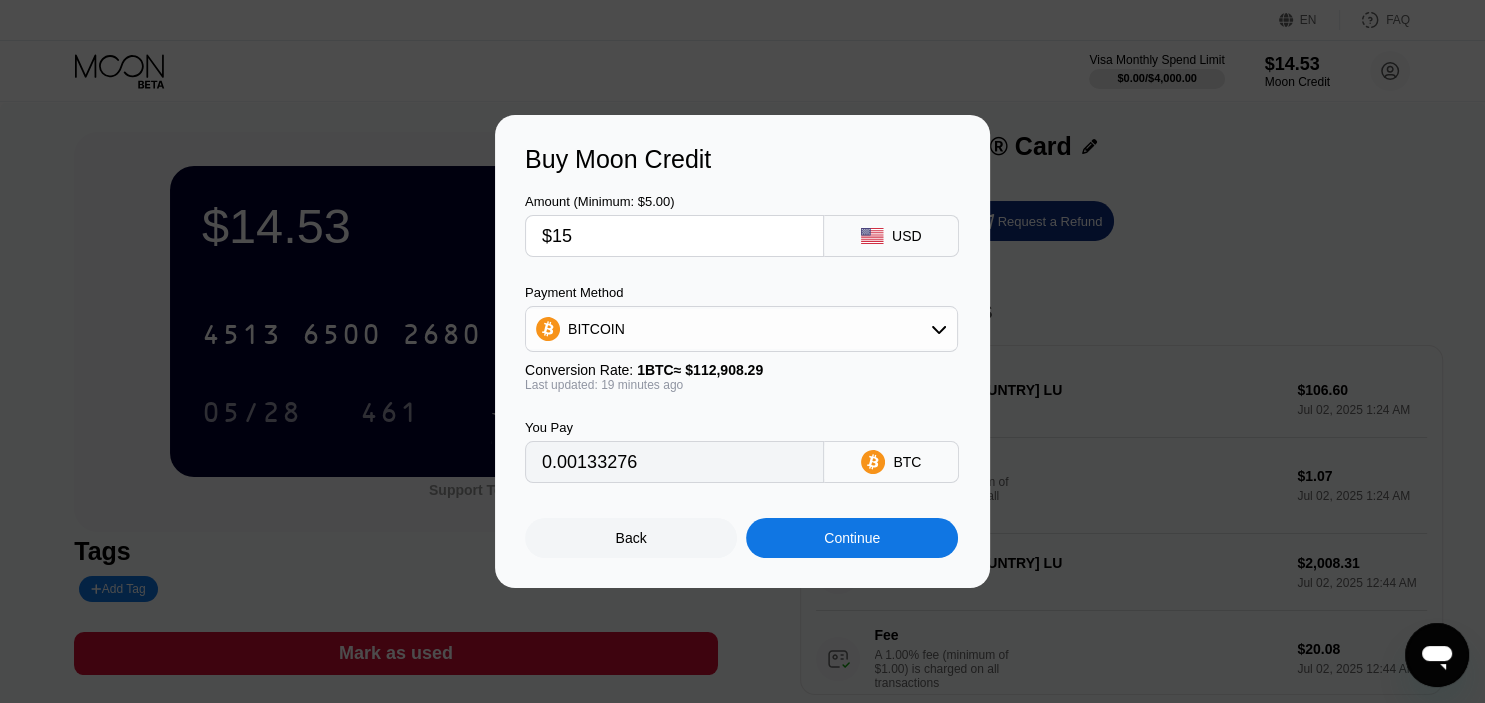type on "0.00013328" 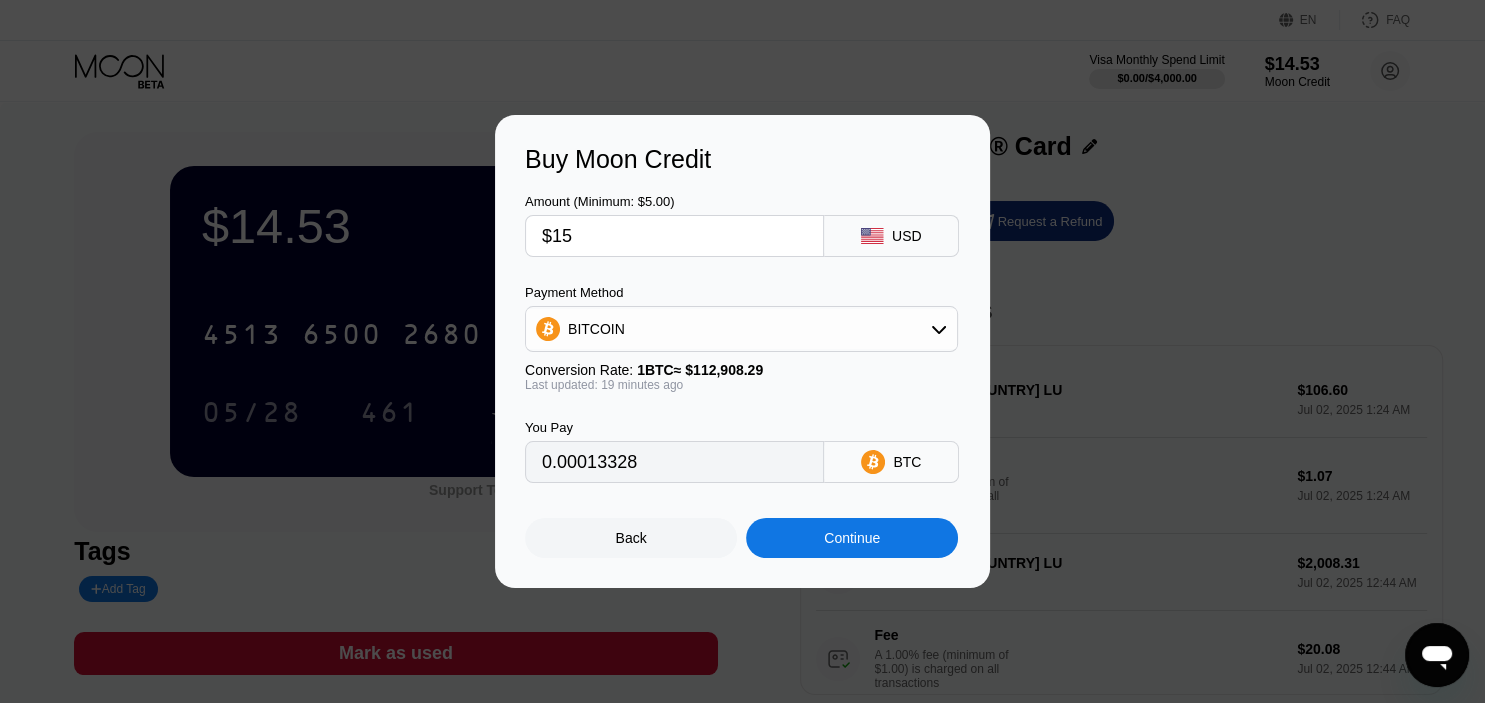 type on "$1" 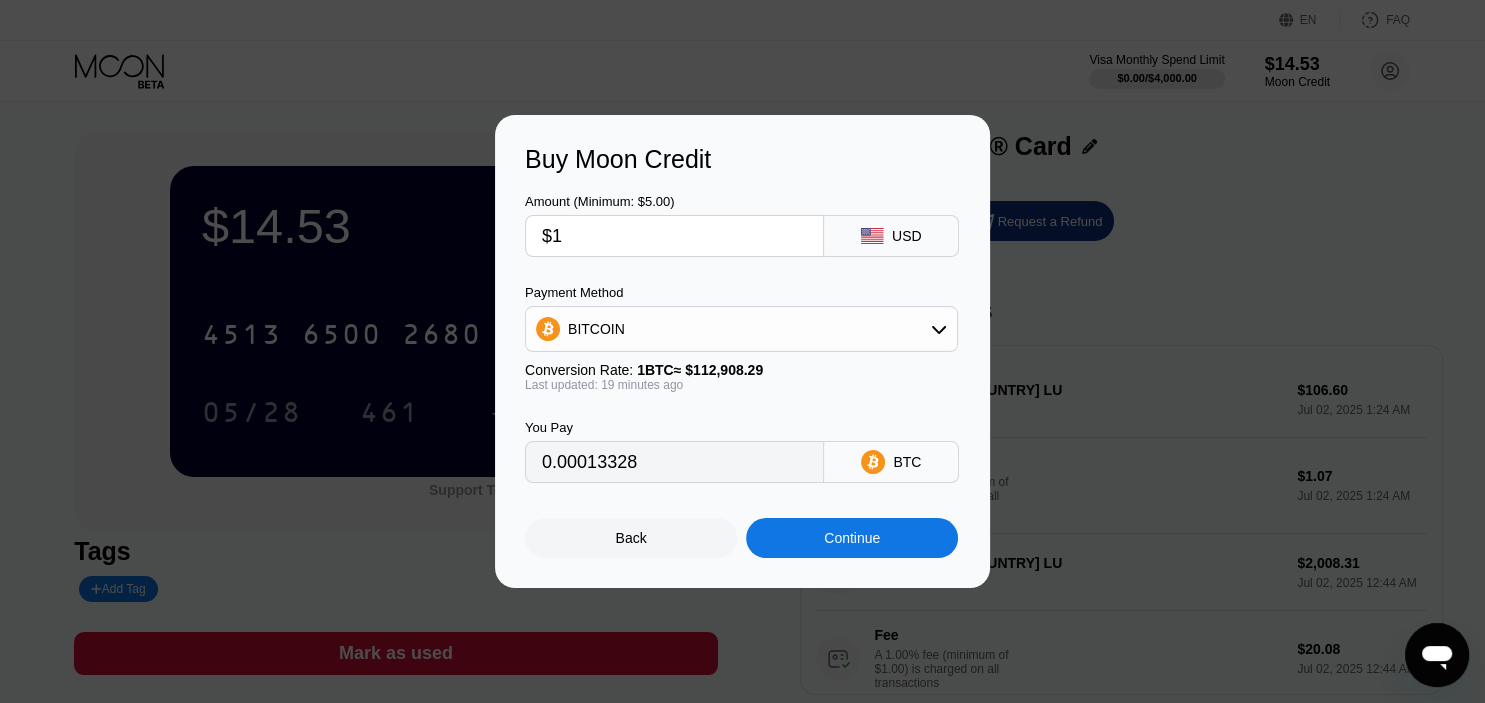 type on "0.00000889" 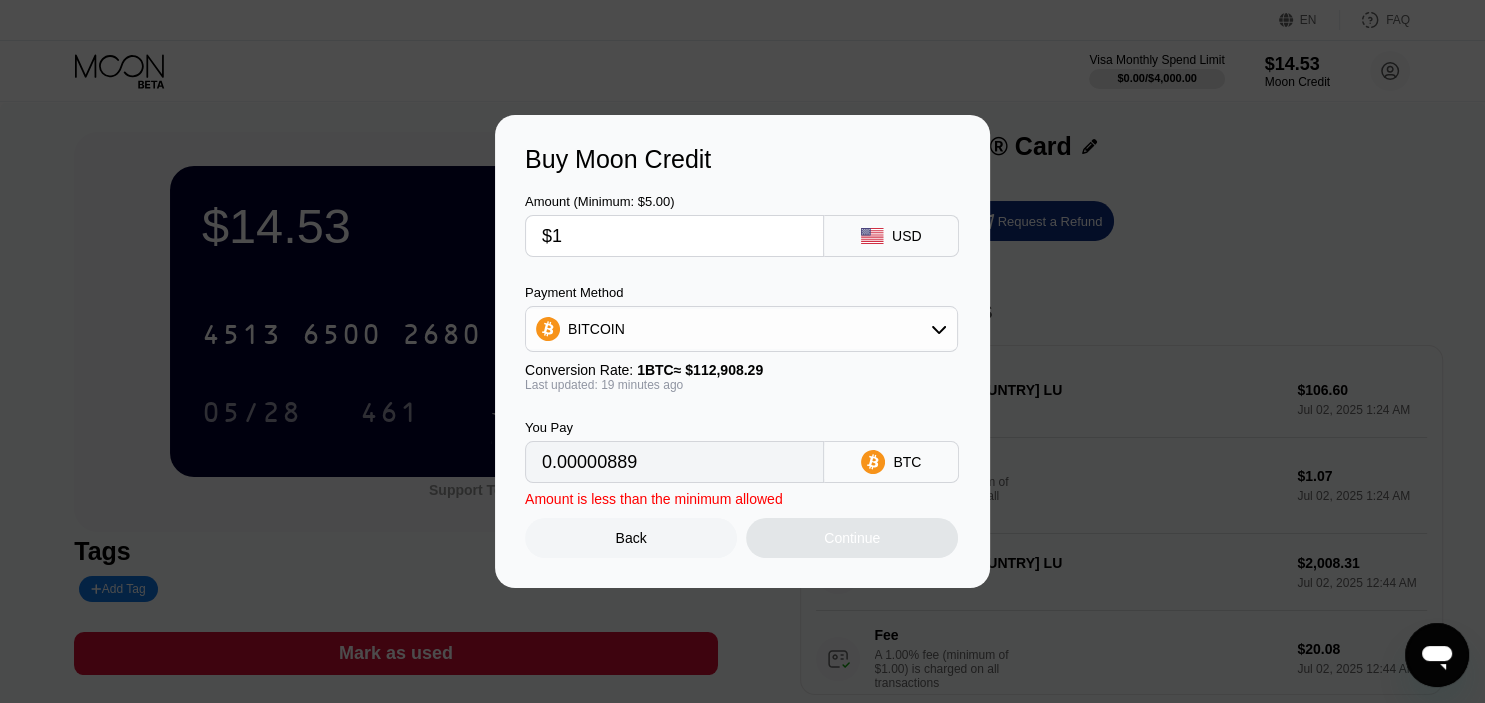 type 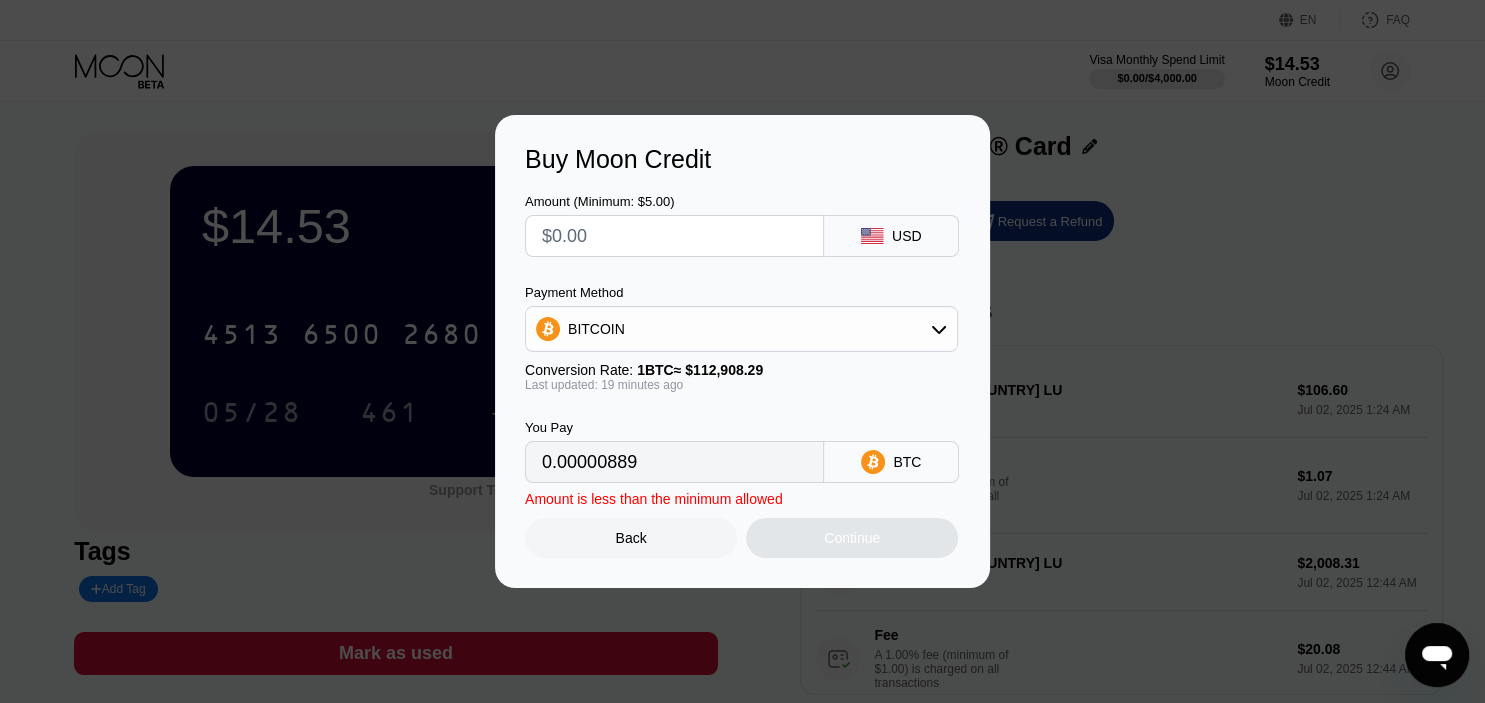 type on "0" 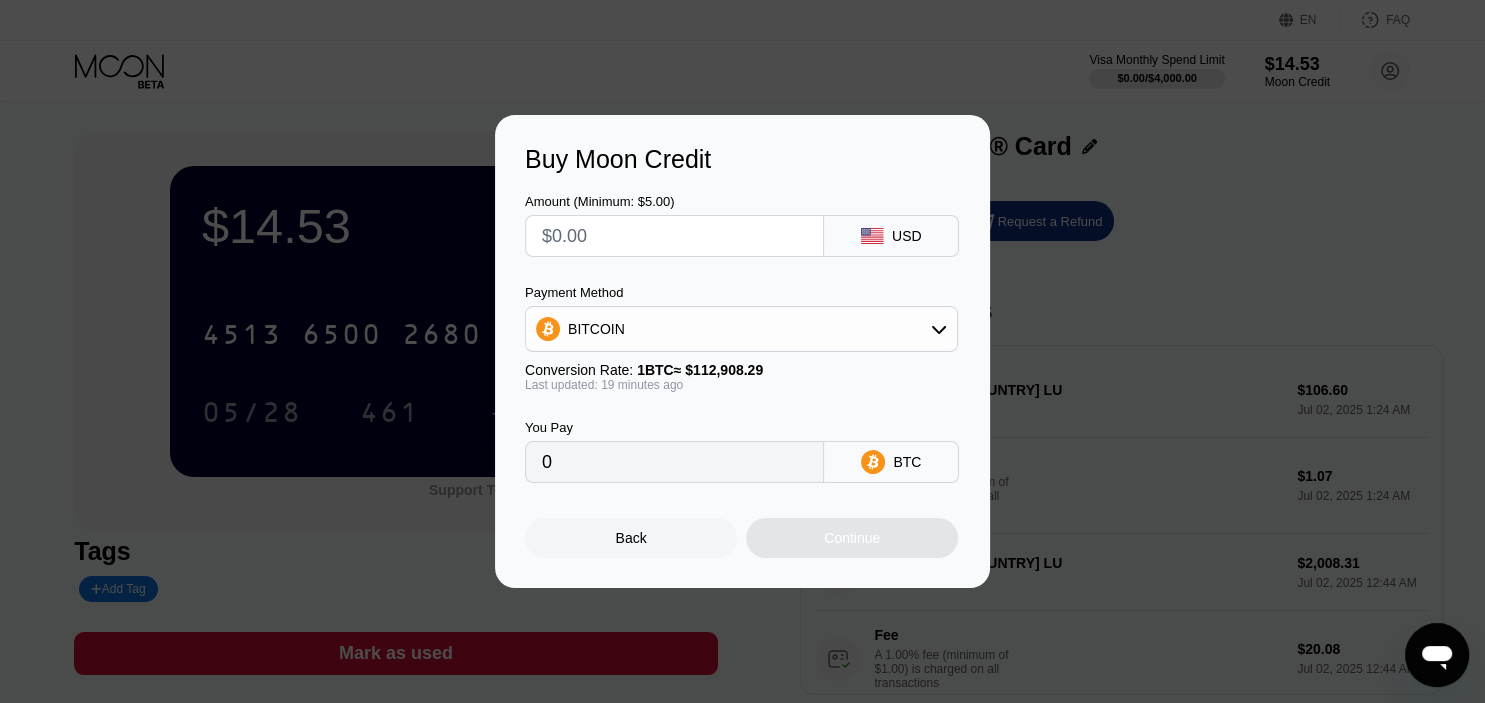 type on "$1" 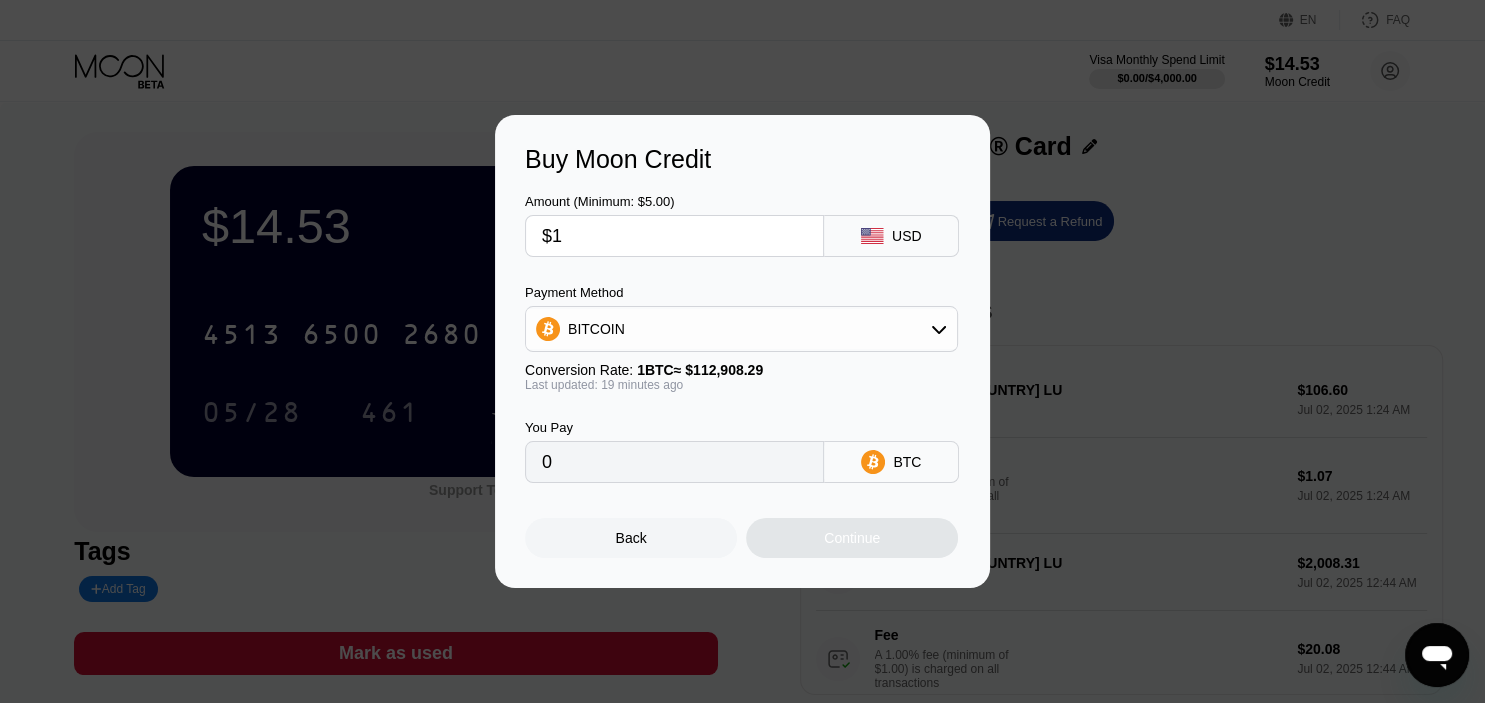 type on "0.00000889" 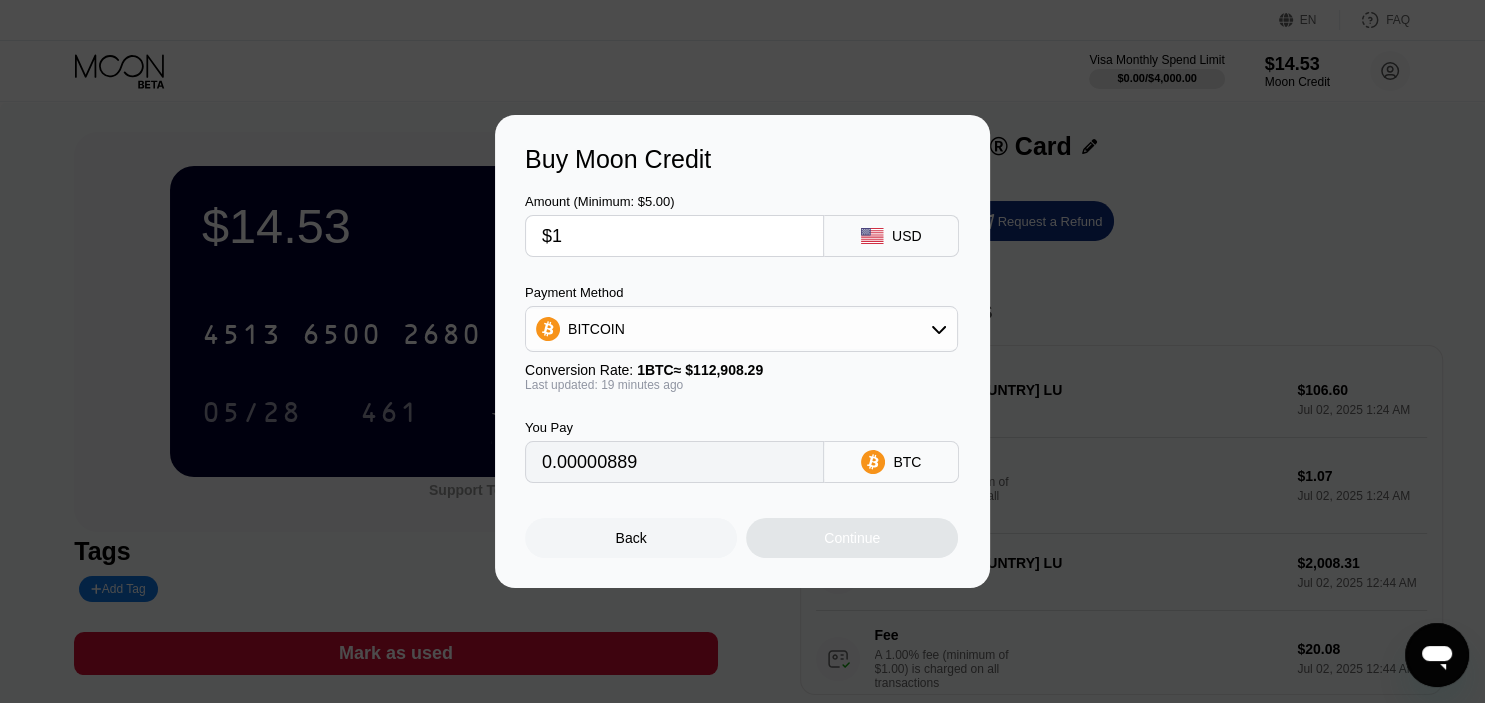 type on "$19" 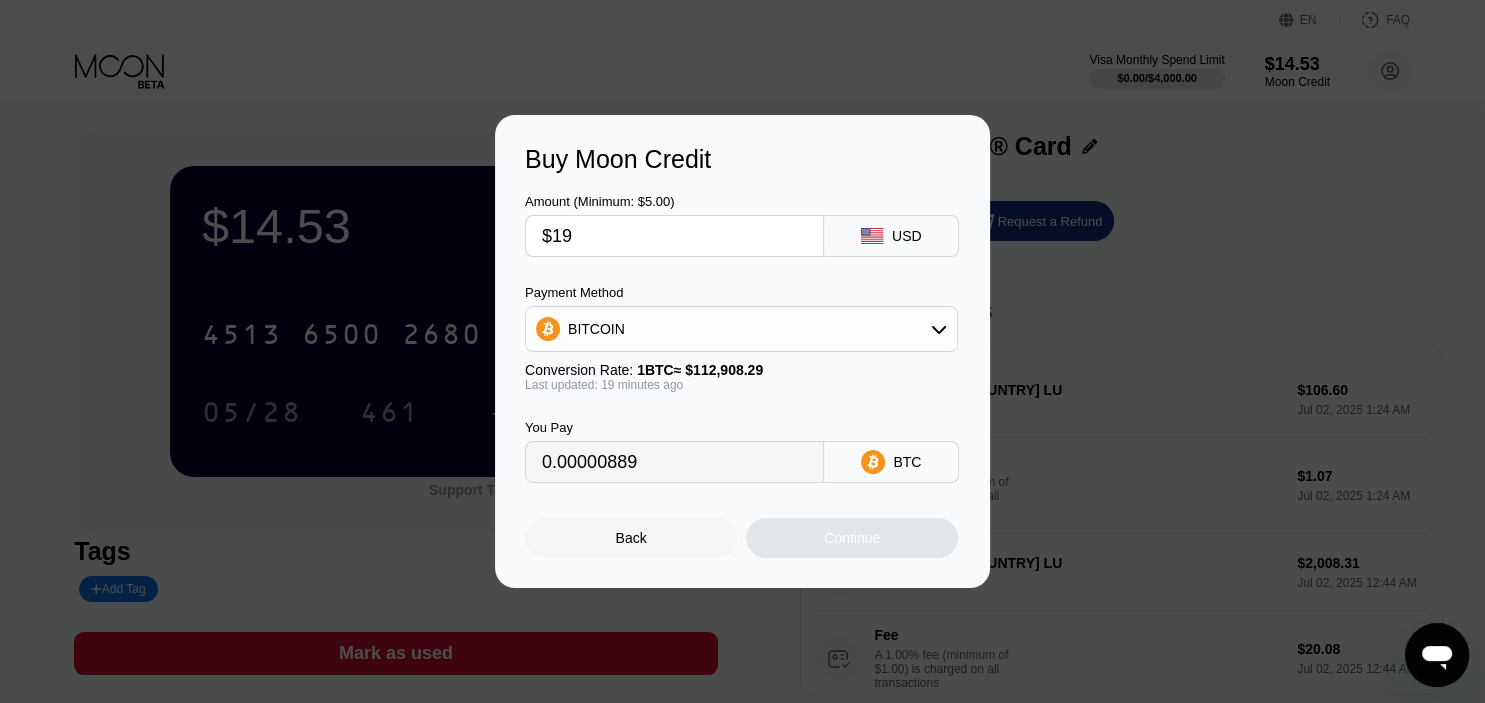 type on "0.00016882" 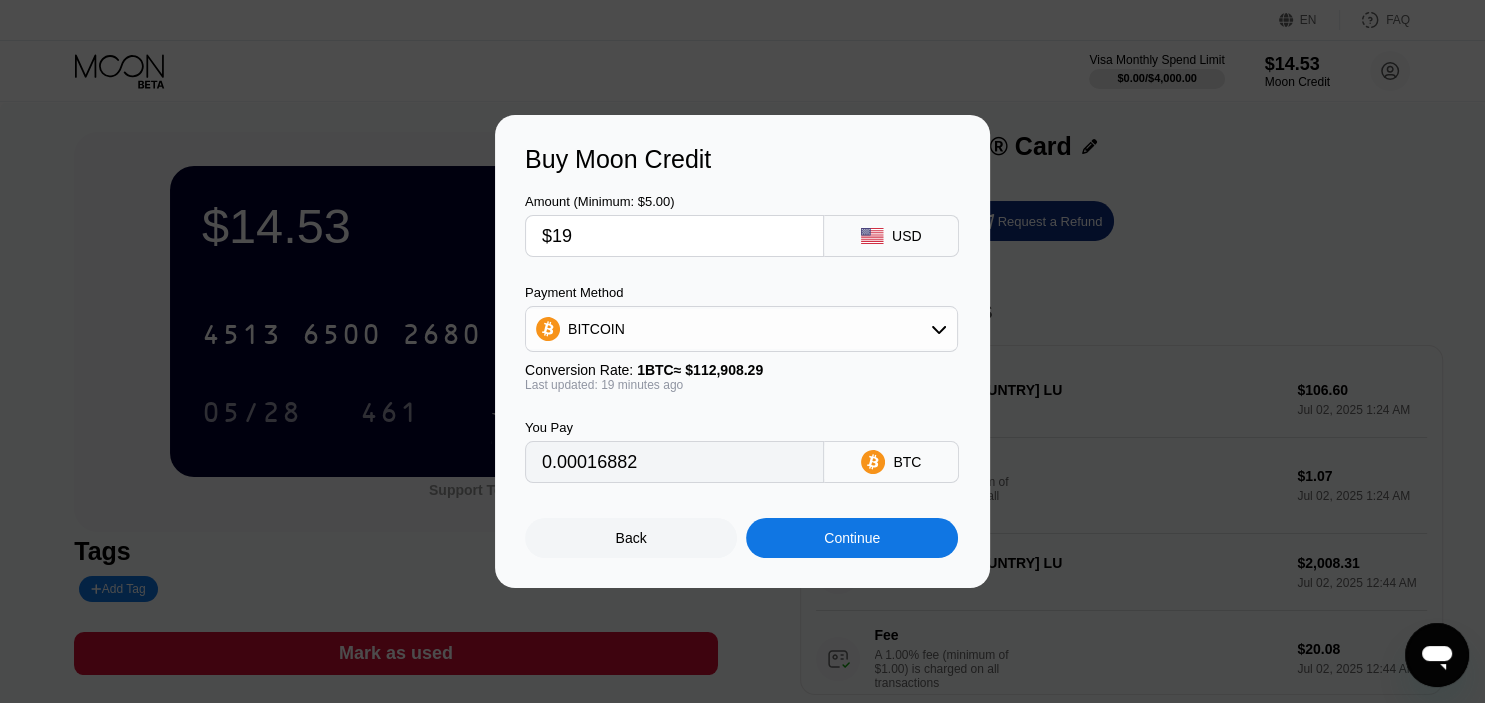 type on "$199" 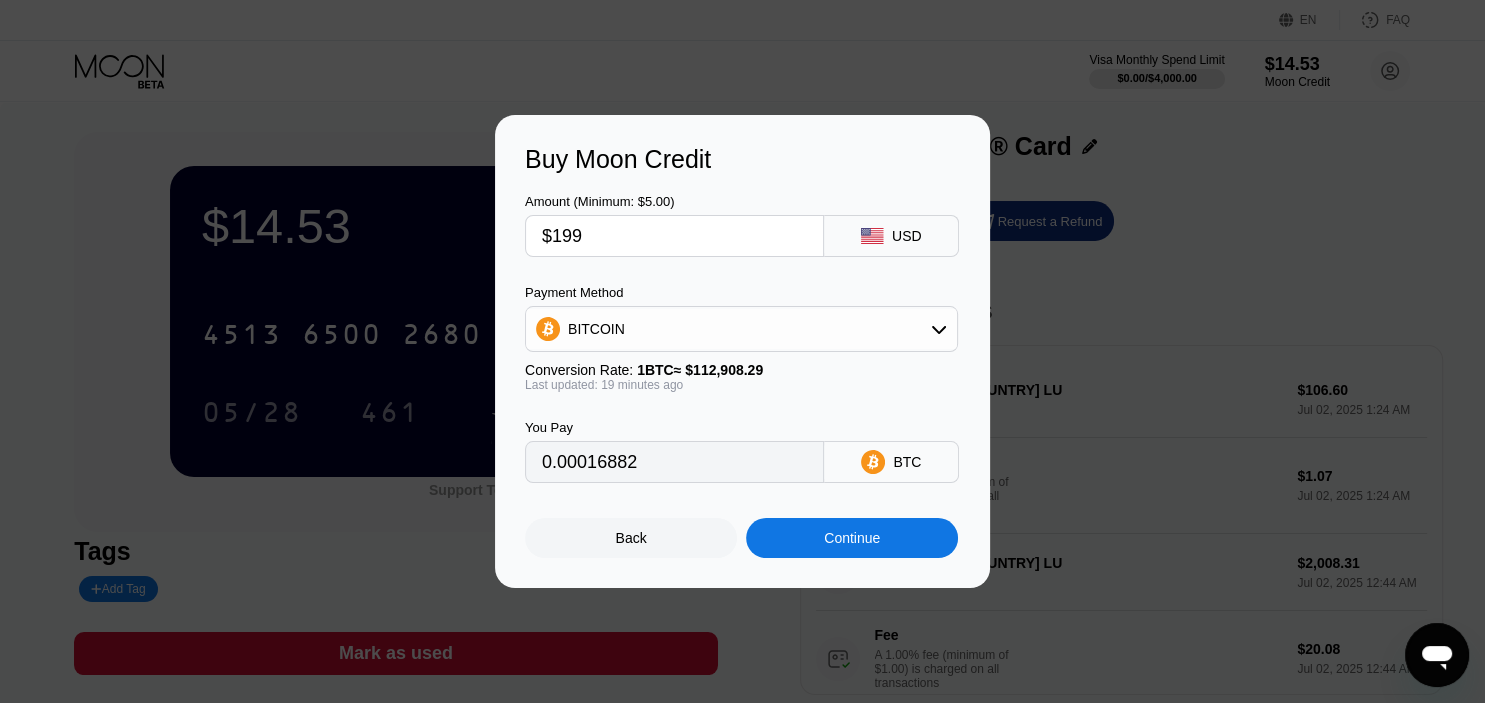 type on "0.00176813" 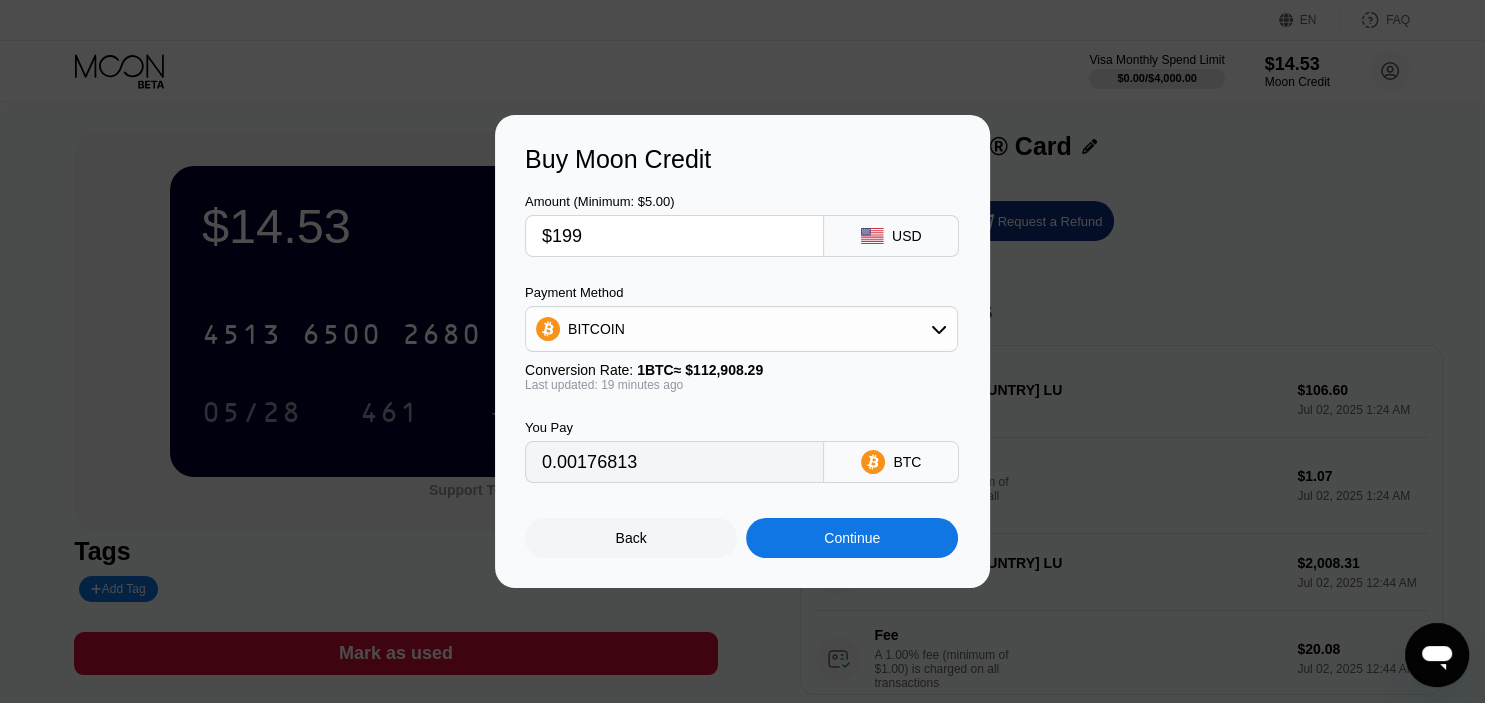 type on "$1999" 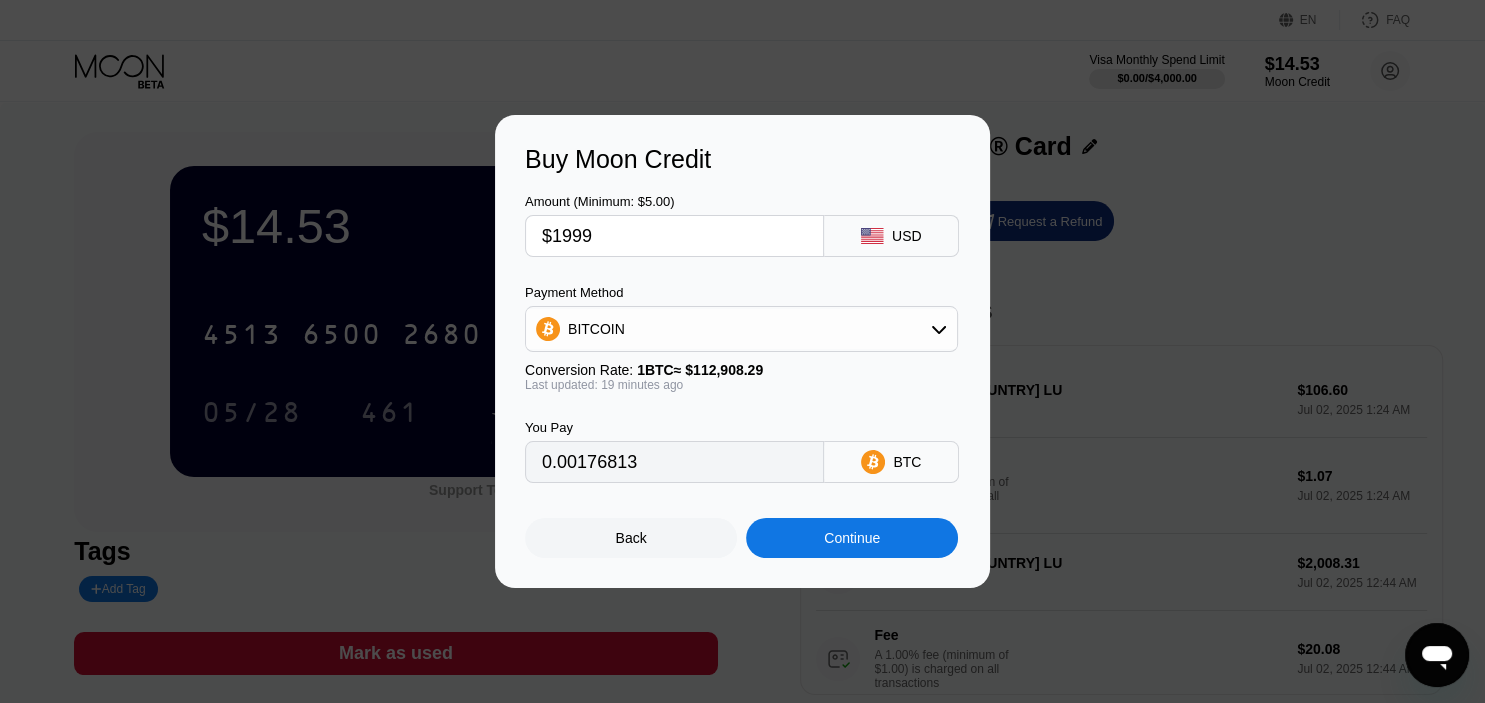 type on "0.01776121" 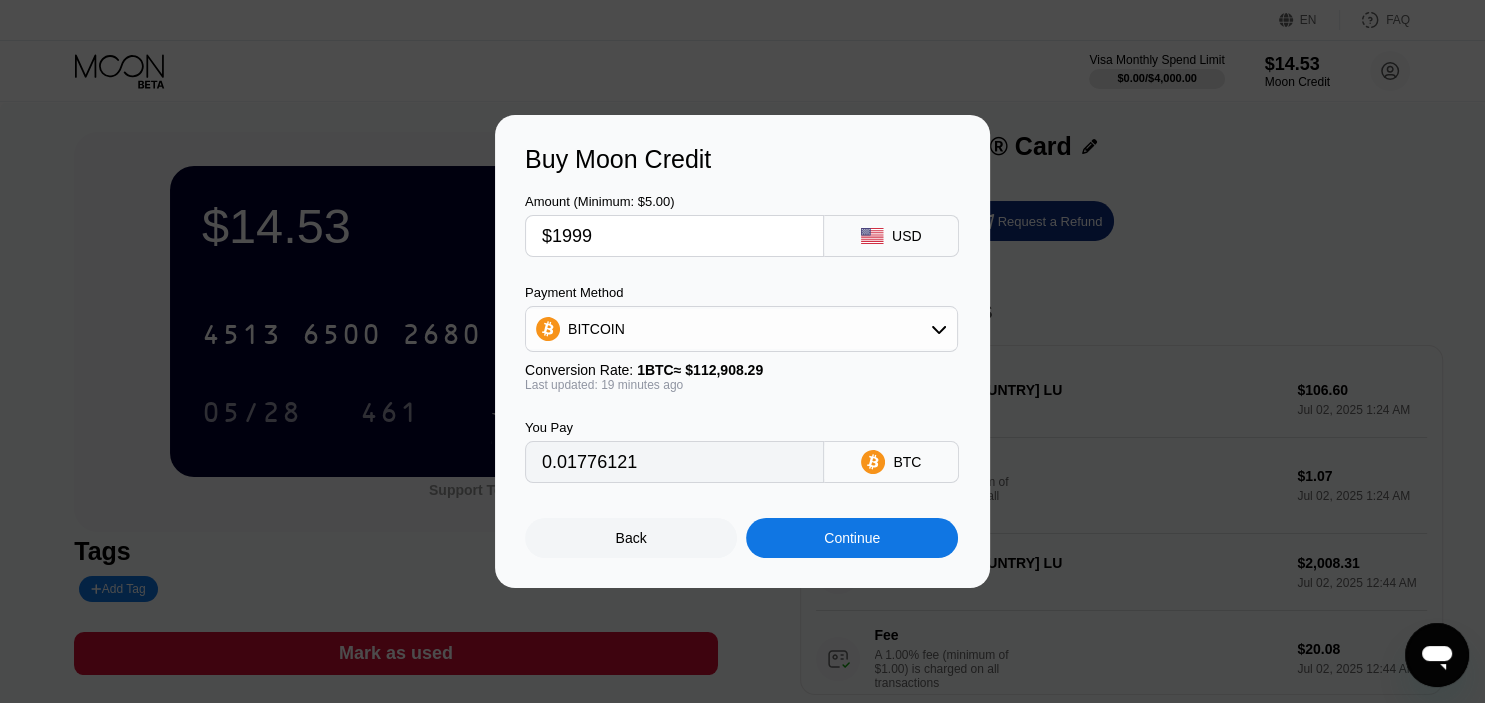 type on "$199" 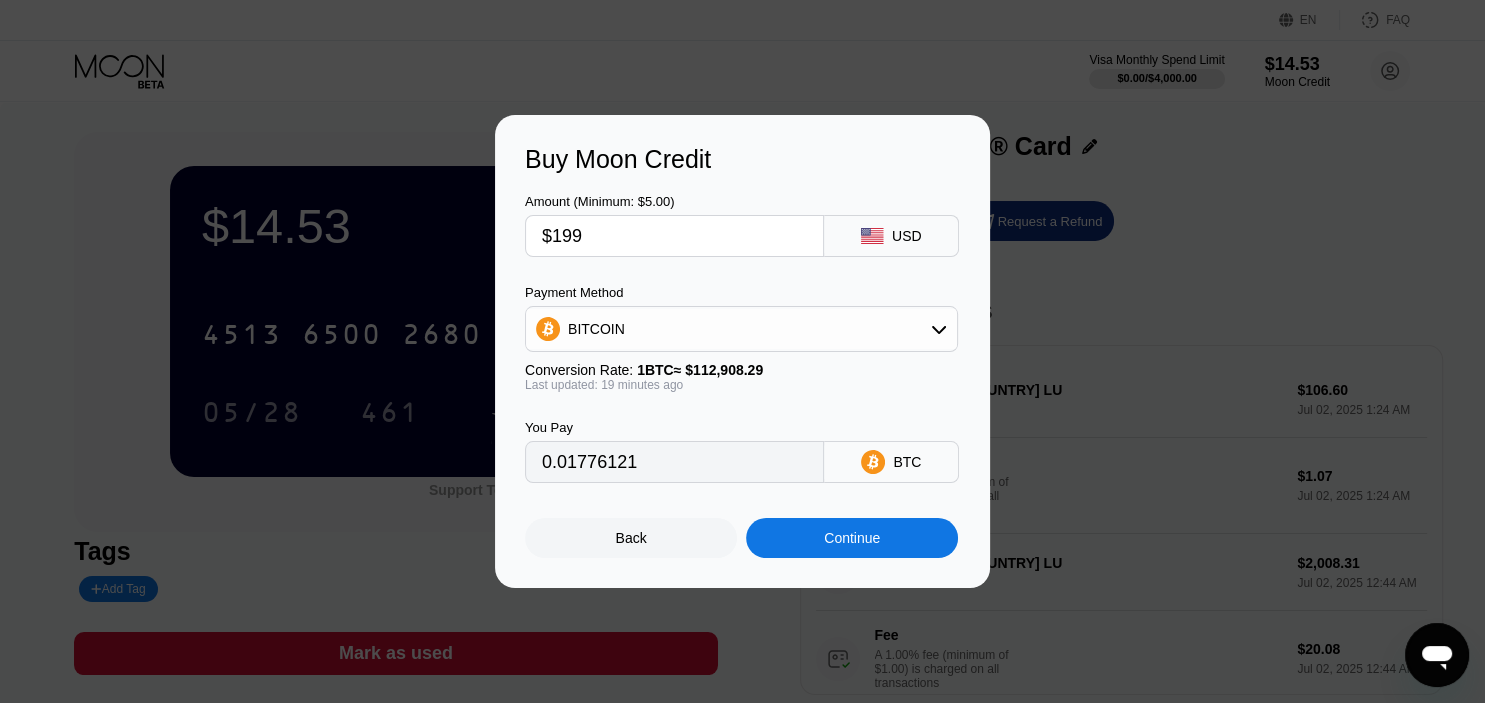 type on "0.00176813" 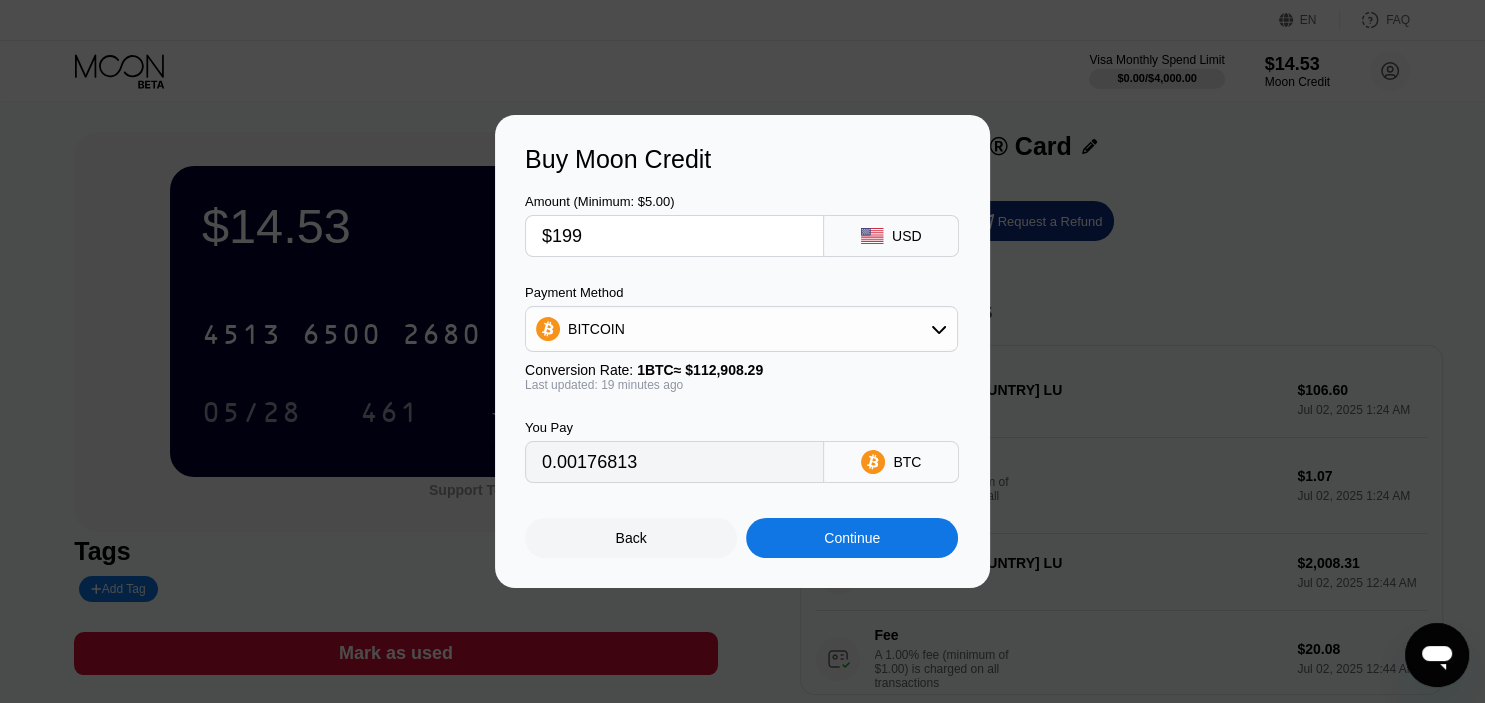 type on "$19" 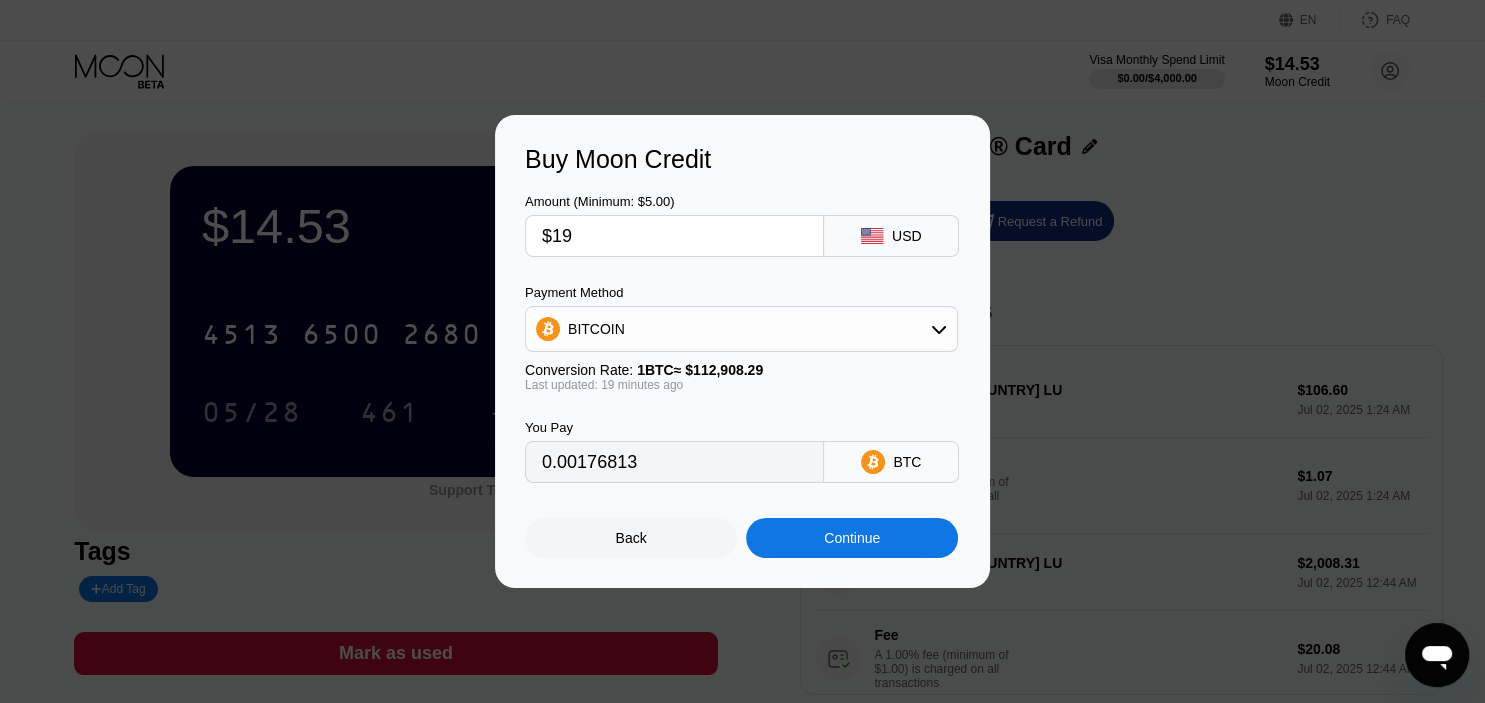 type on "0.00016882" 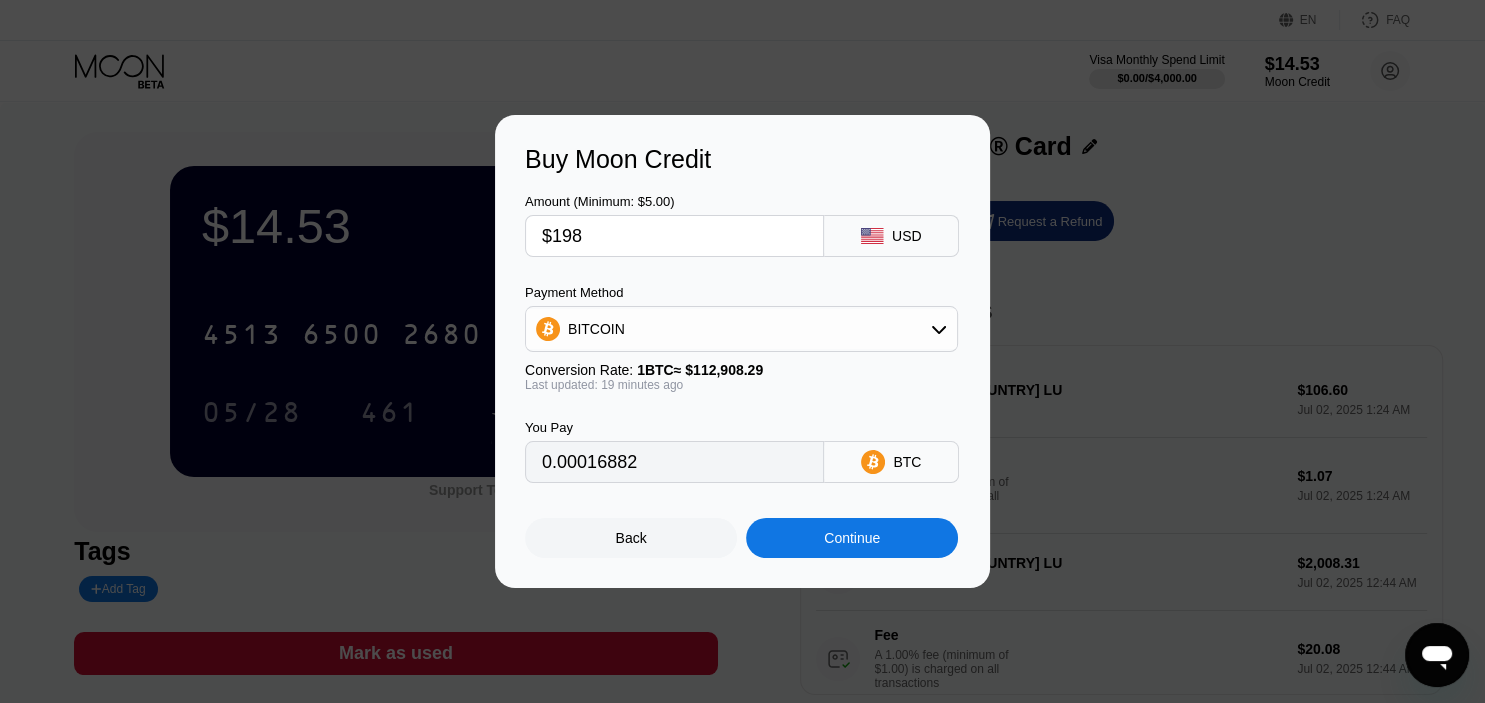 type on "$198" 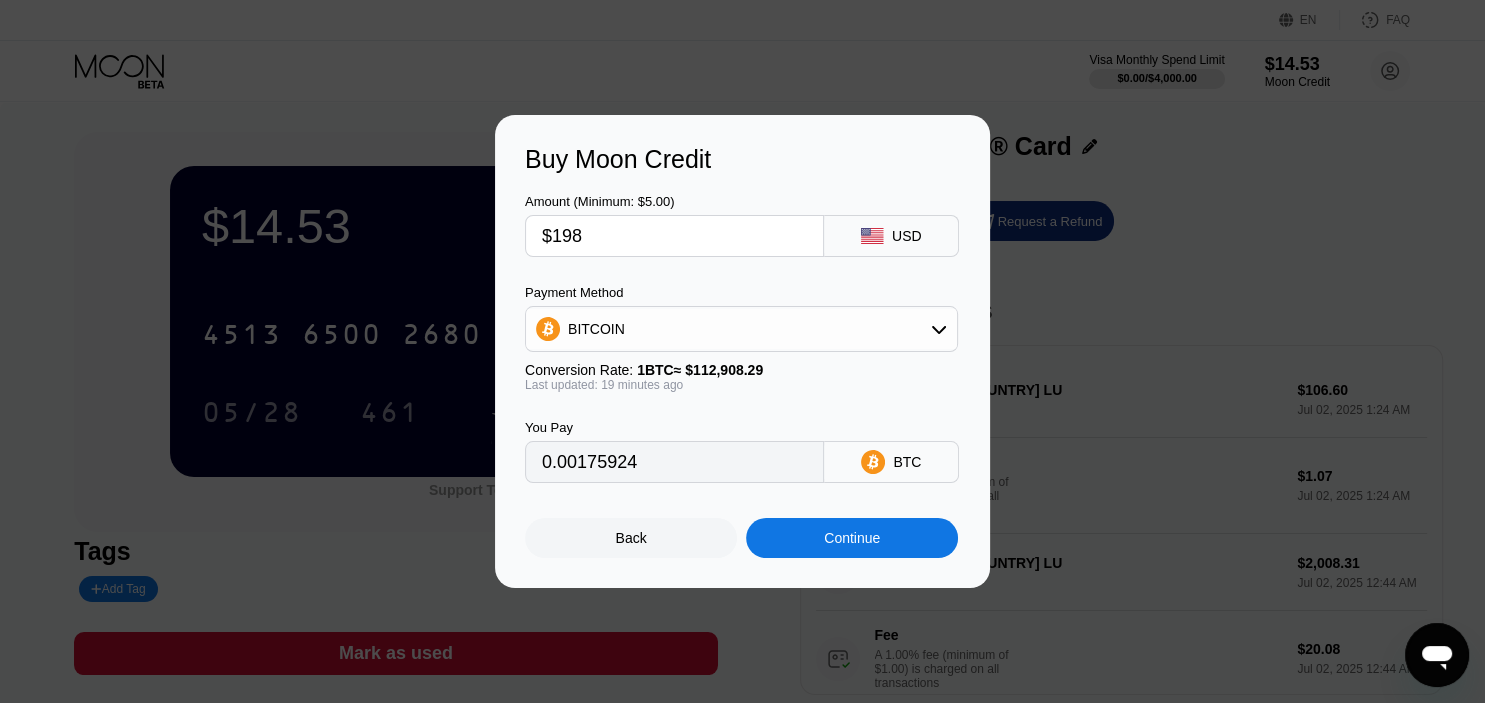 click on "$198" at bounding box center (674, 236) 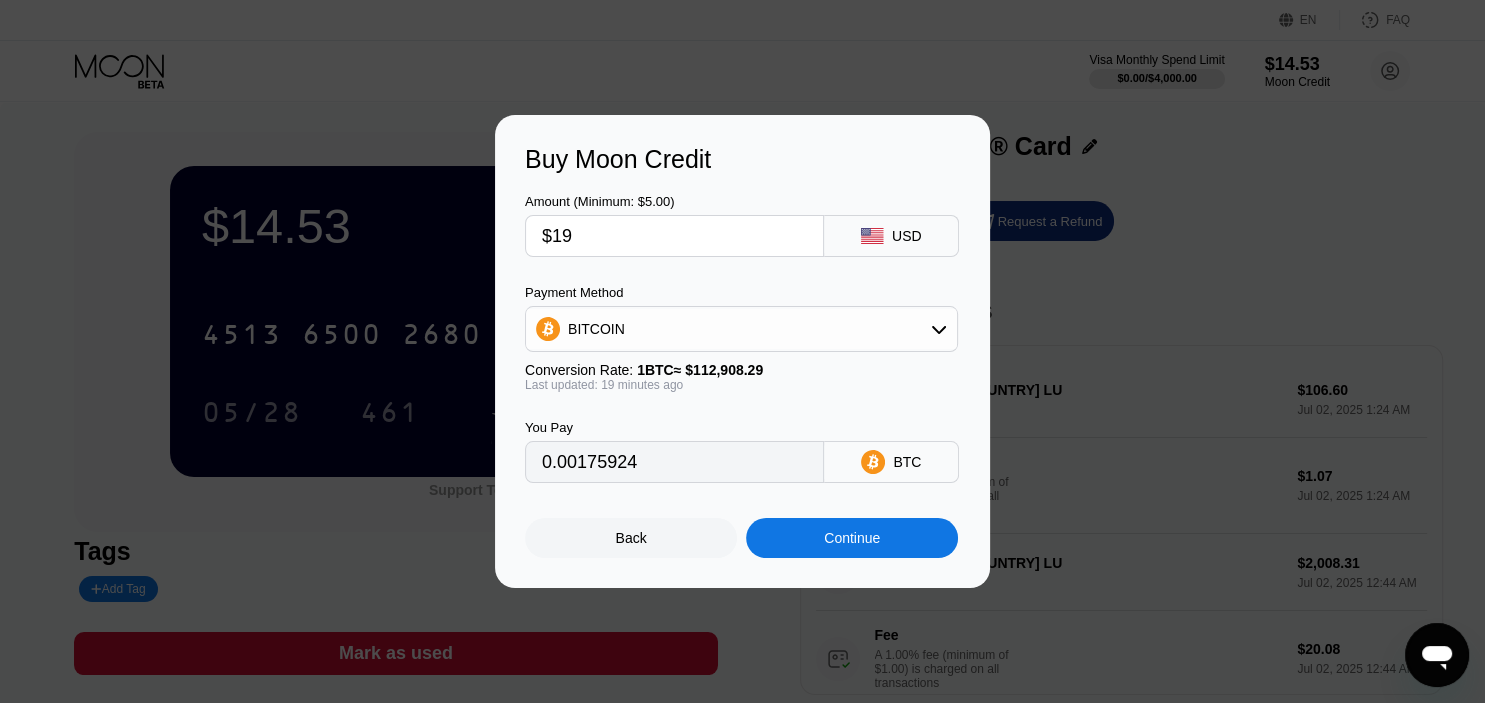 type on "0.00016882" 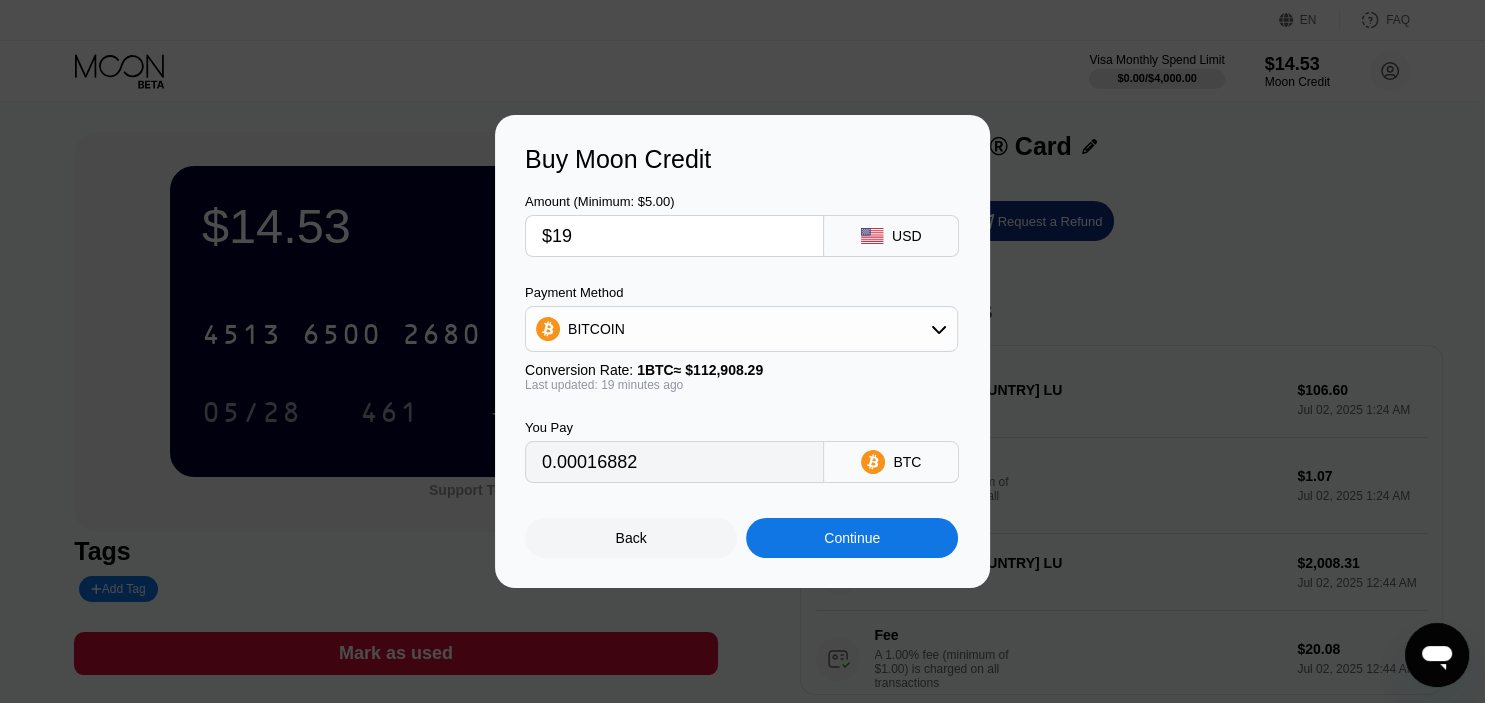 type on "$1" 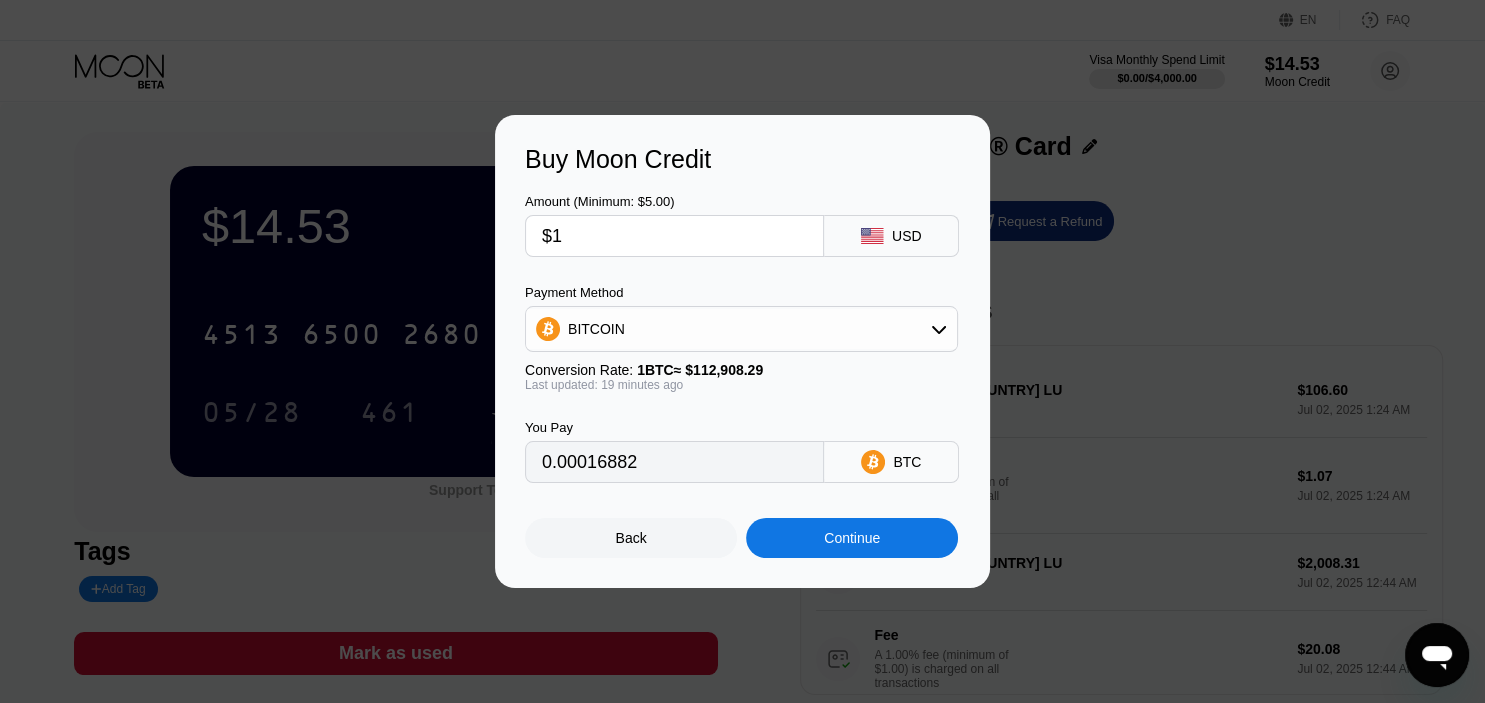 type on "0.00000889" 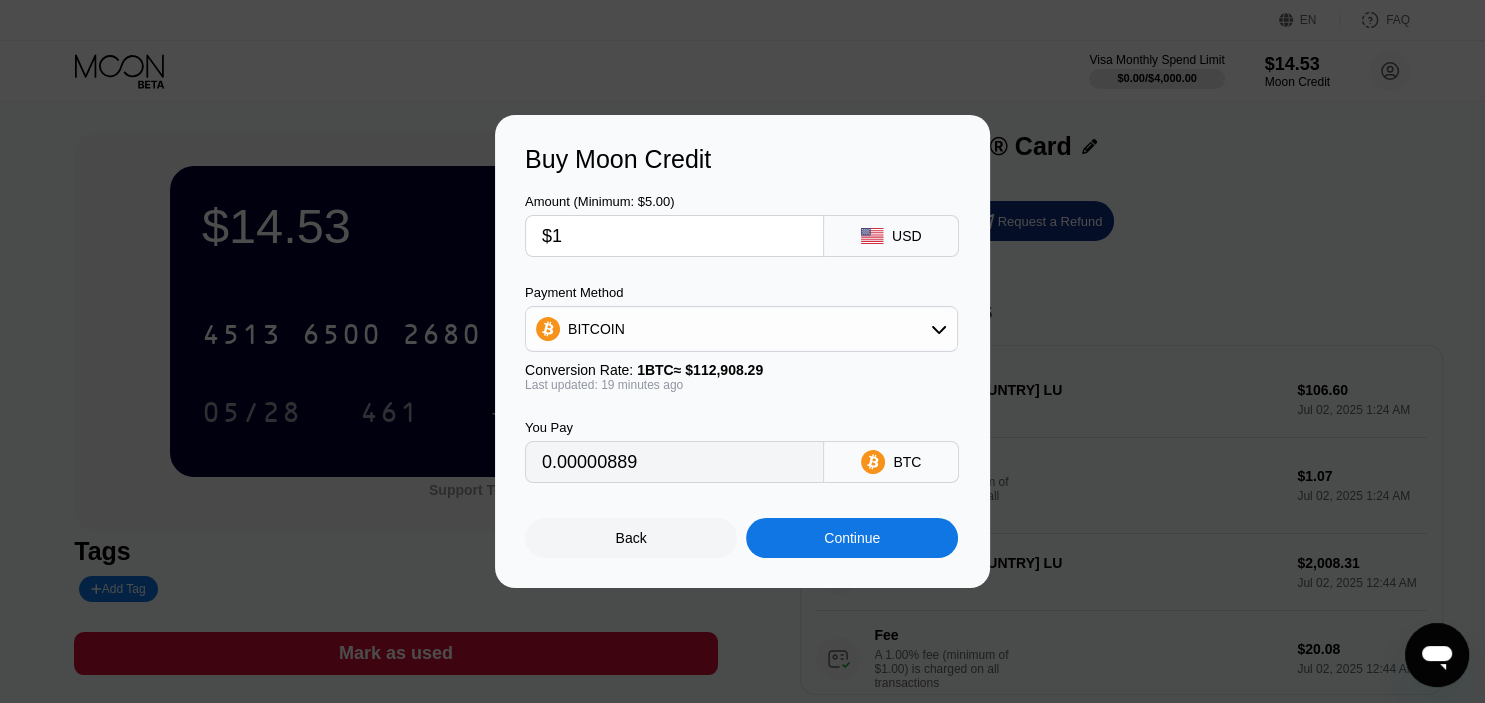 type 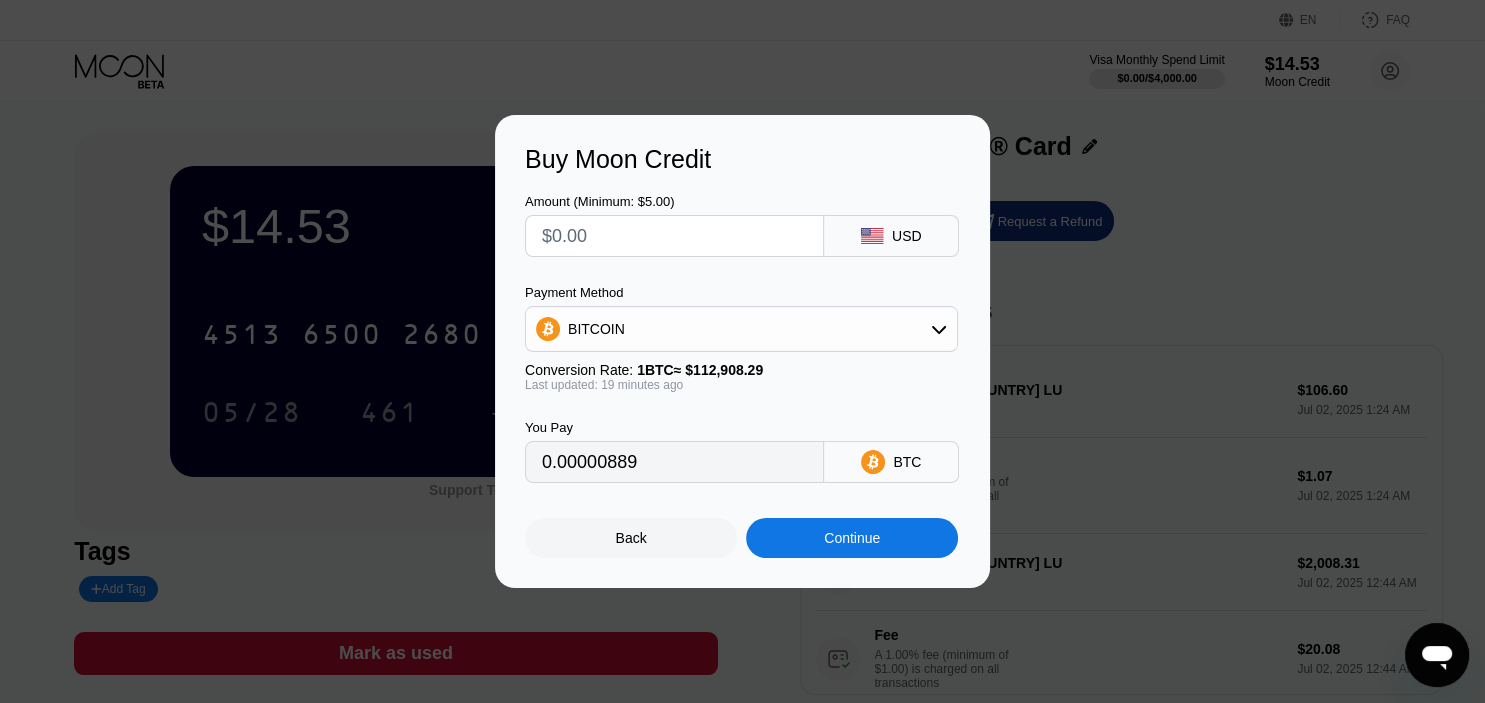 type on "0" 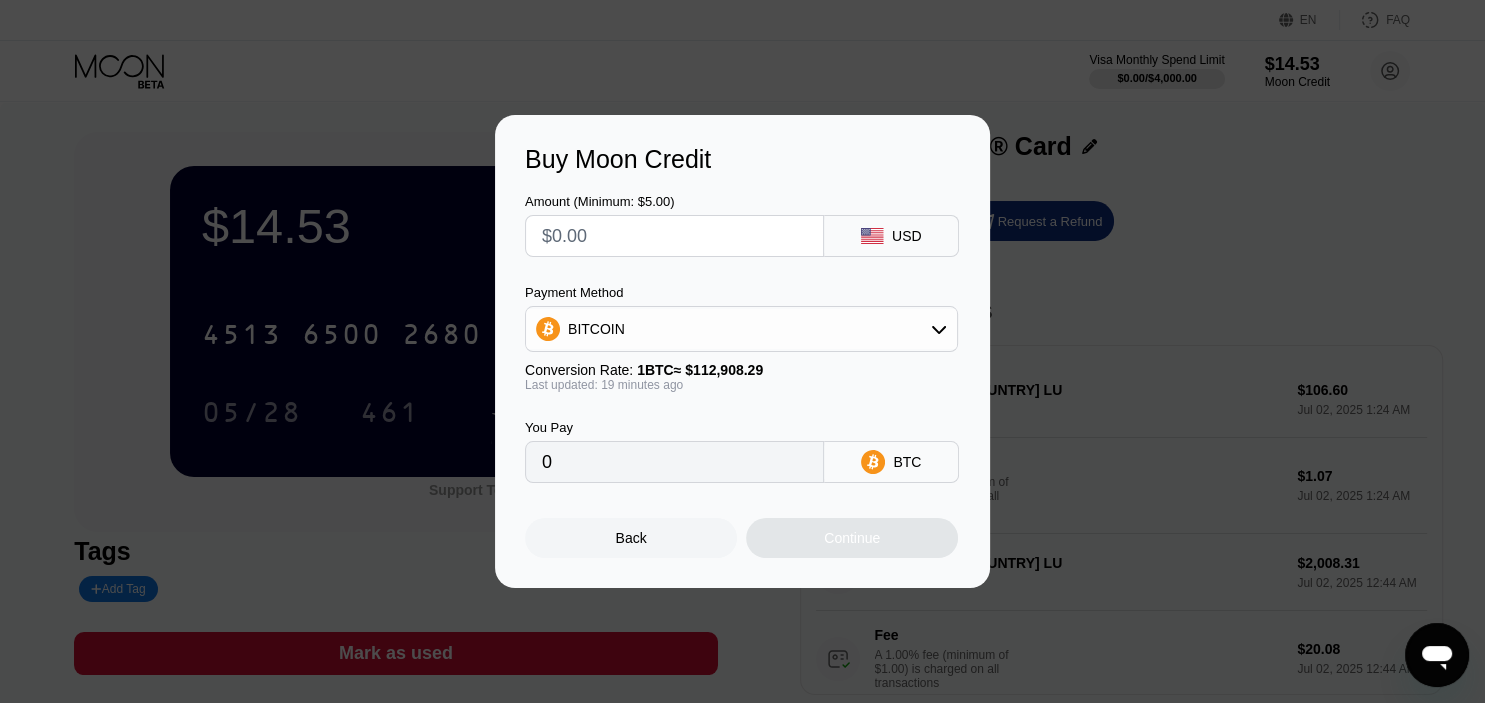 type on "$1" 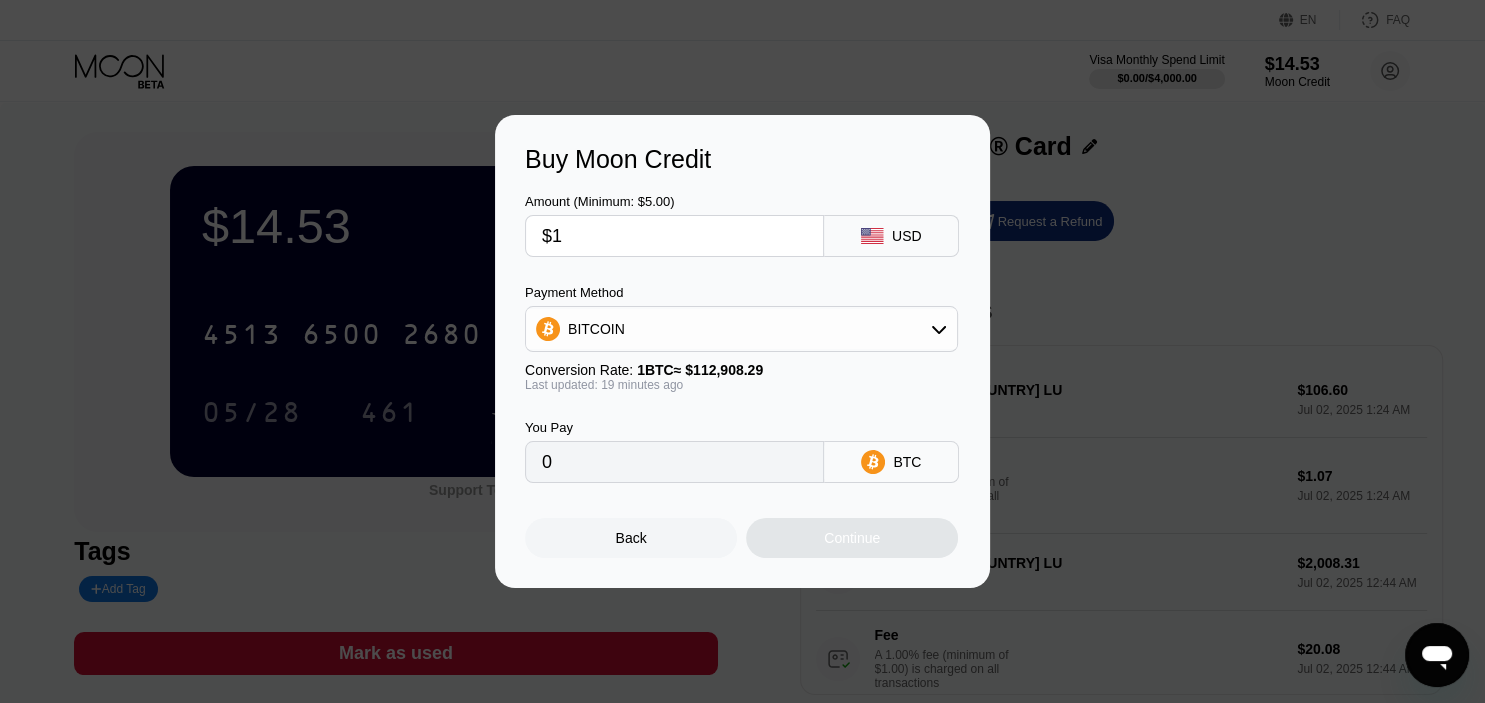 type on "0.00000889" 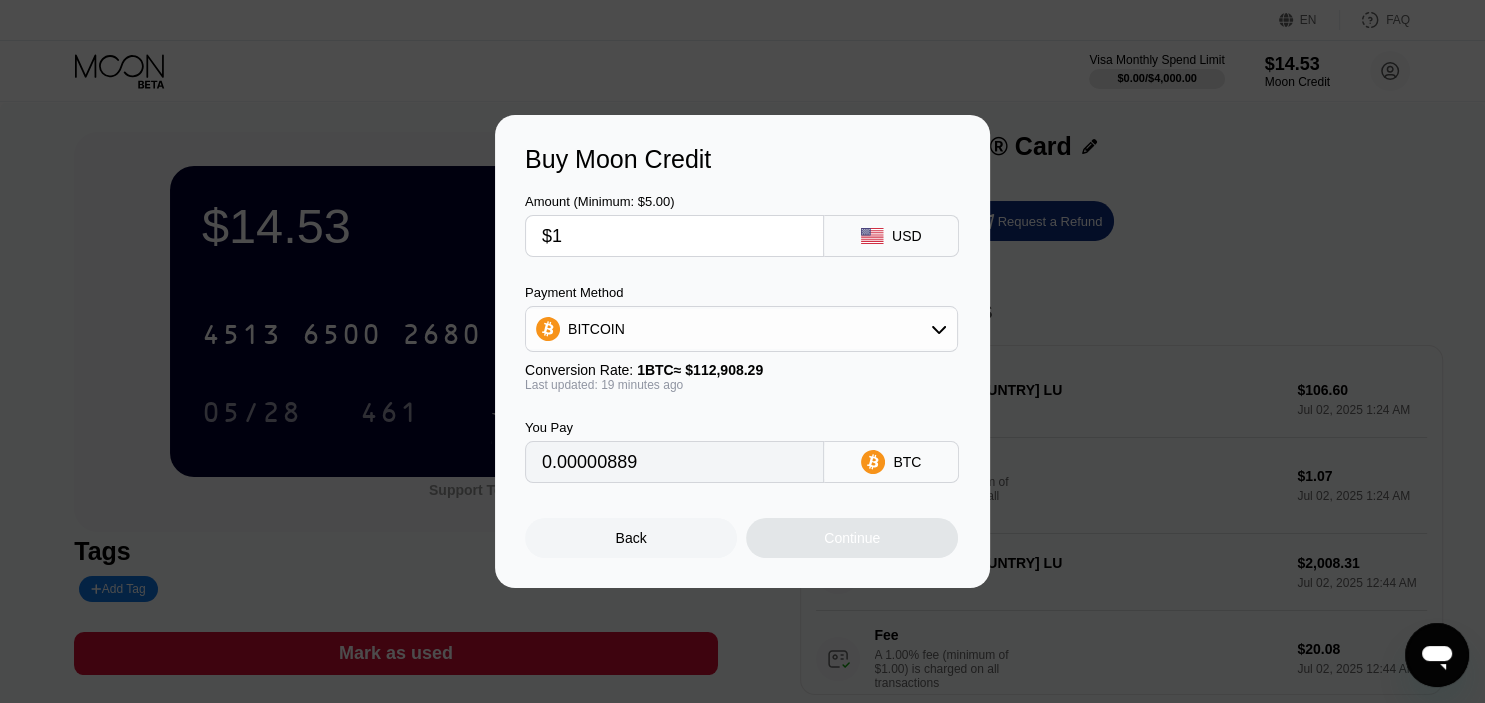 type on "$10" 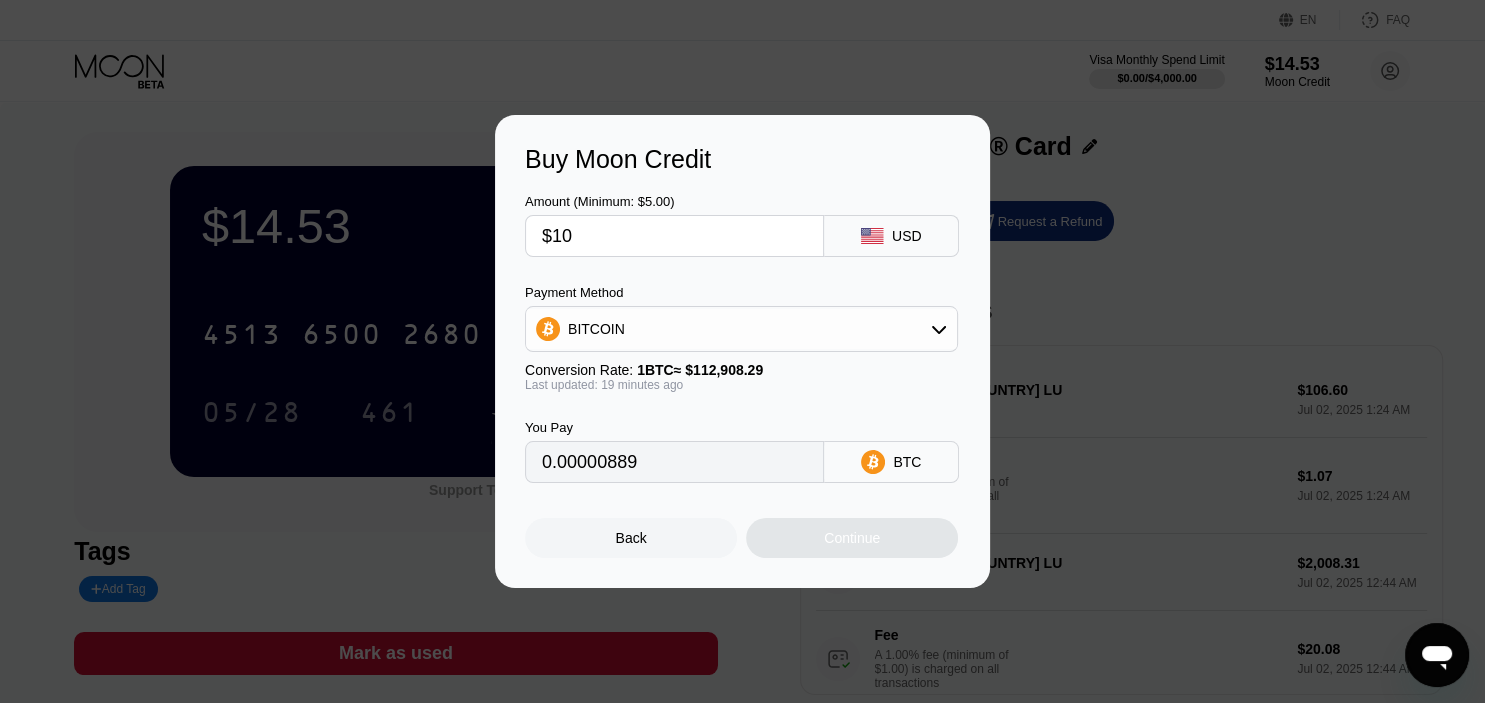 type on "0.00008886" 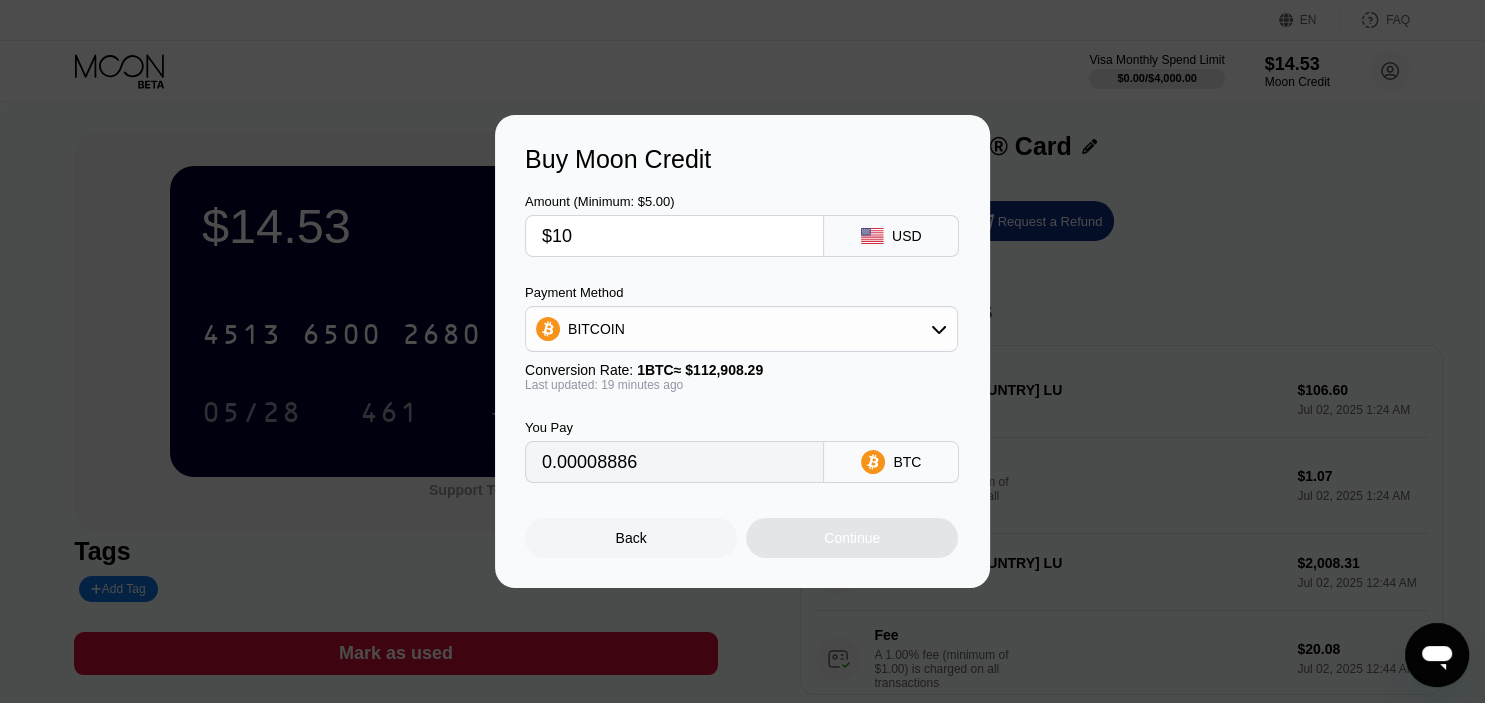 type on "$100" 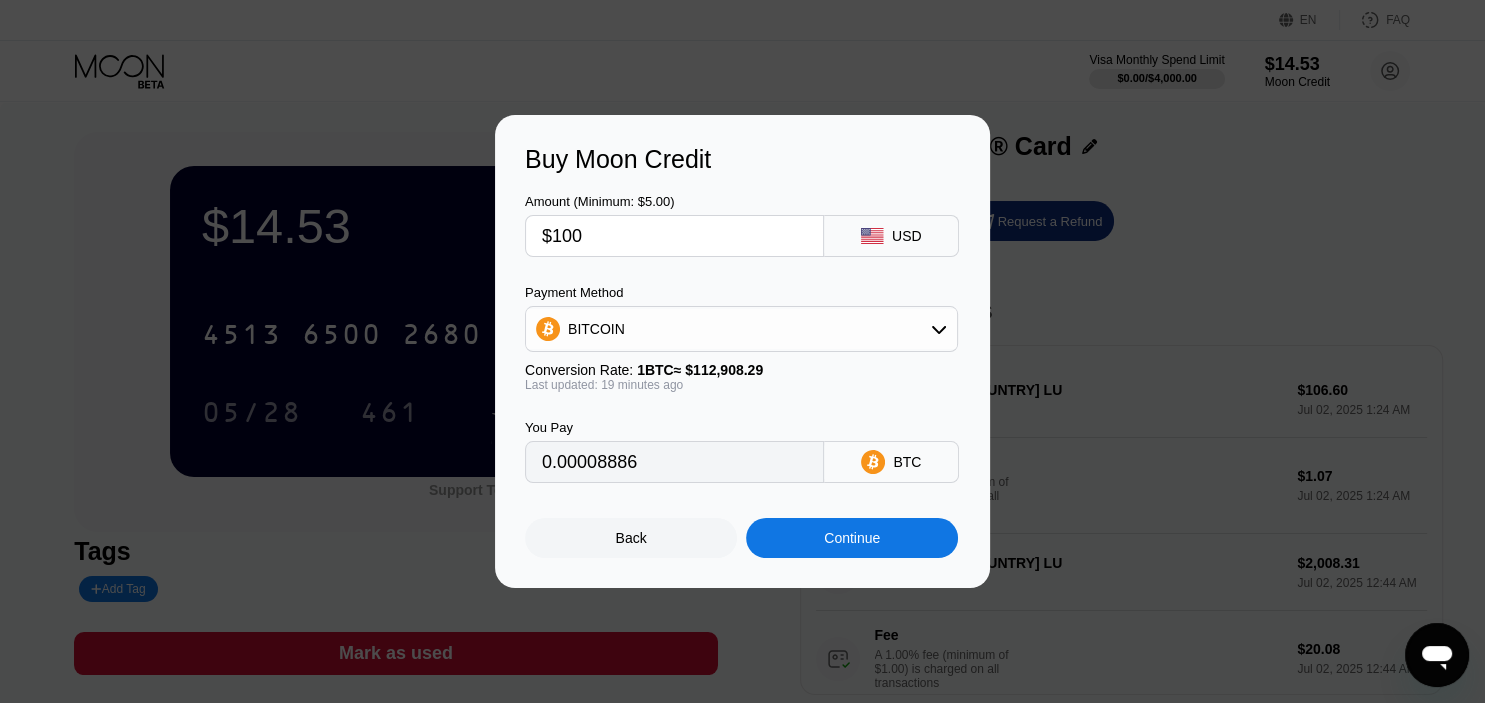 type on "0.00088851" 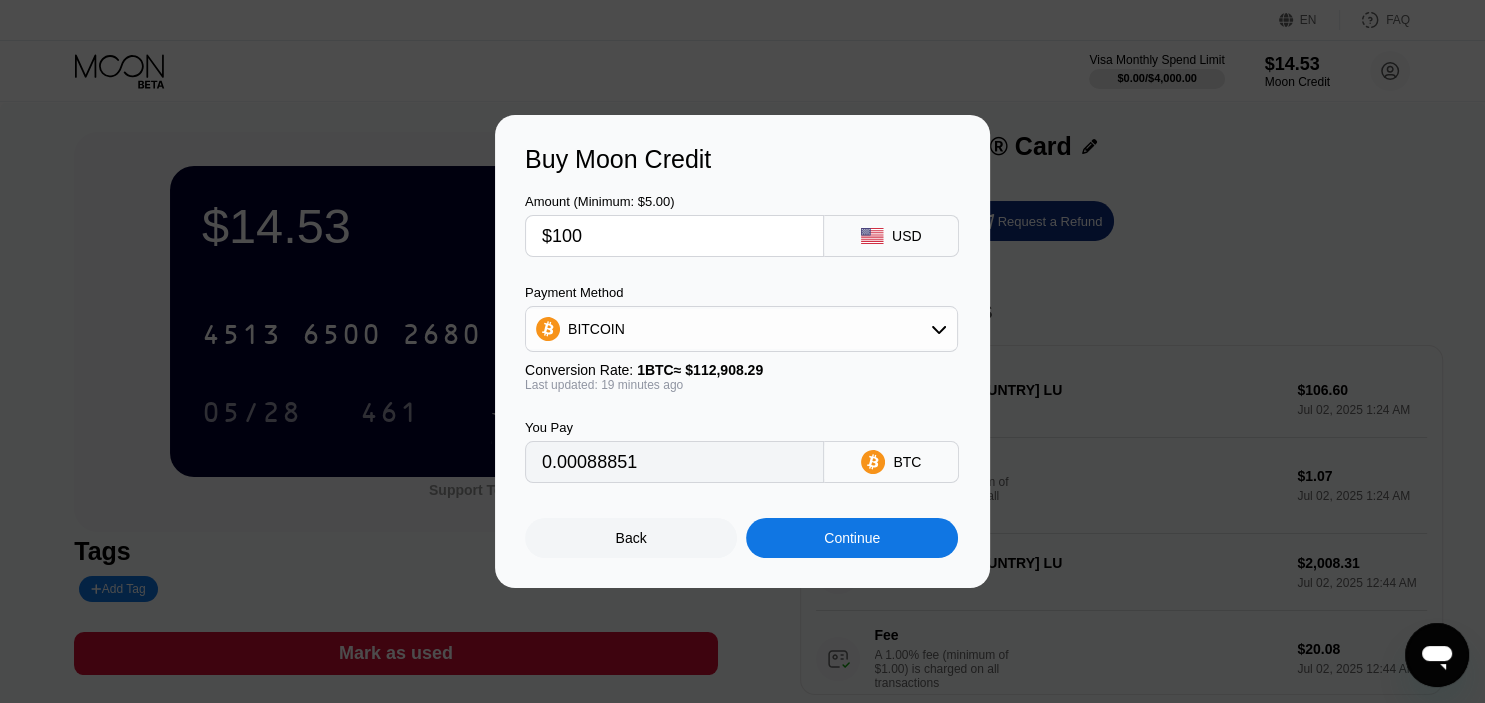 type on "$10" 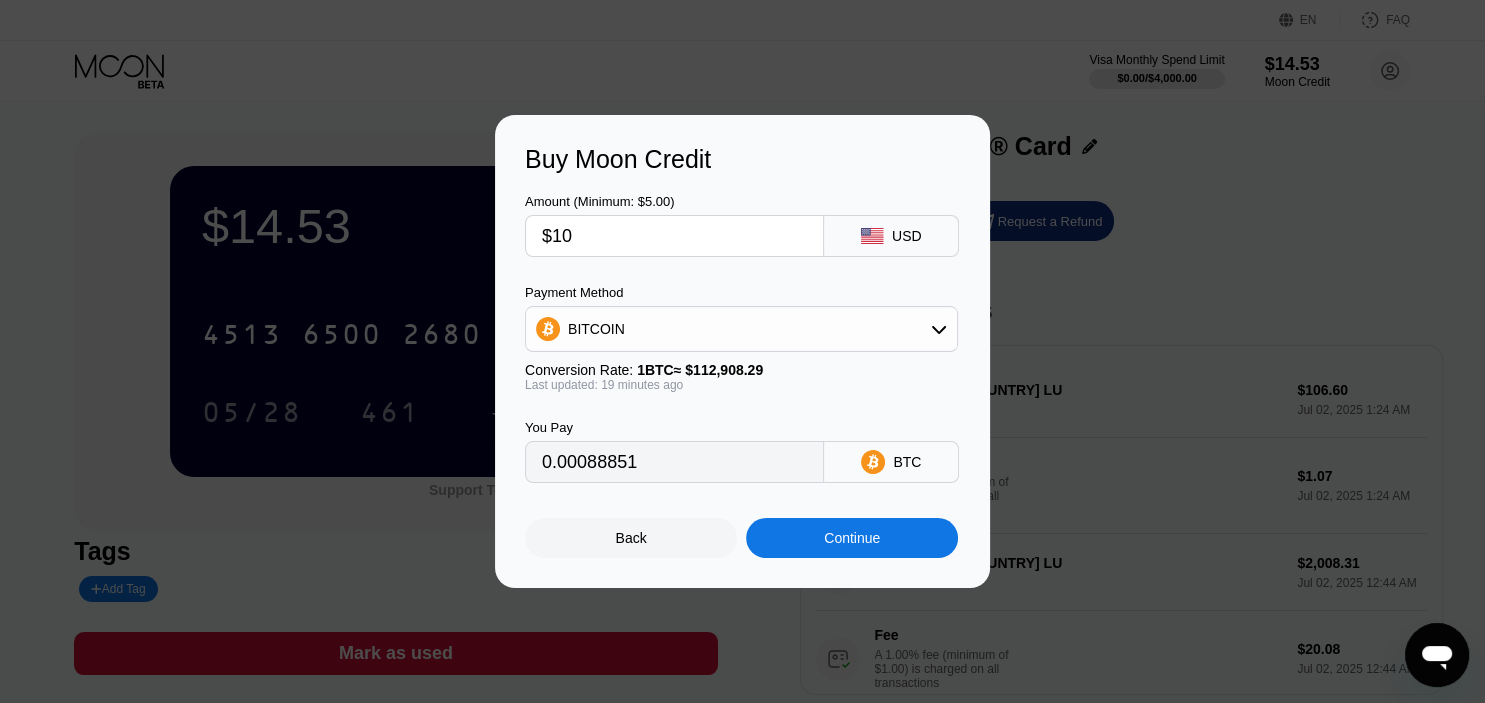 type on "0.00008886" 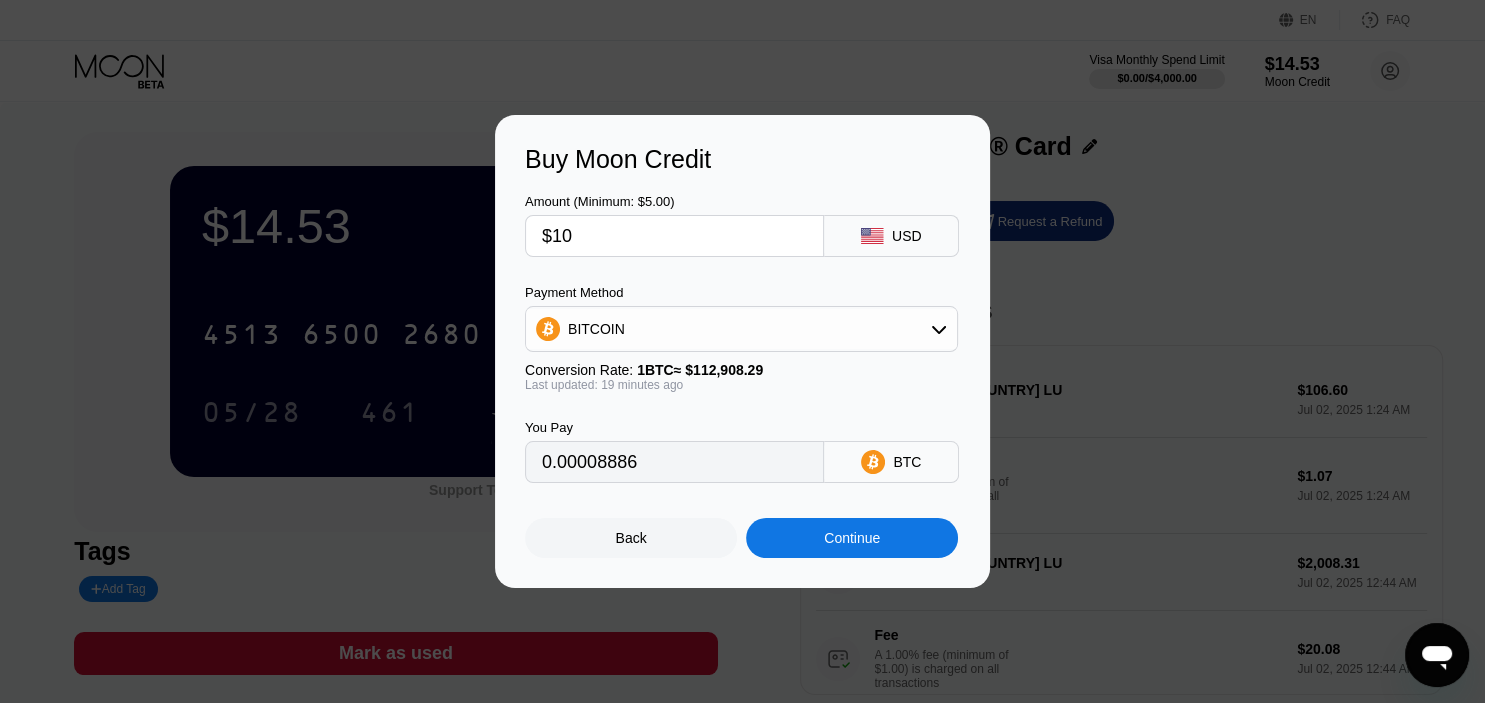 type on "$1" 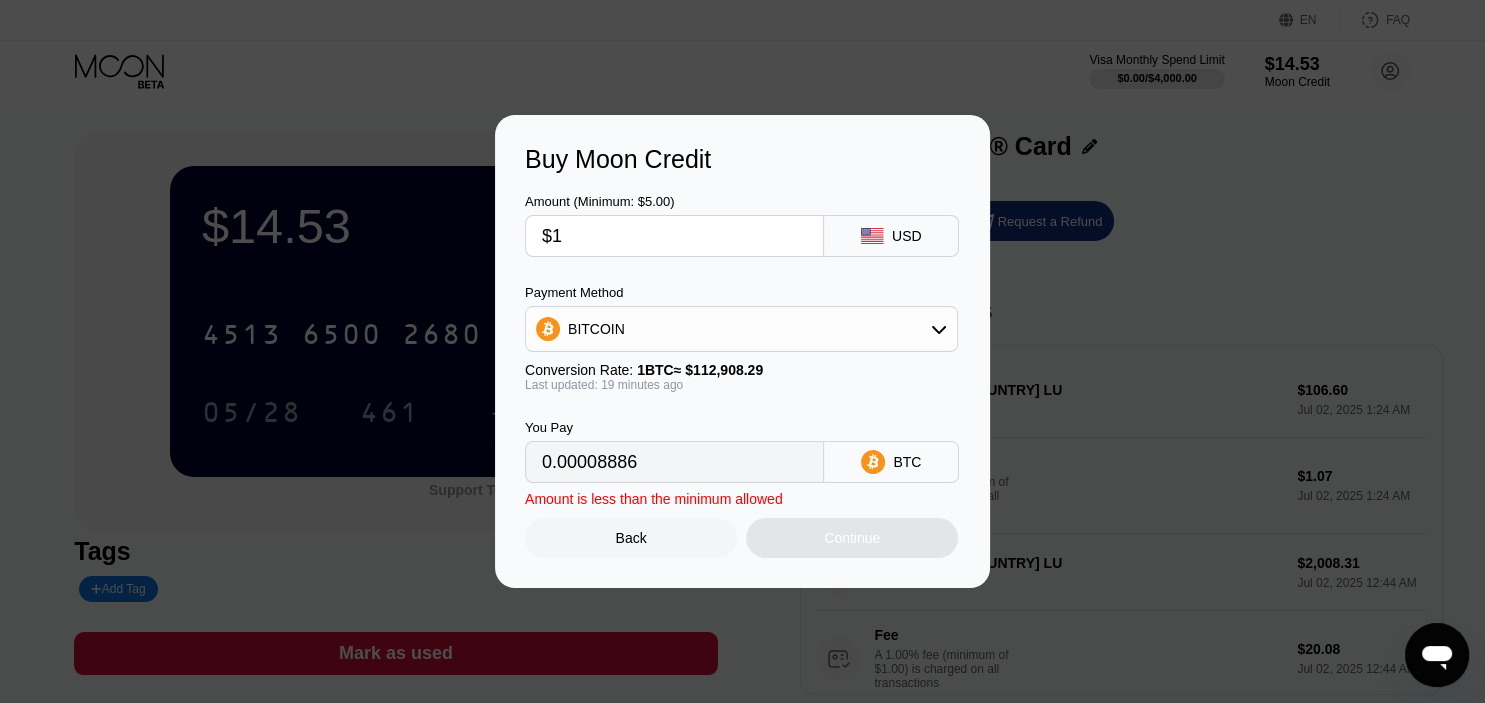 type on "0.00000889" 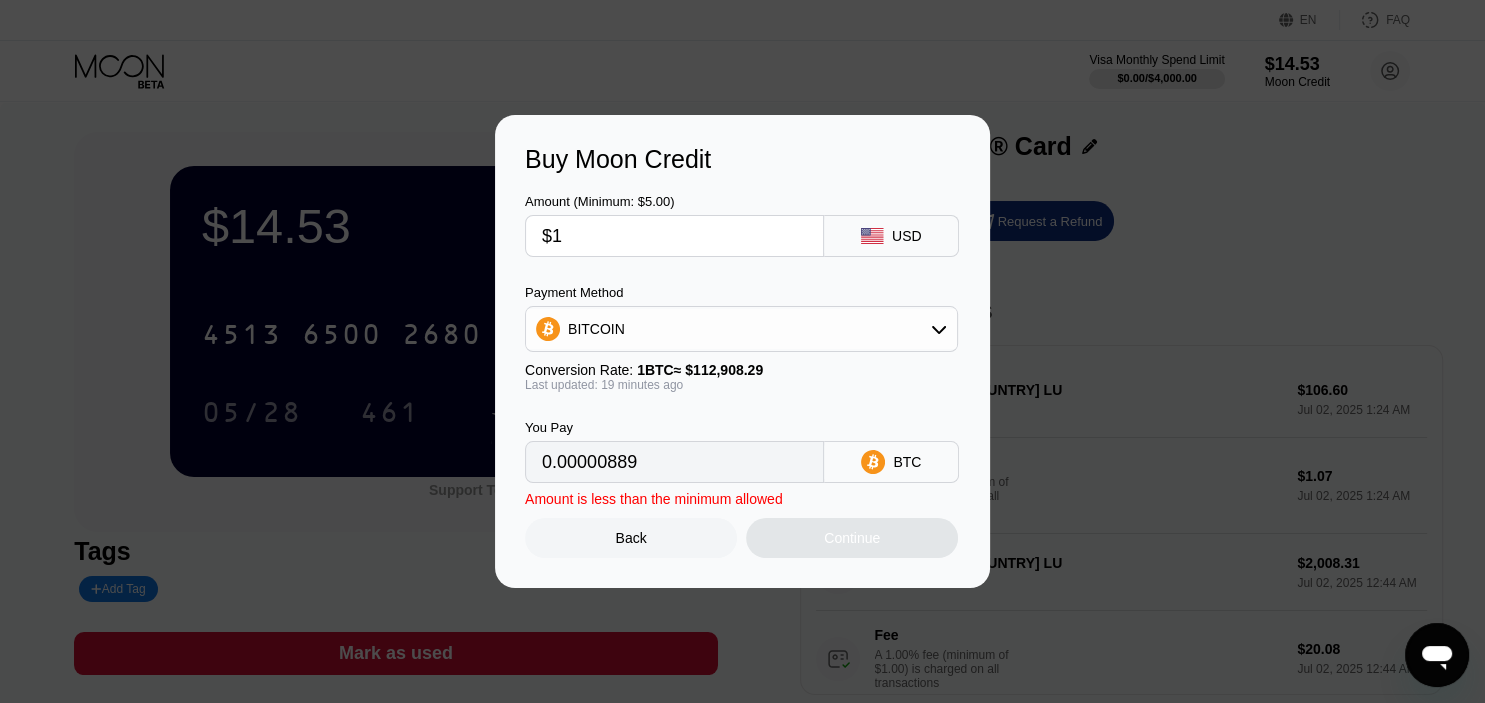 type 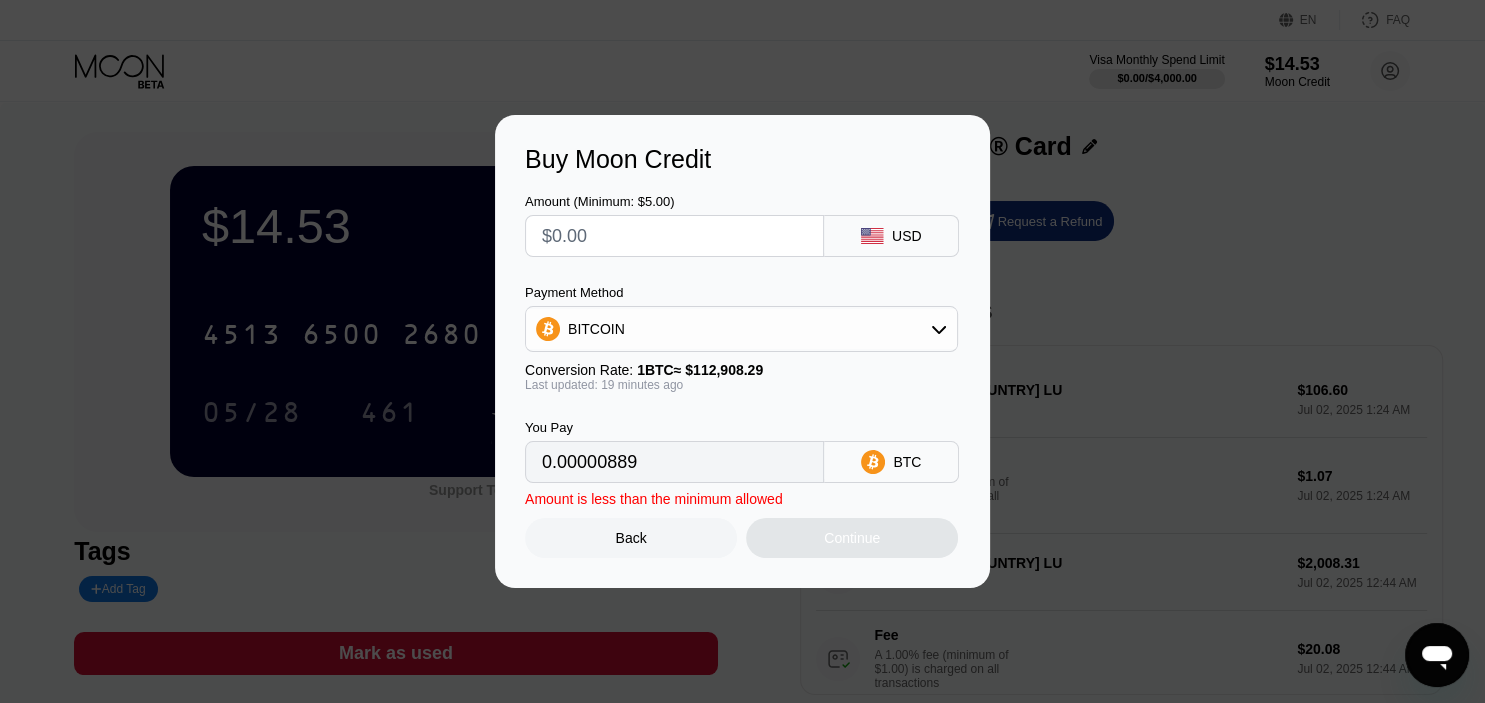 type on "0" 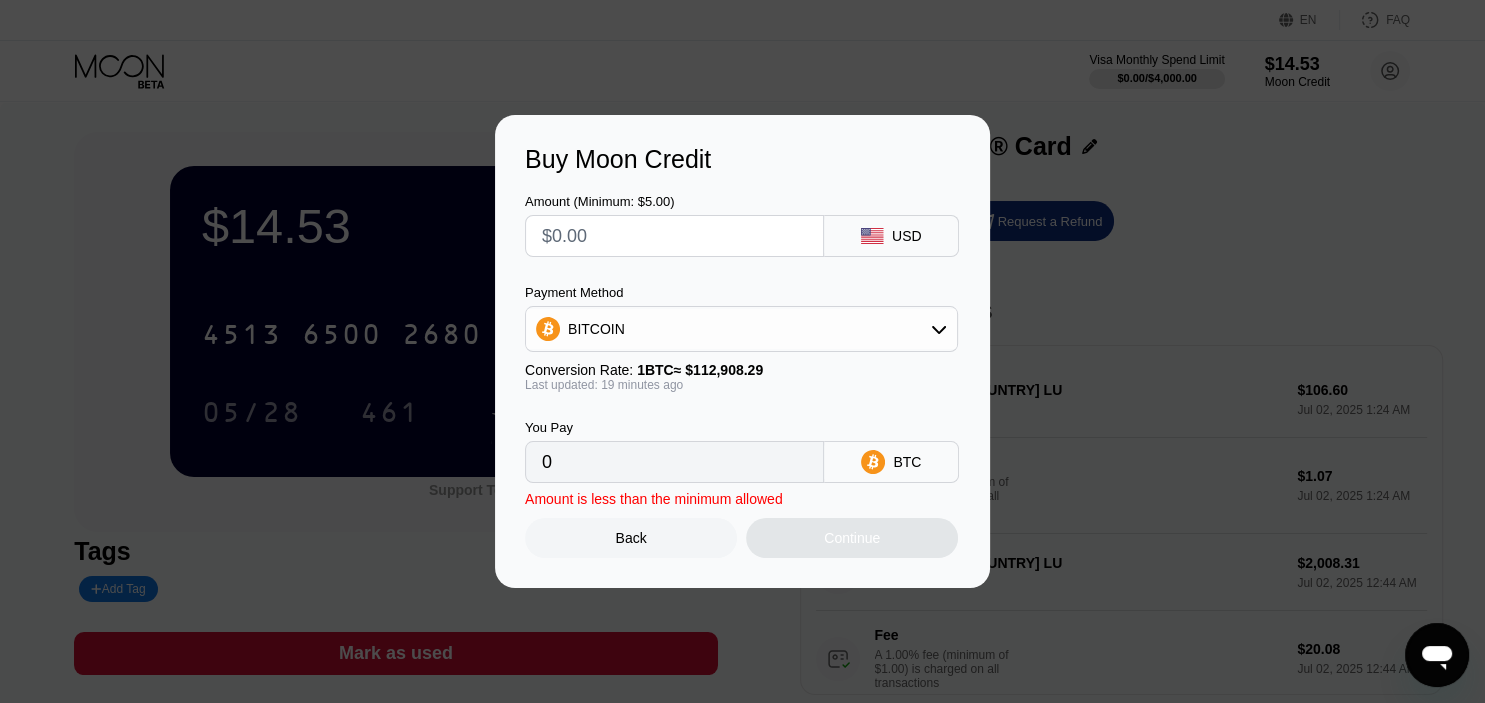 type on "$1" 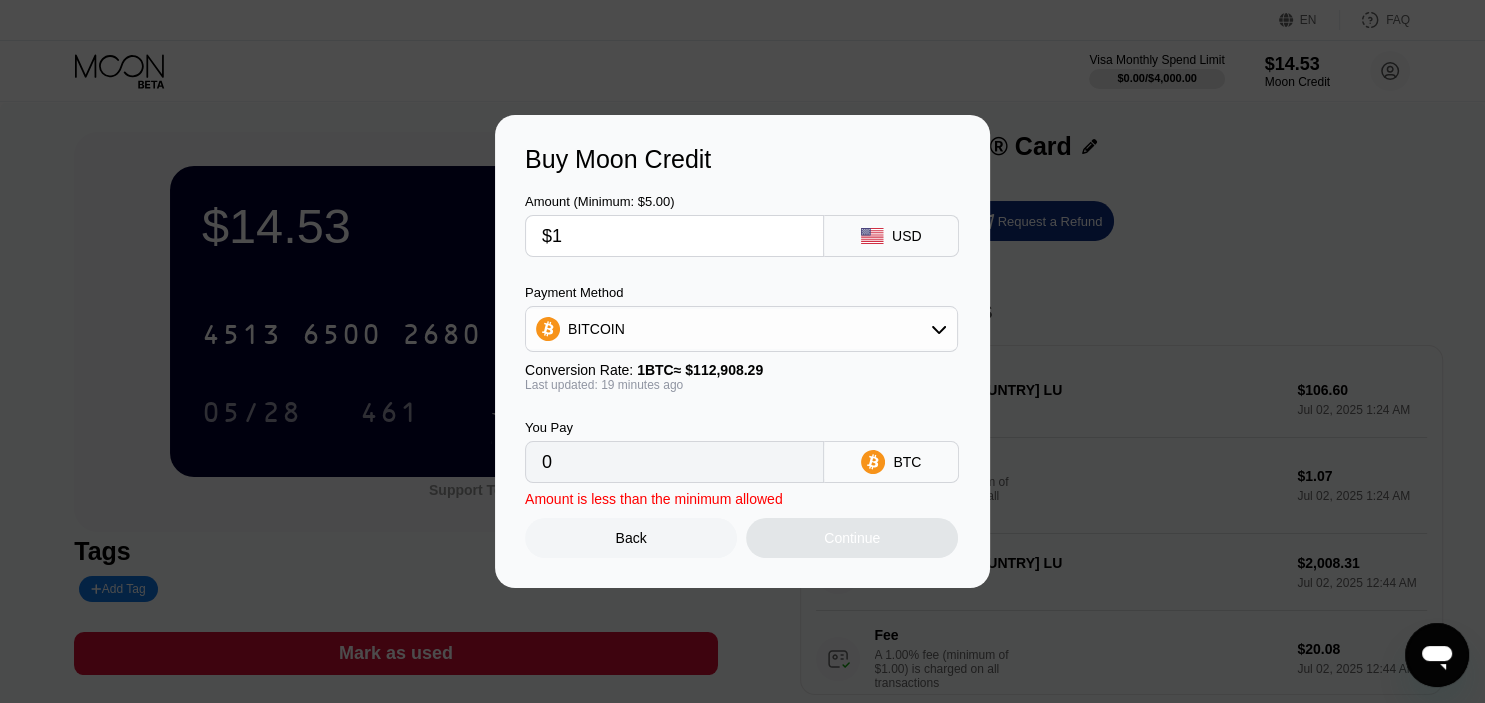 type on "0.00000889" 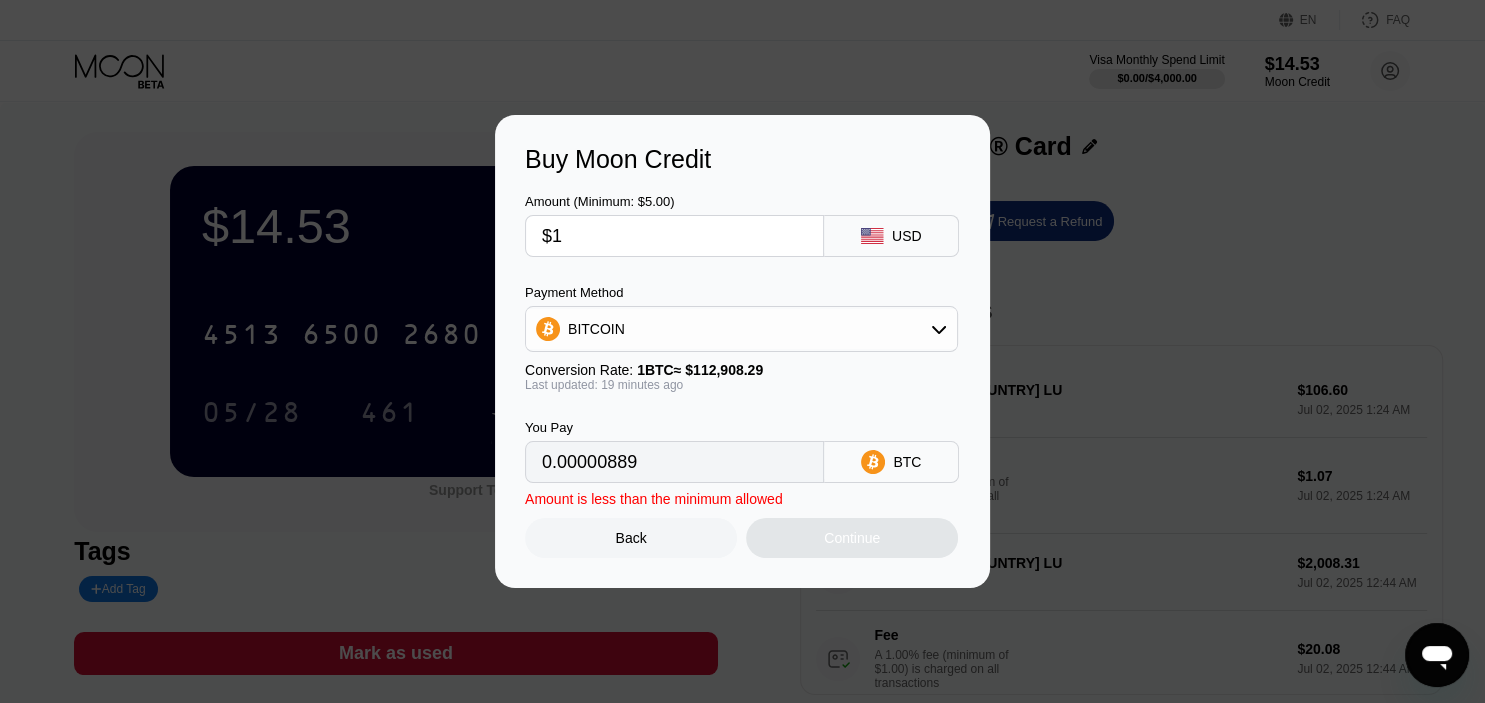 type on "$1" 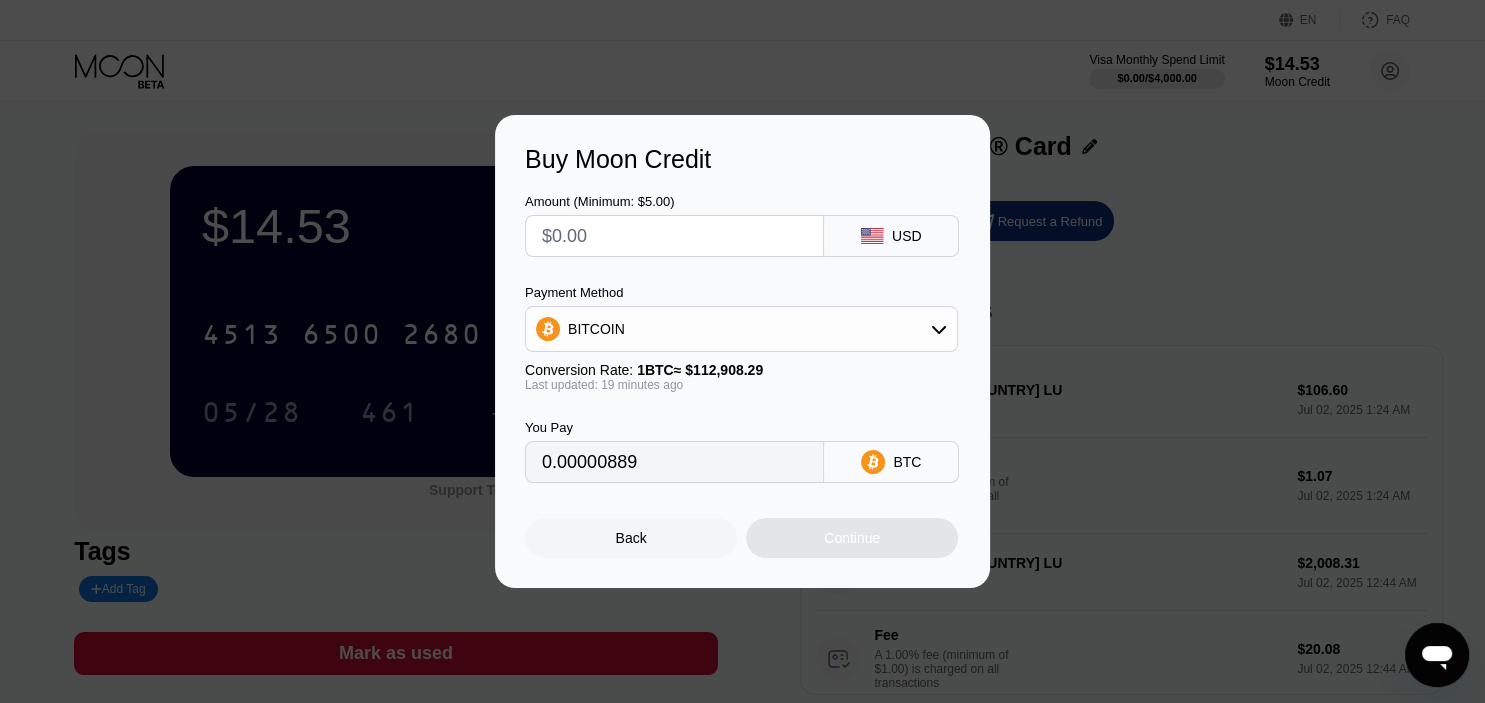 type on "0" 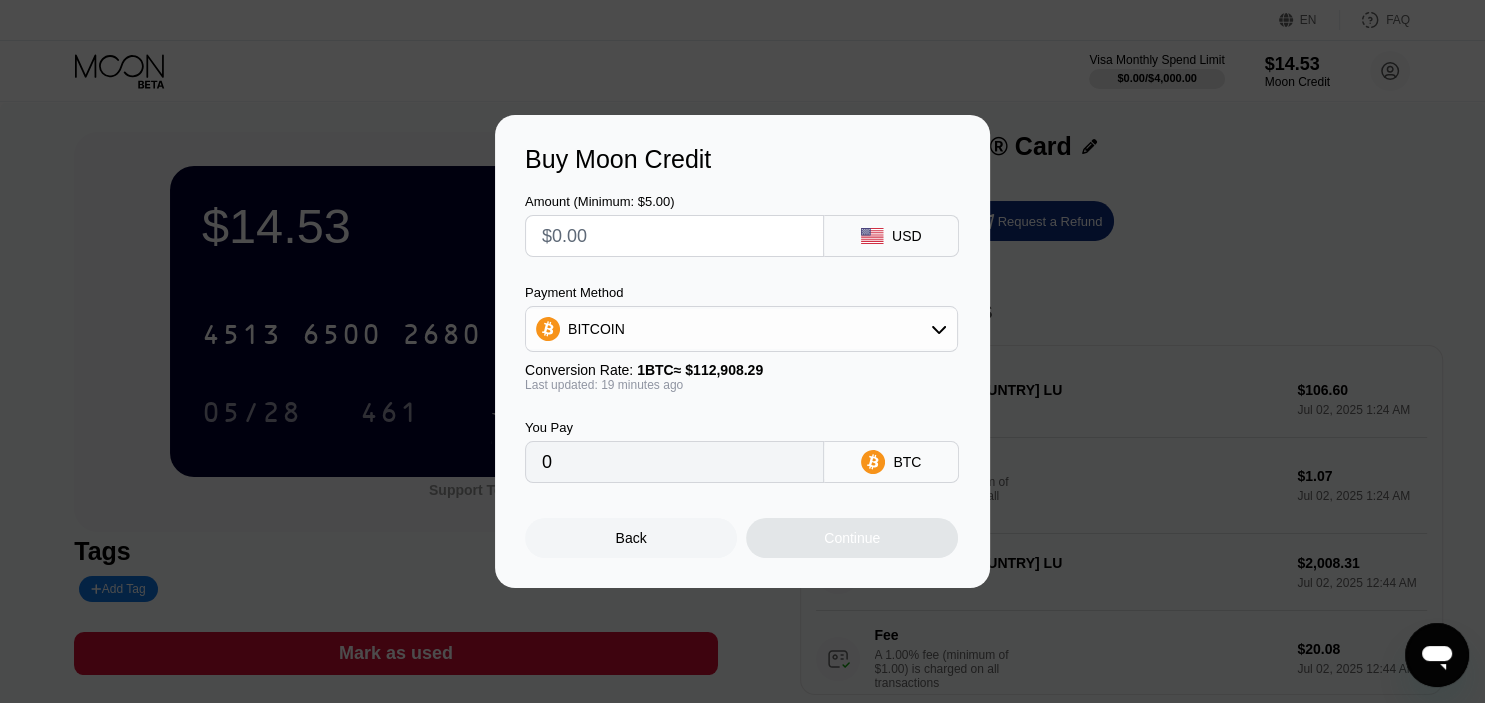 type on "$9" 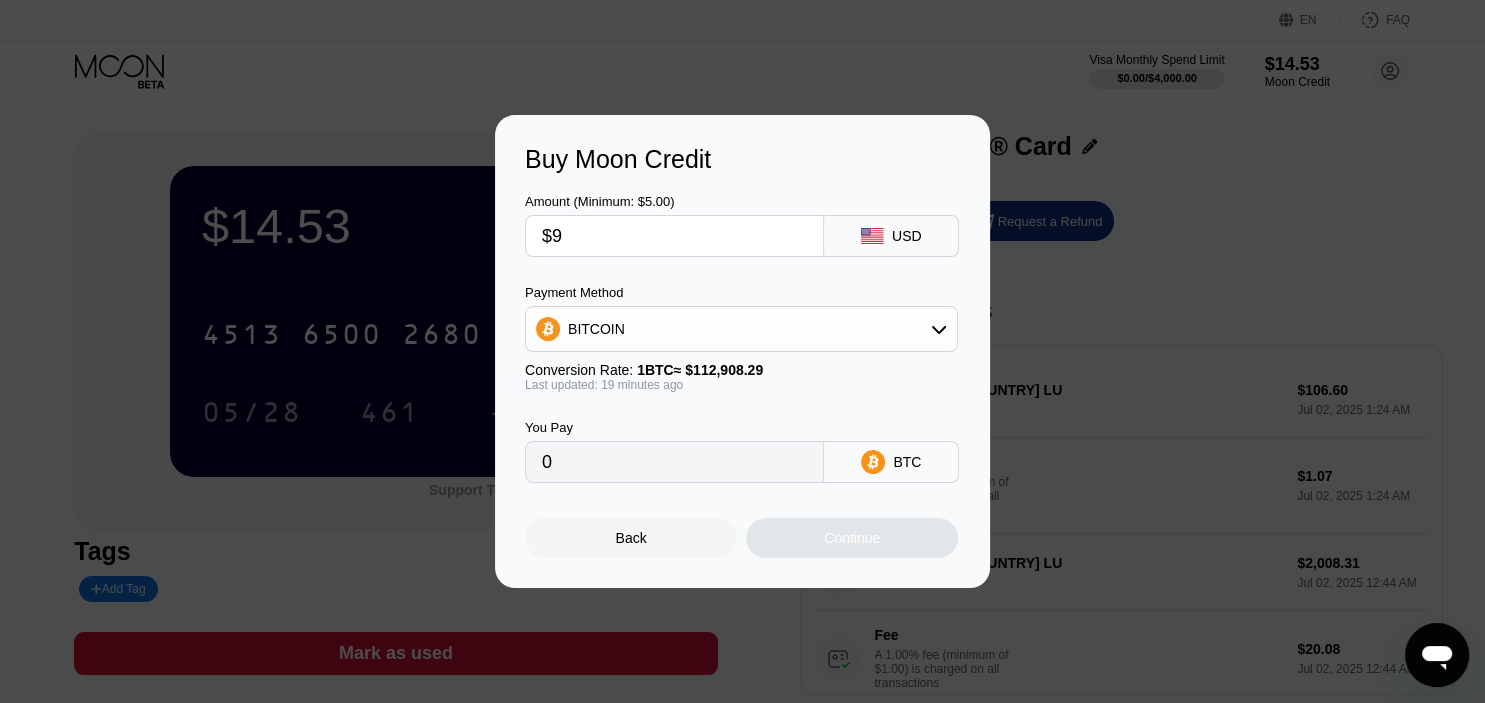 type on "0.00007997" 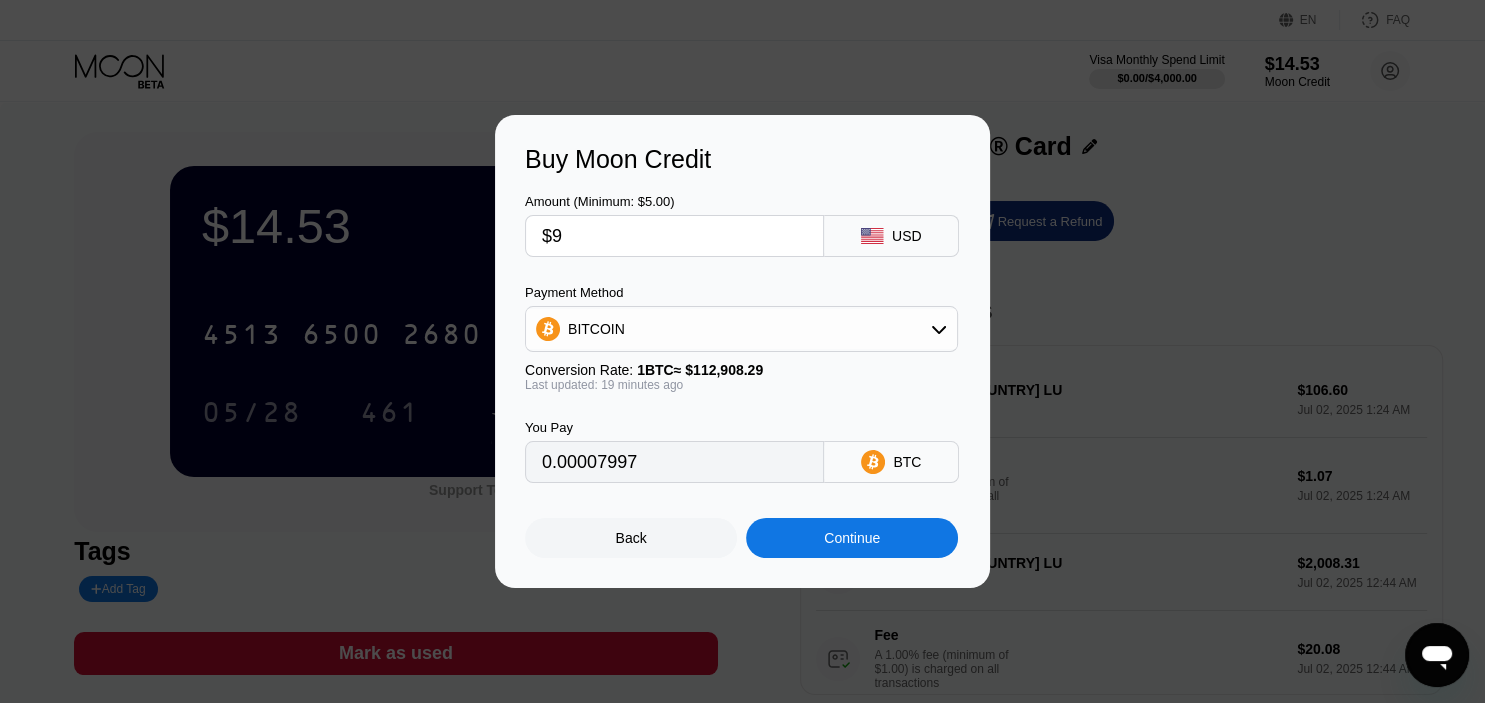 type on "$99" 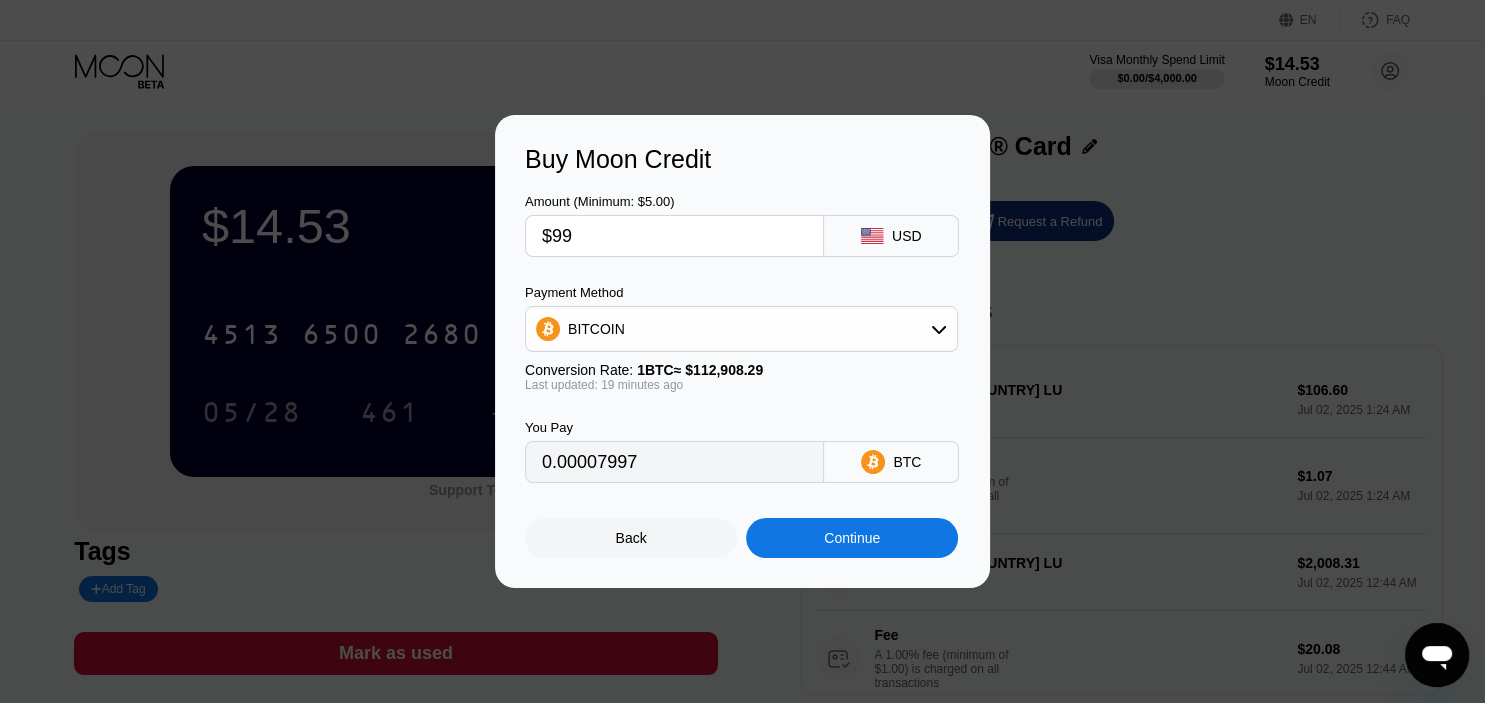 type on "0.00087962" 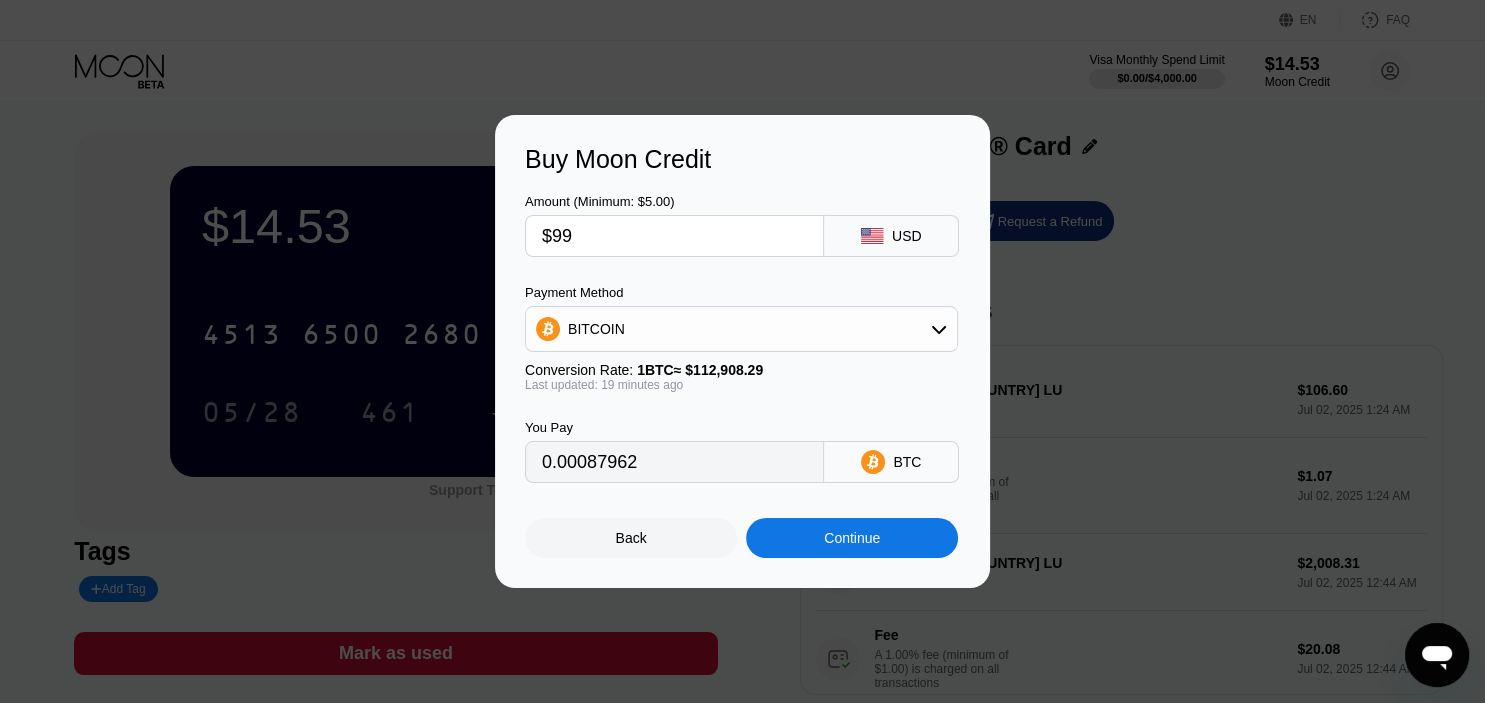 type on "$999" 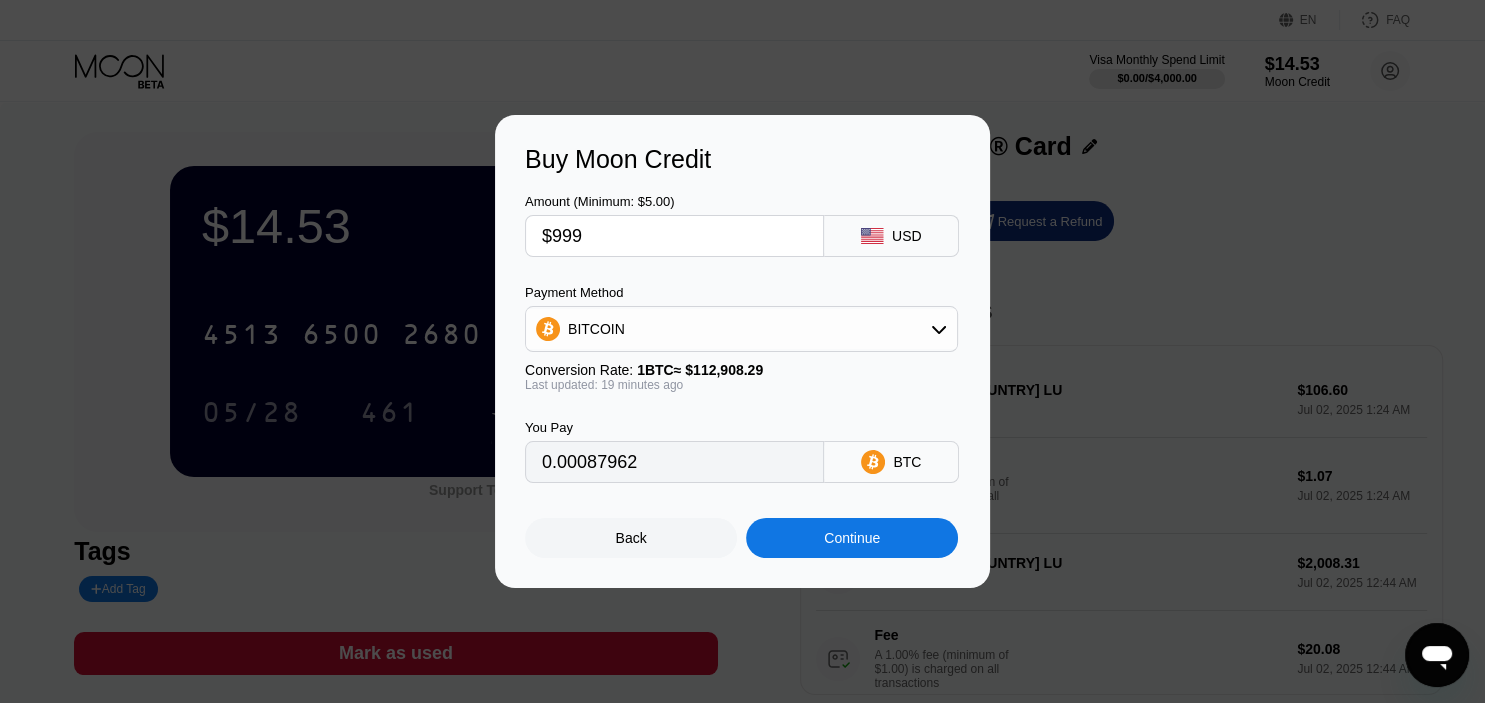 type on "0.00887617" 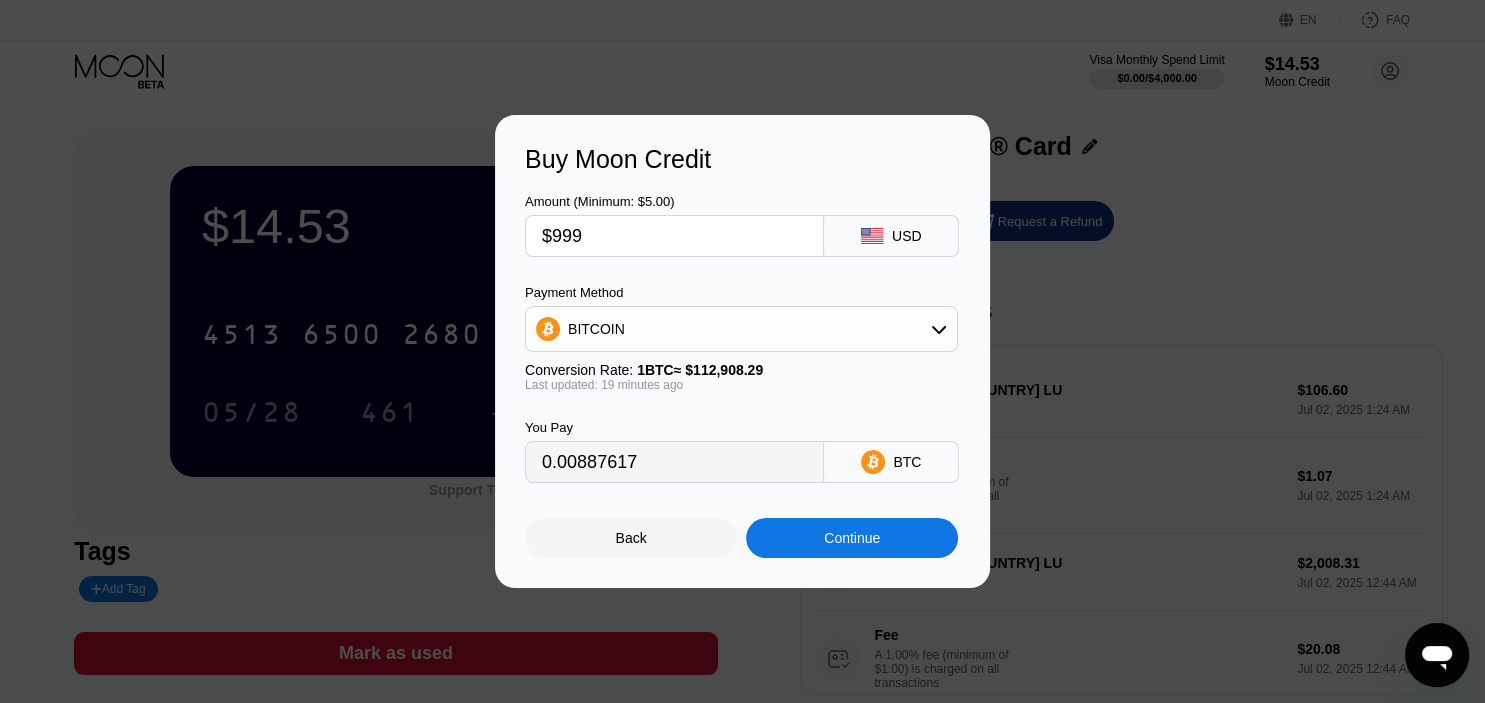 type on "$99" 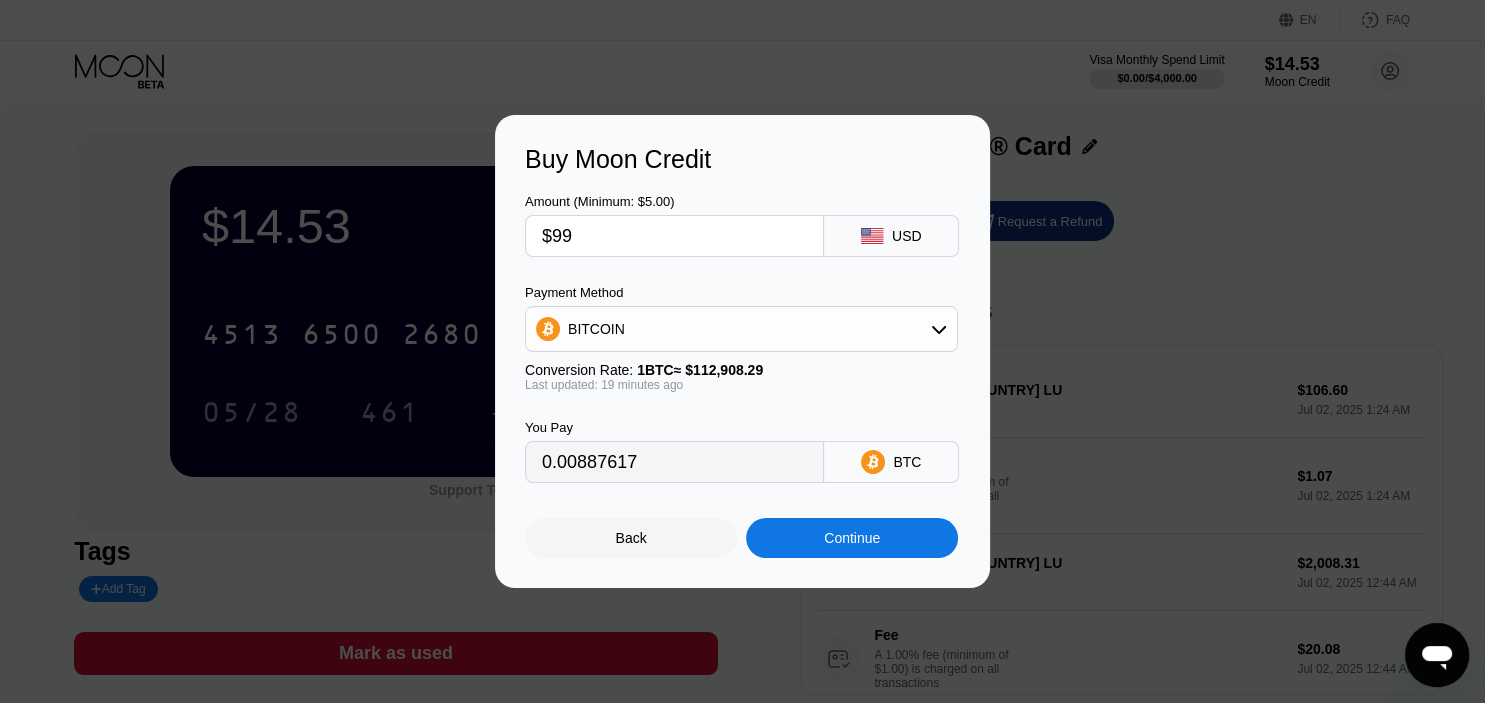 type on "0.00087962" 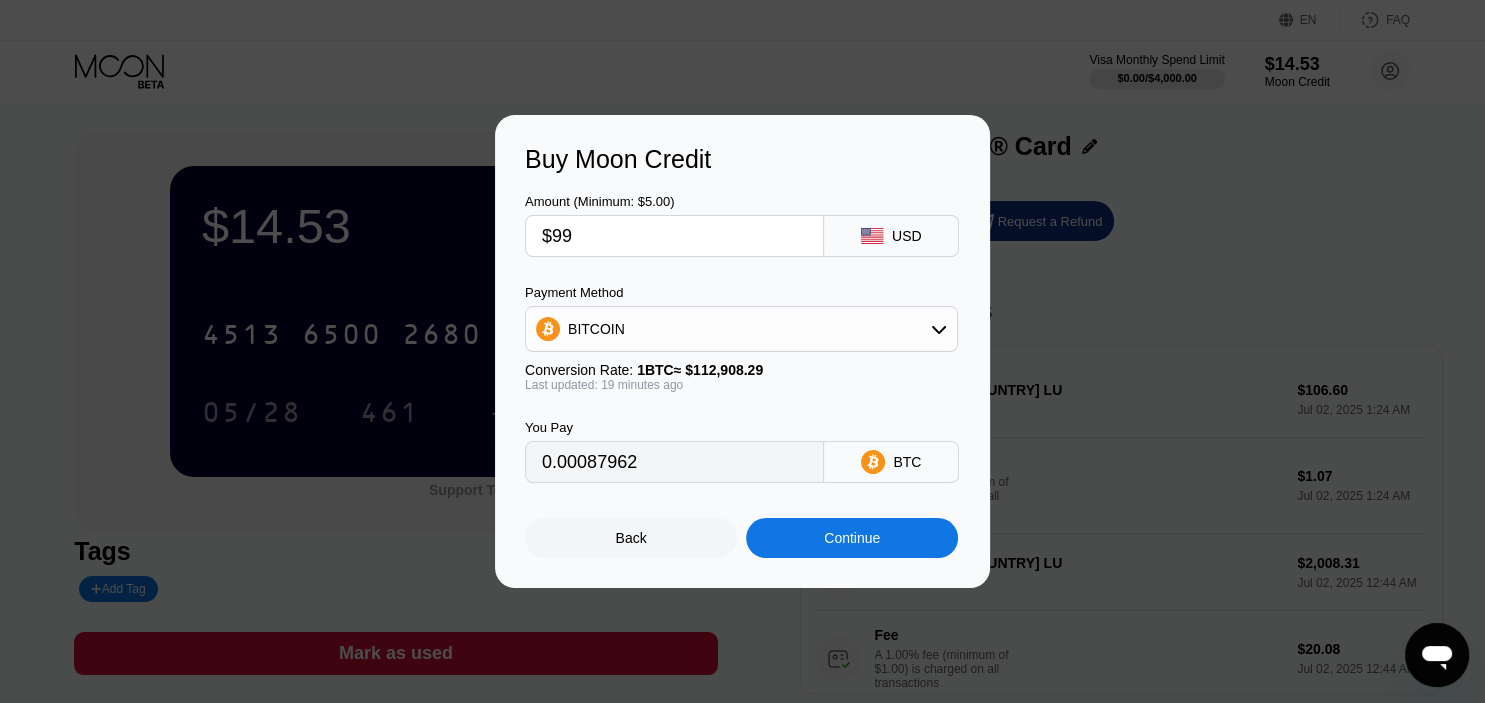 type on "$9" 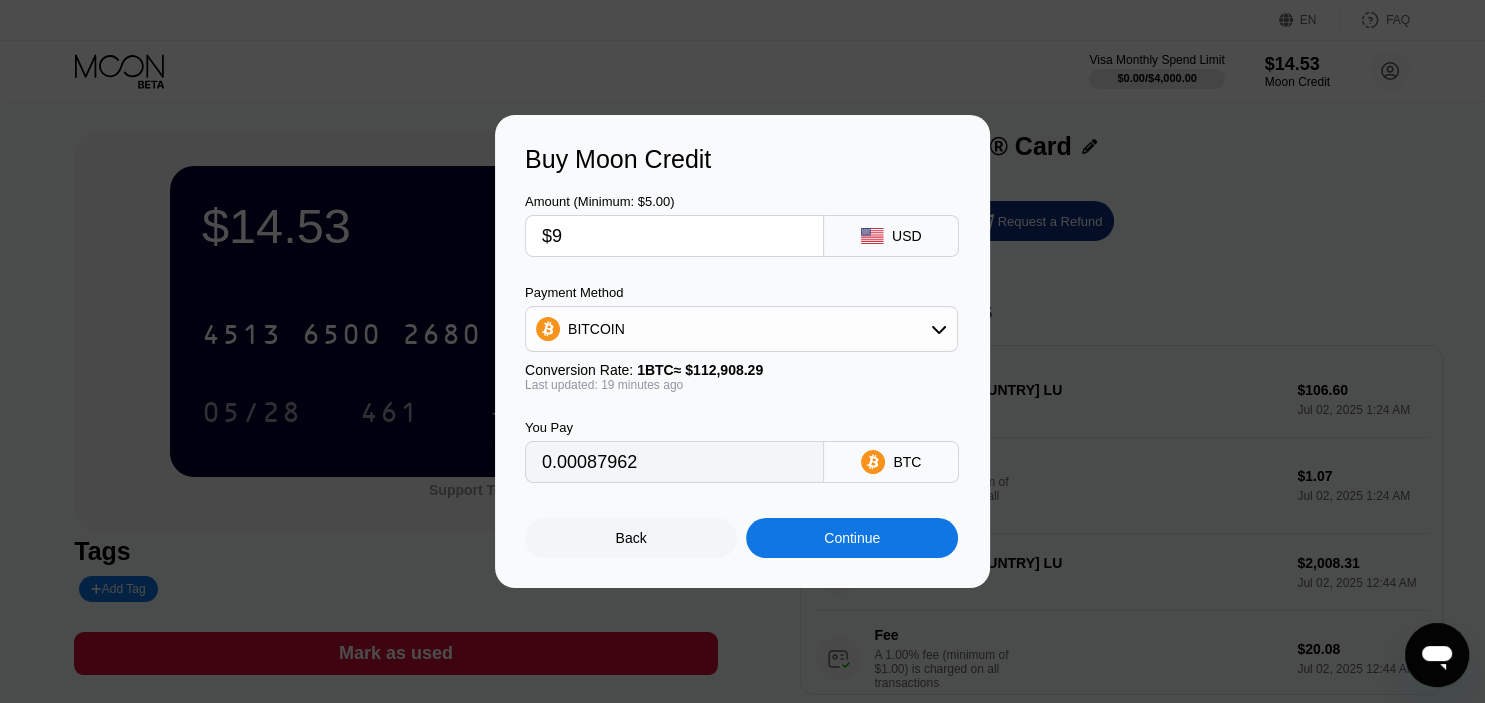 type on "0.00007997" 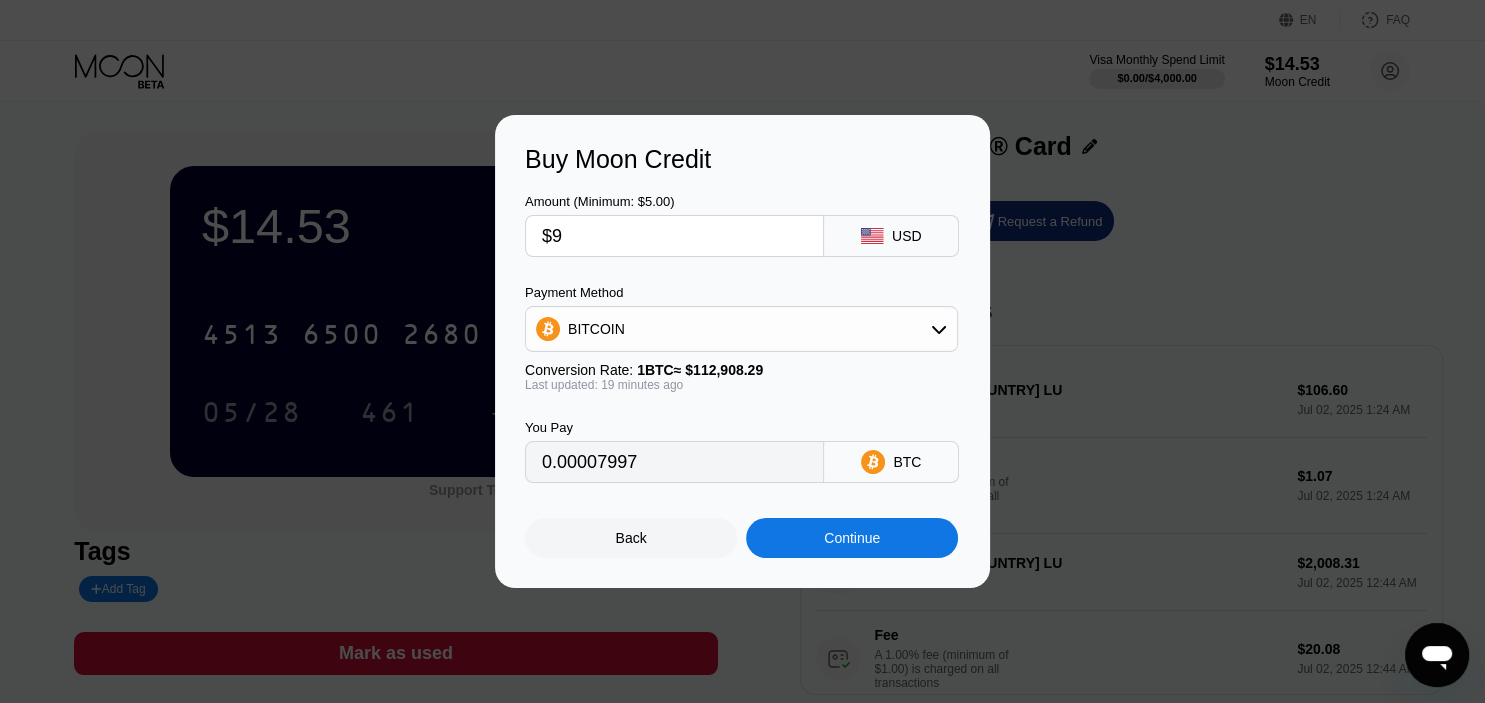 type 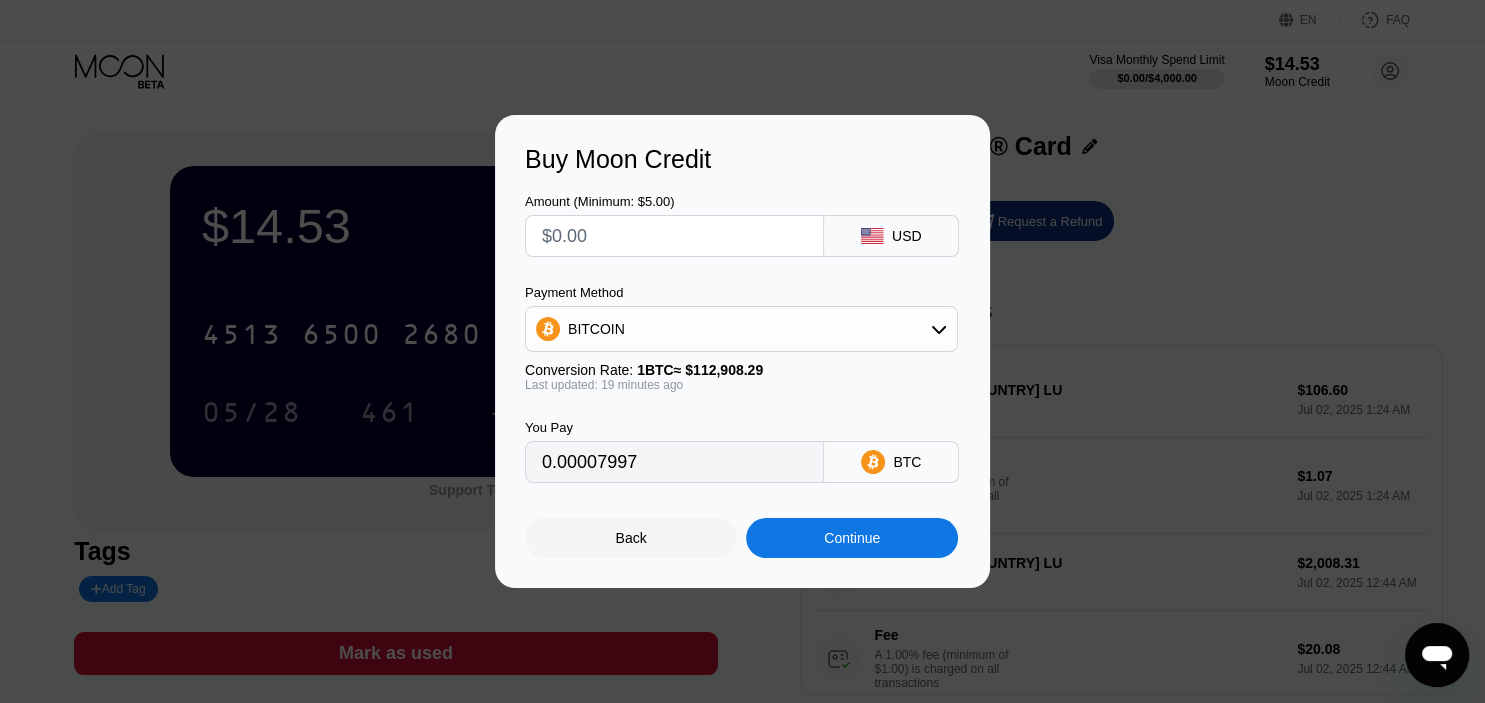 type on "0" 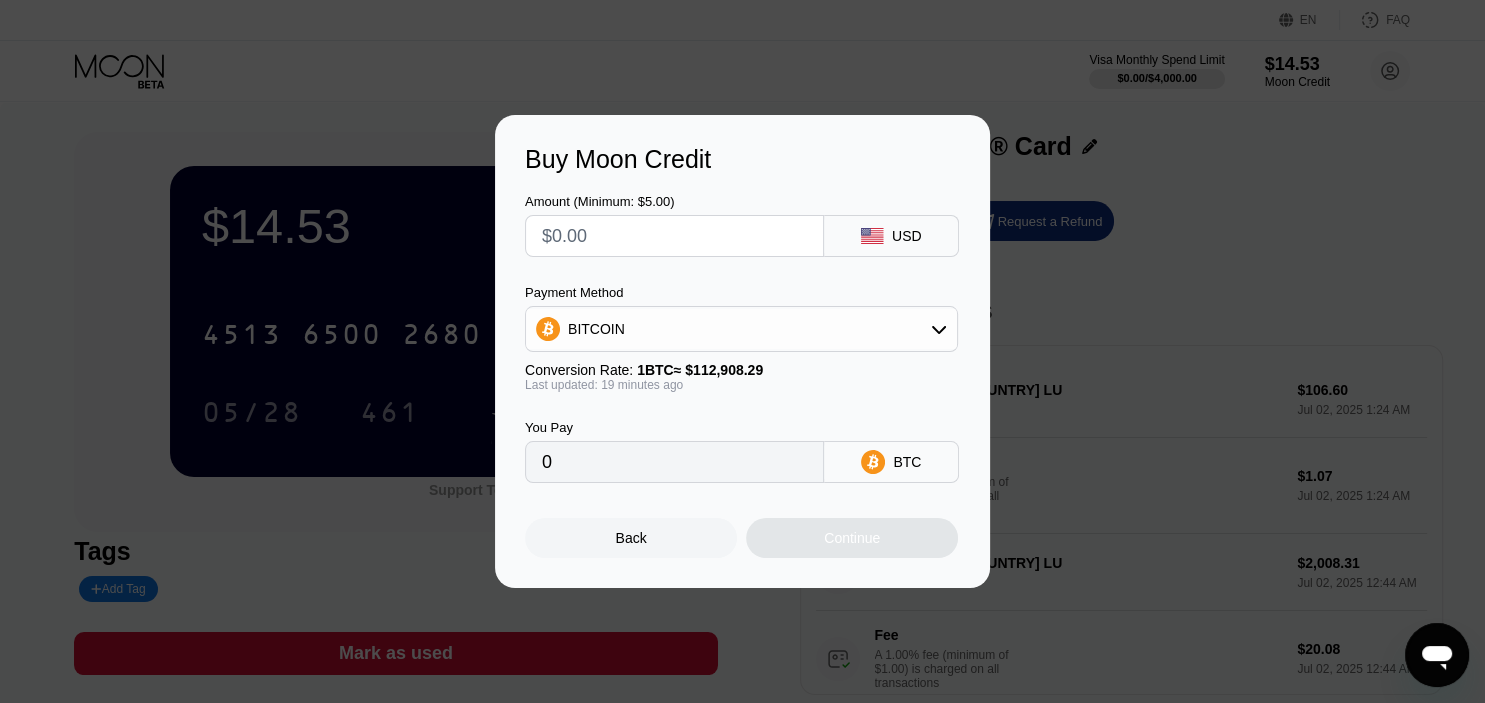 type on "$1" 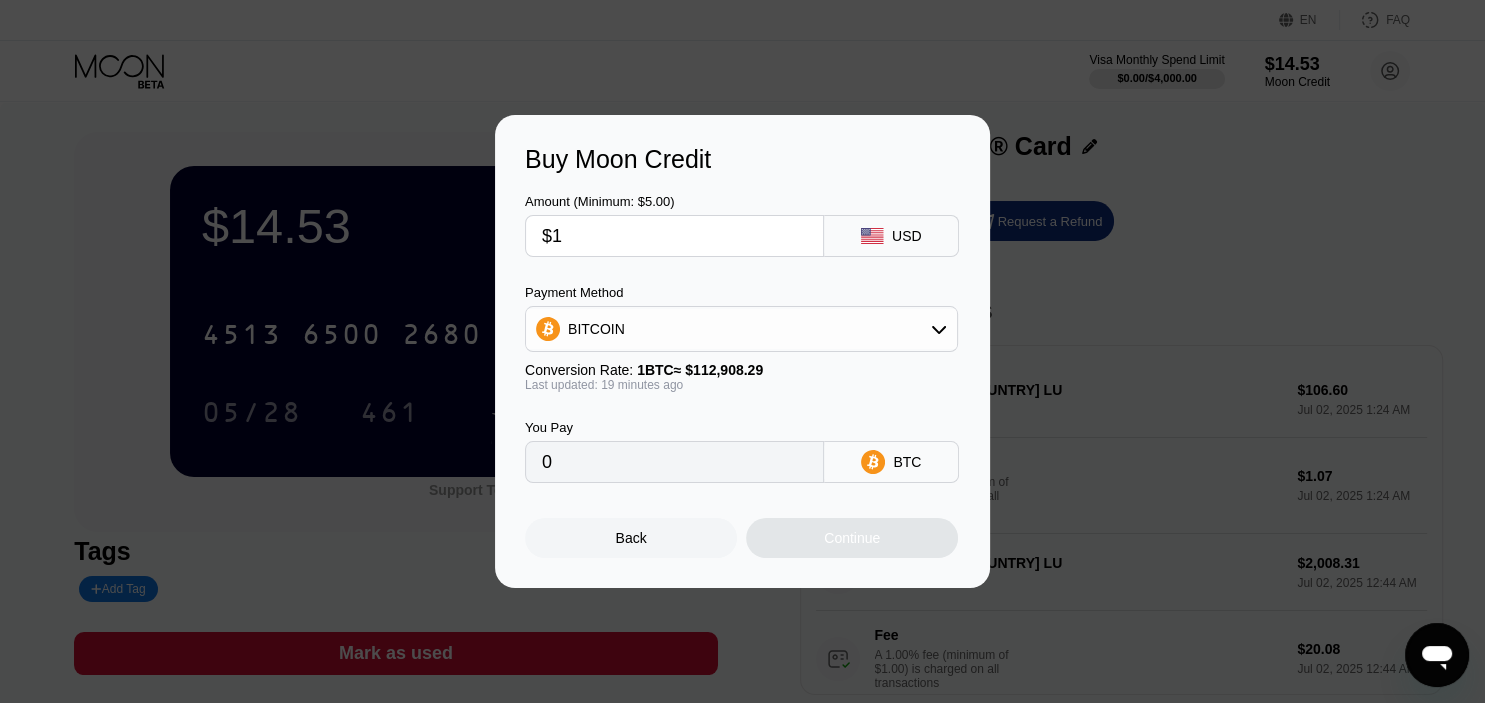 type on "0.00000889" 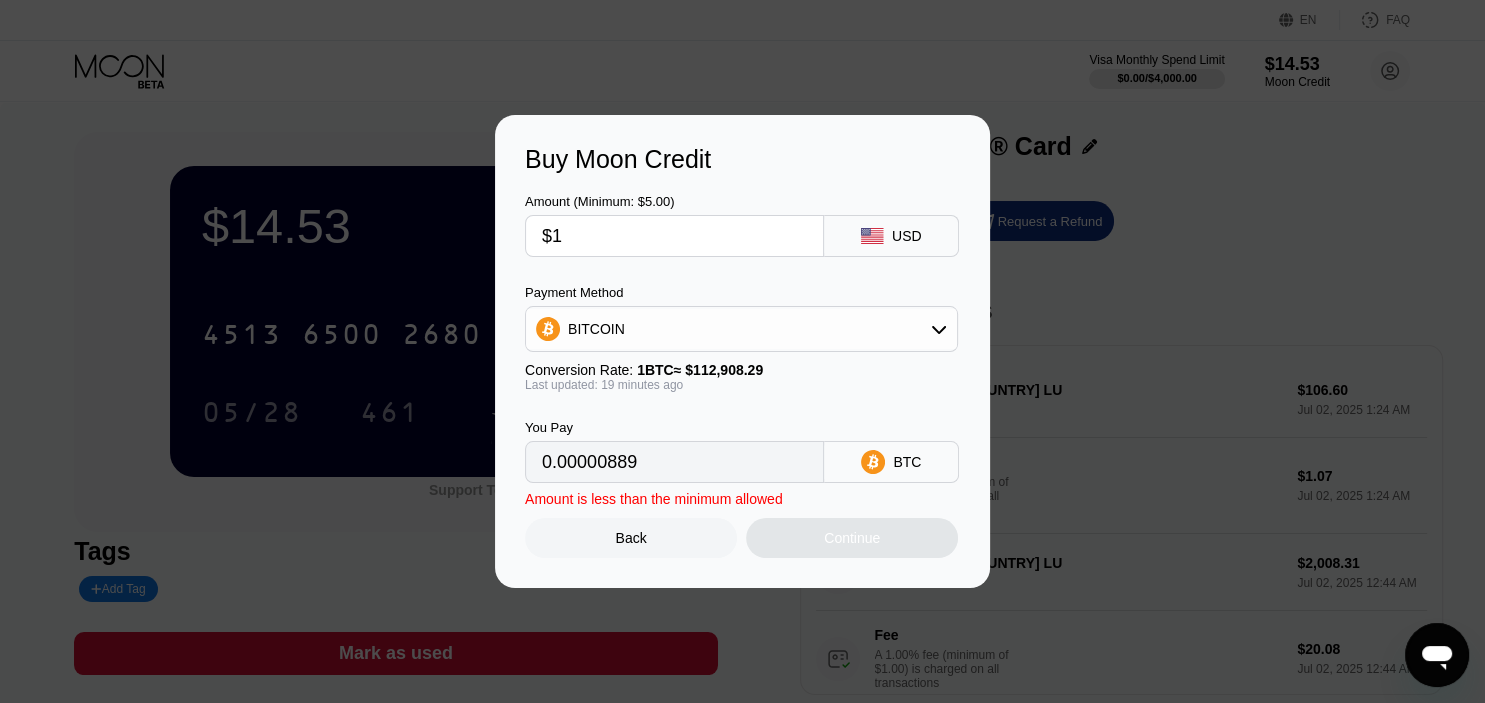 type on "$19" 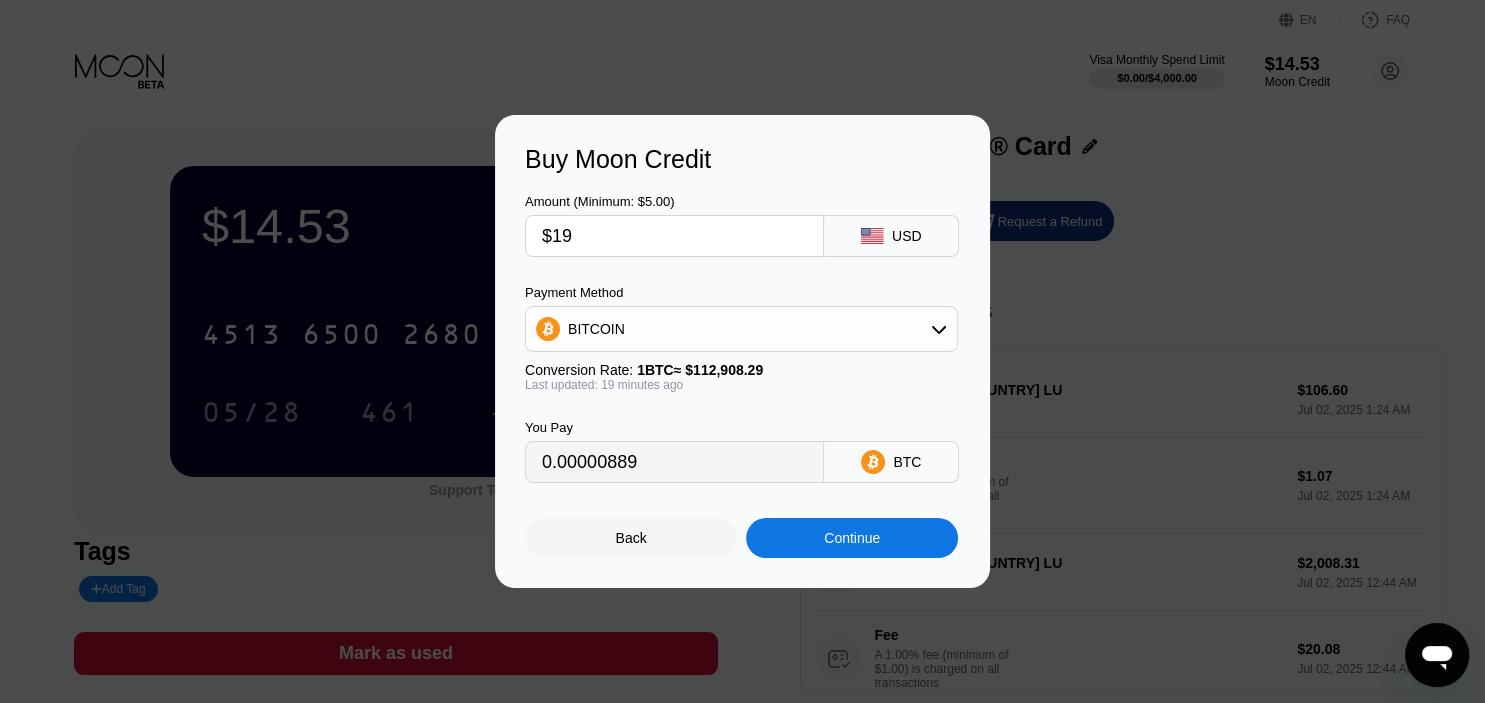 type on "0.00016882" 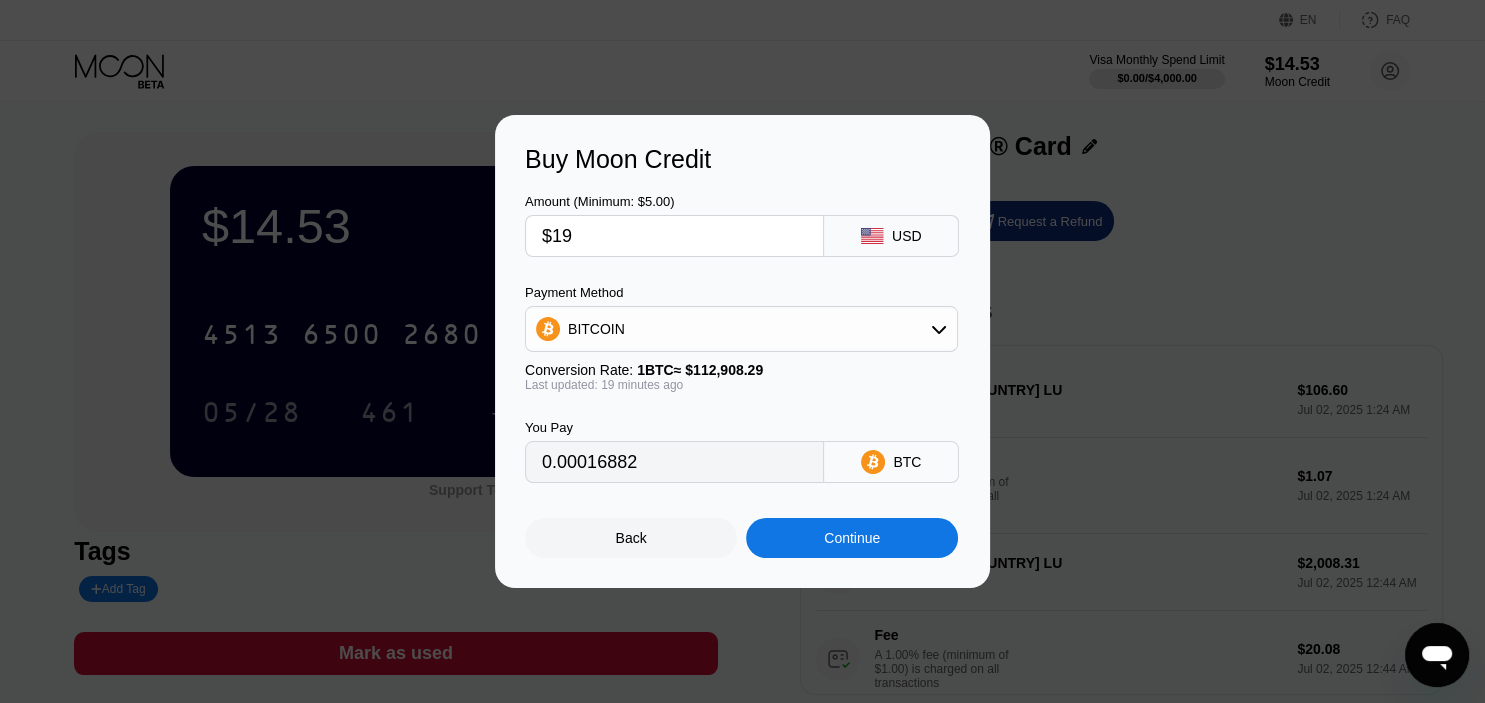 type on "$199" 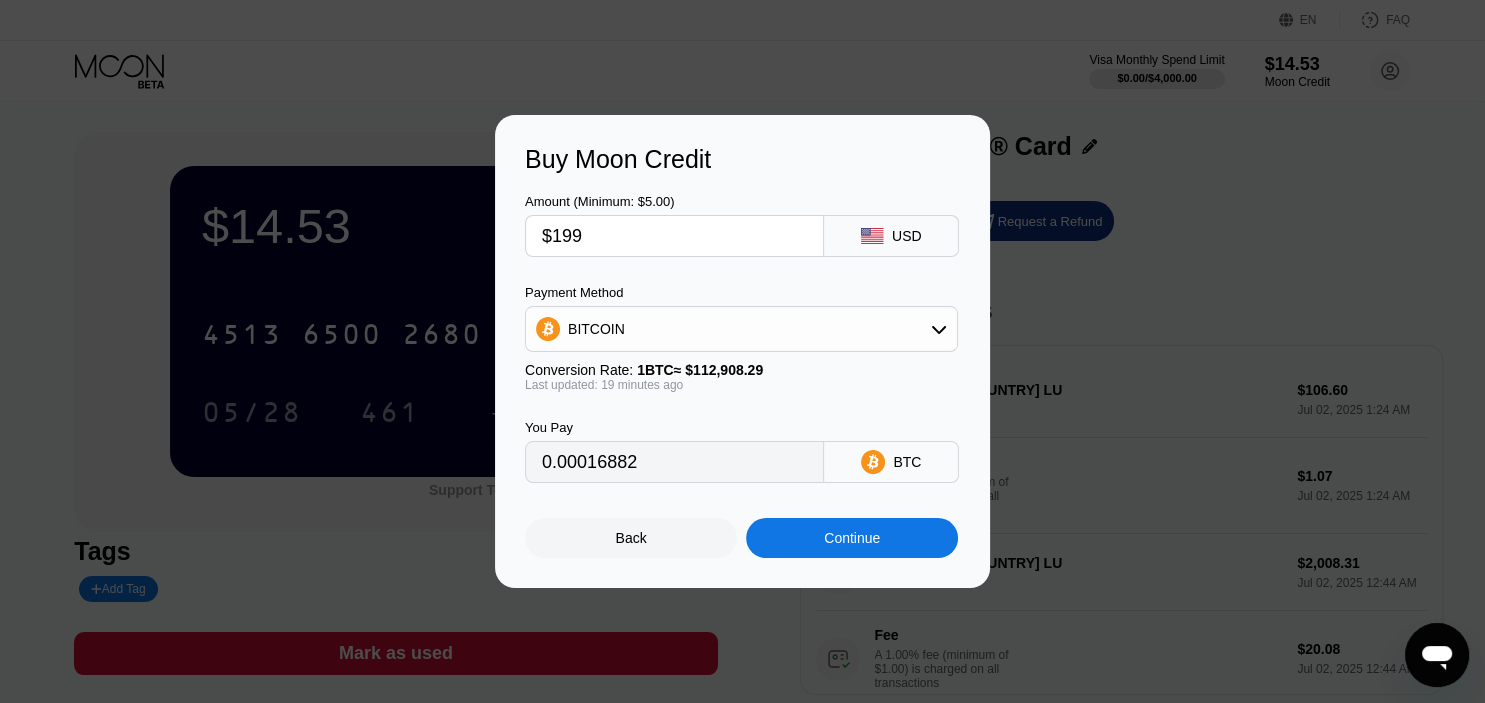 type on "0.00176813" 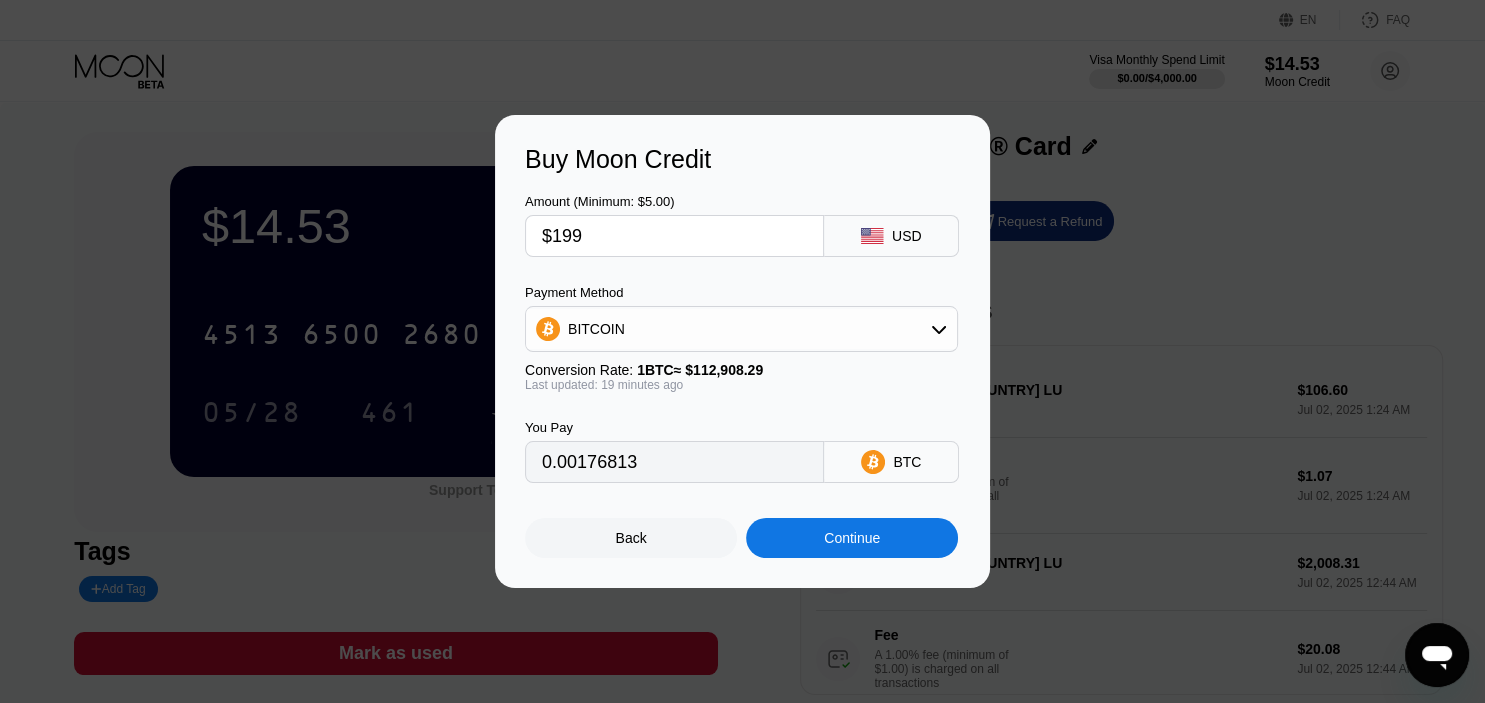 type on "$1999" 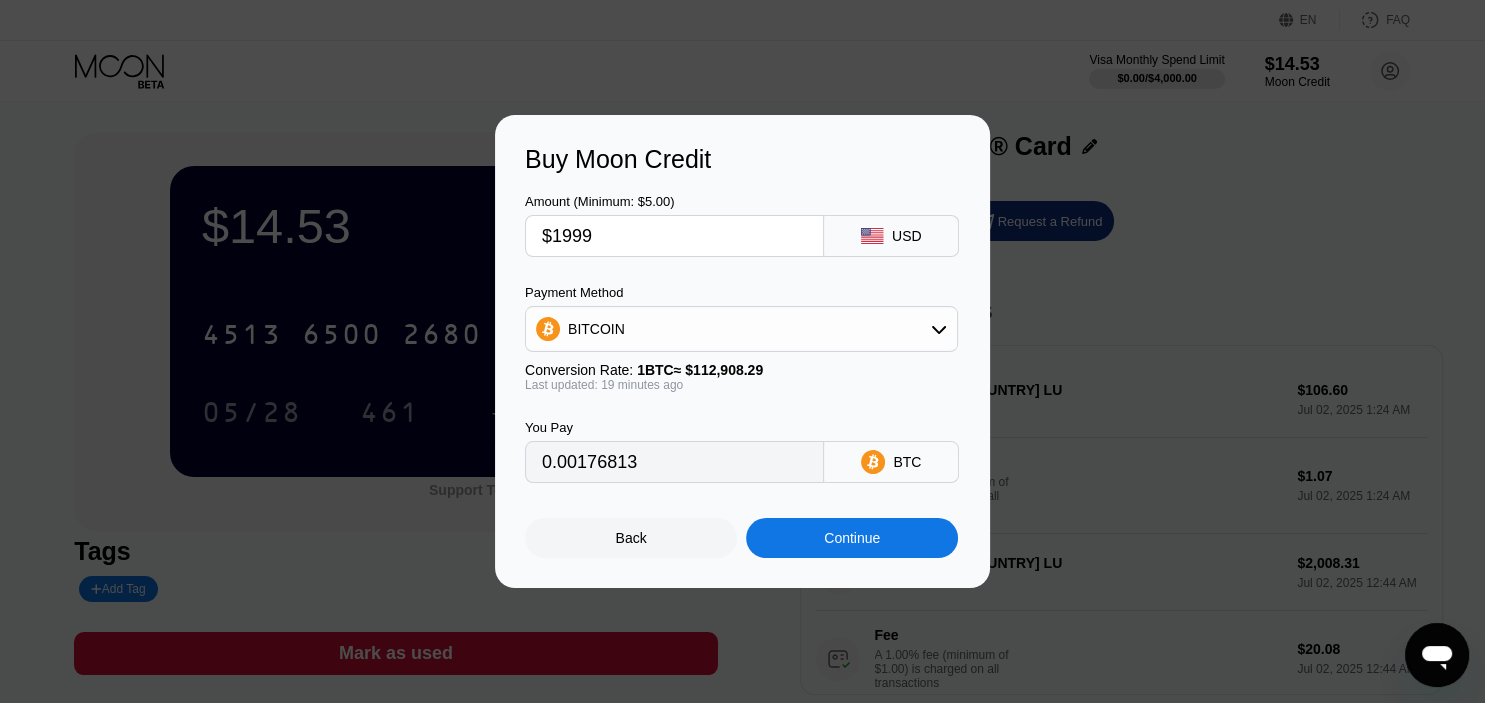 type on "0.01776121" 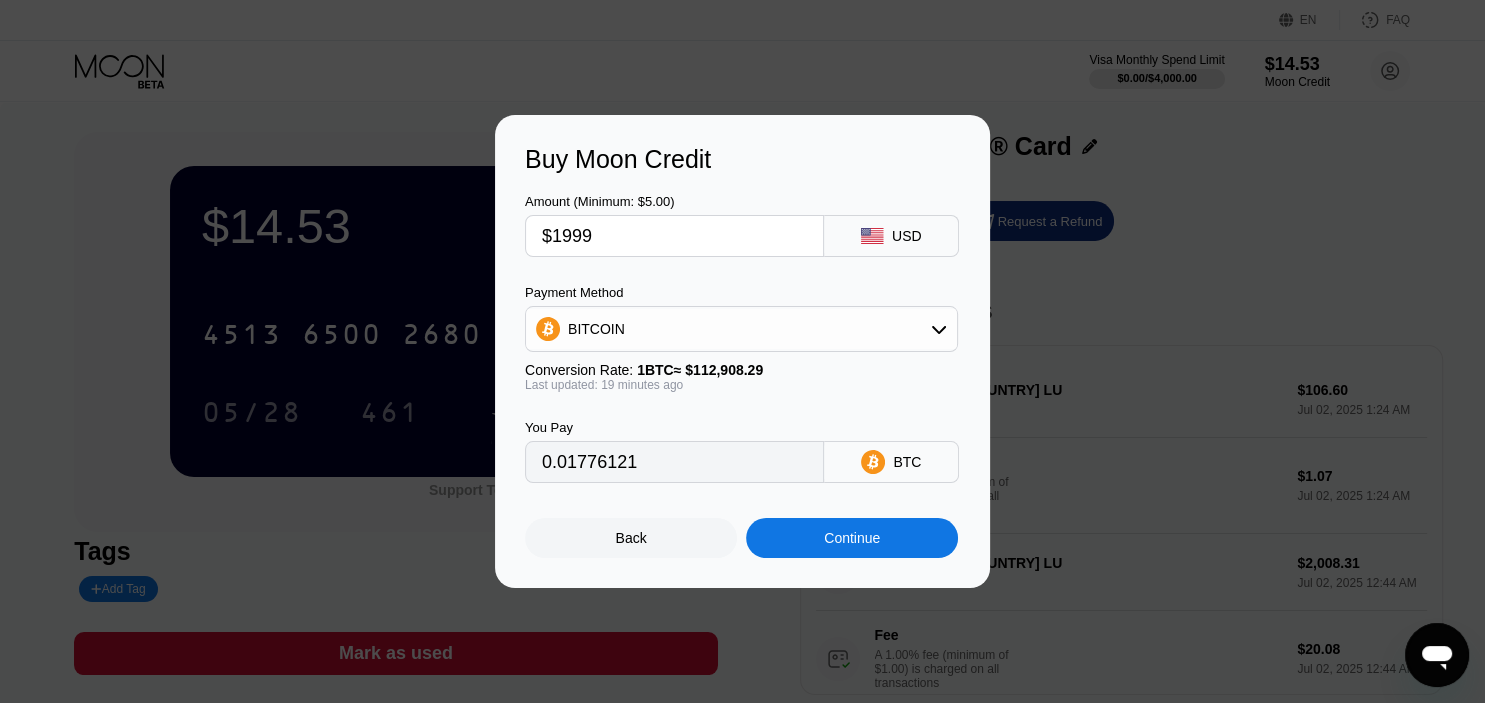 scroll, scrollTop: 356, scrollLeft: 0, axis: vertical 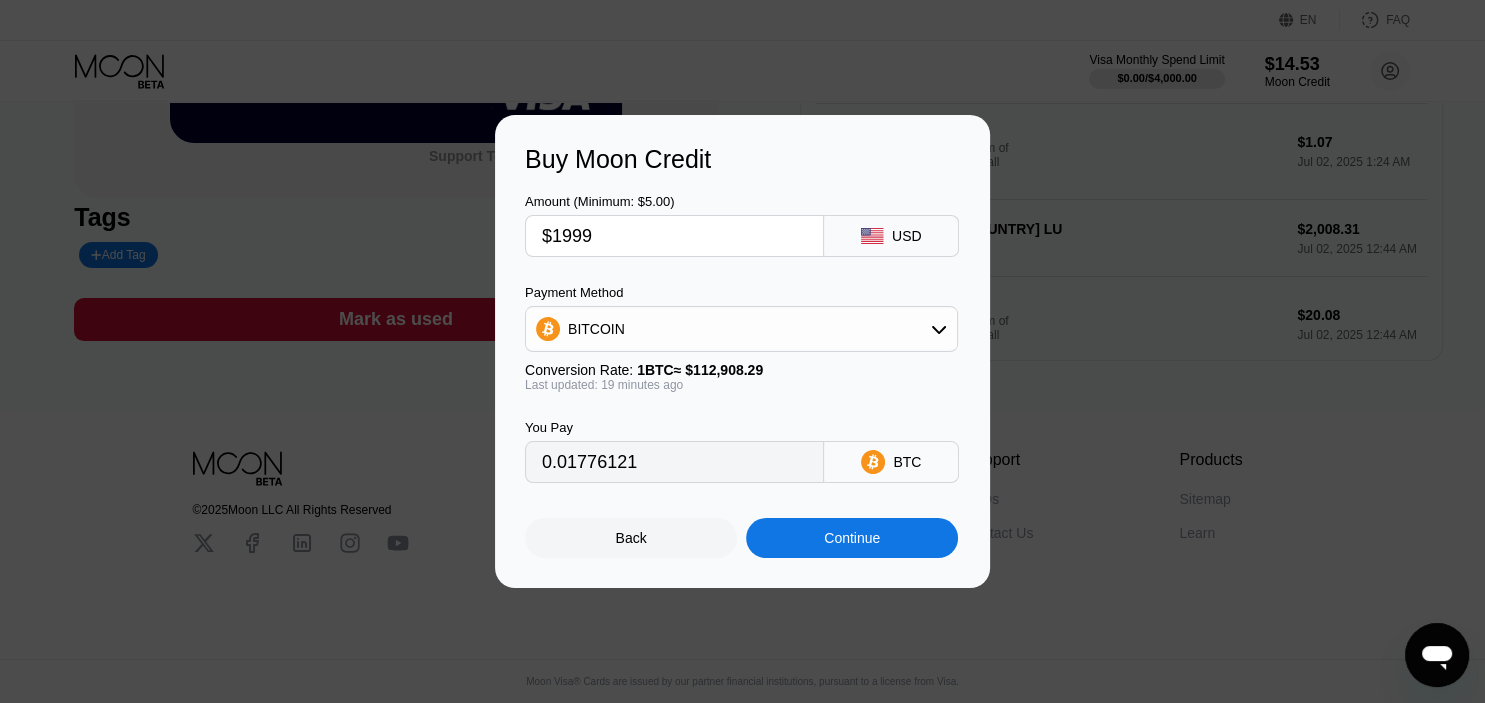 type on "$1999" 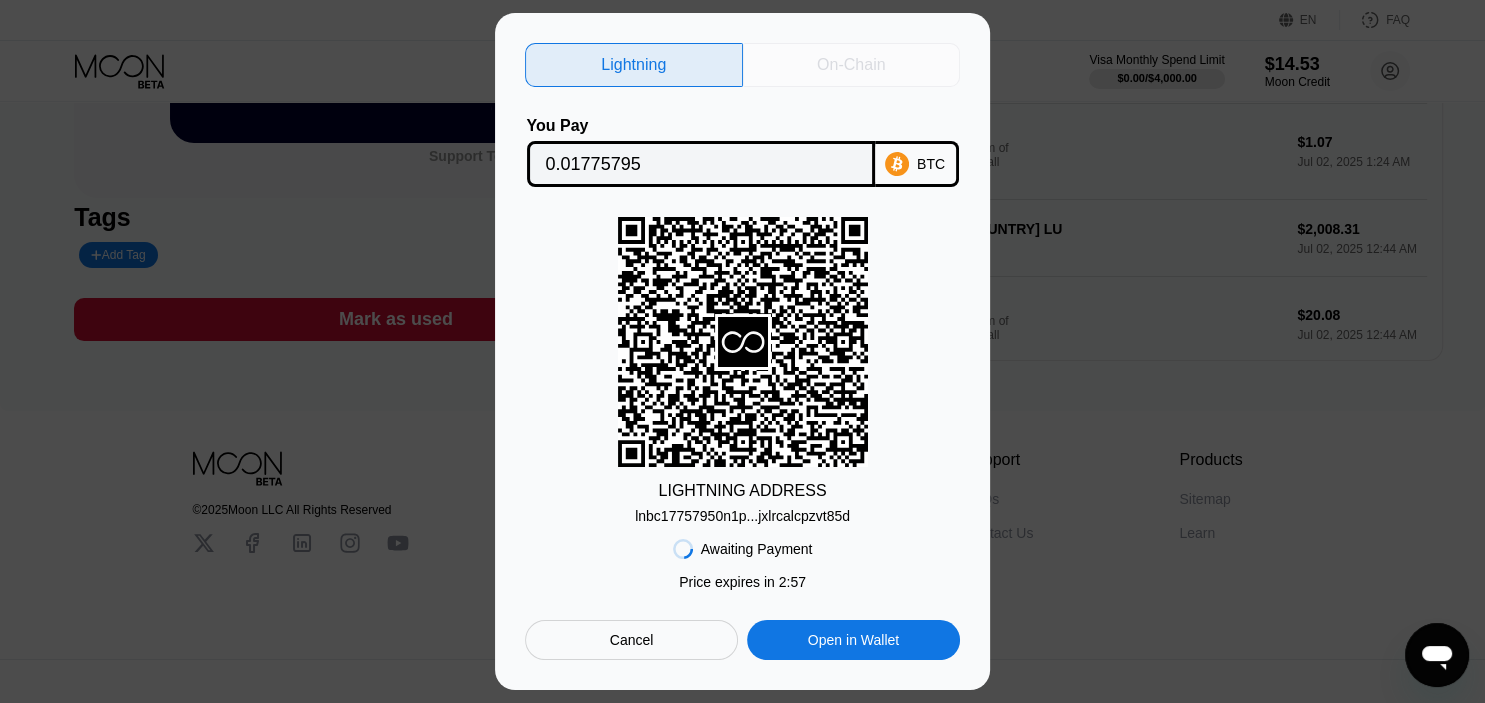 click on "On-Chain" at bounding box center [852, 65] 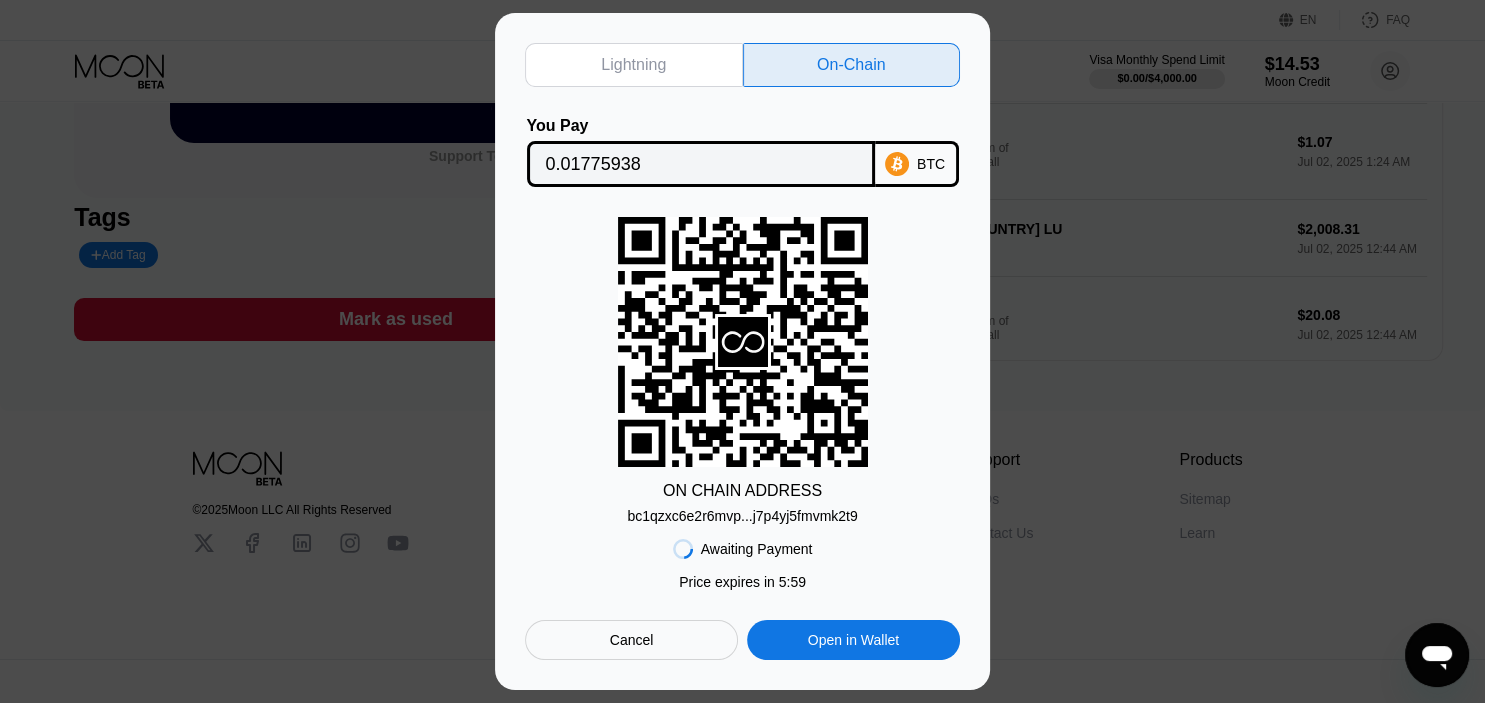 click on "bc1qzxc6e2r6mvp...j7p4yj5fmvmk2t9" at bounding box center [742, 516] 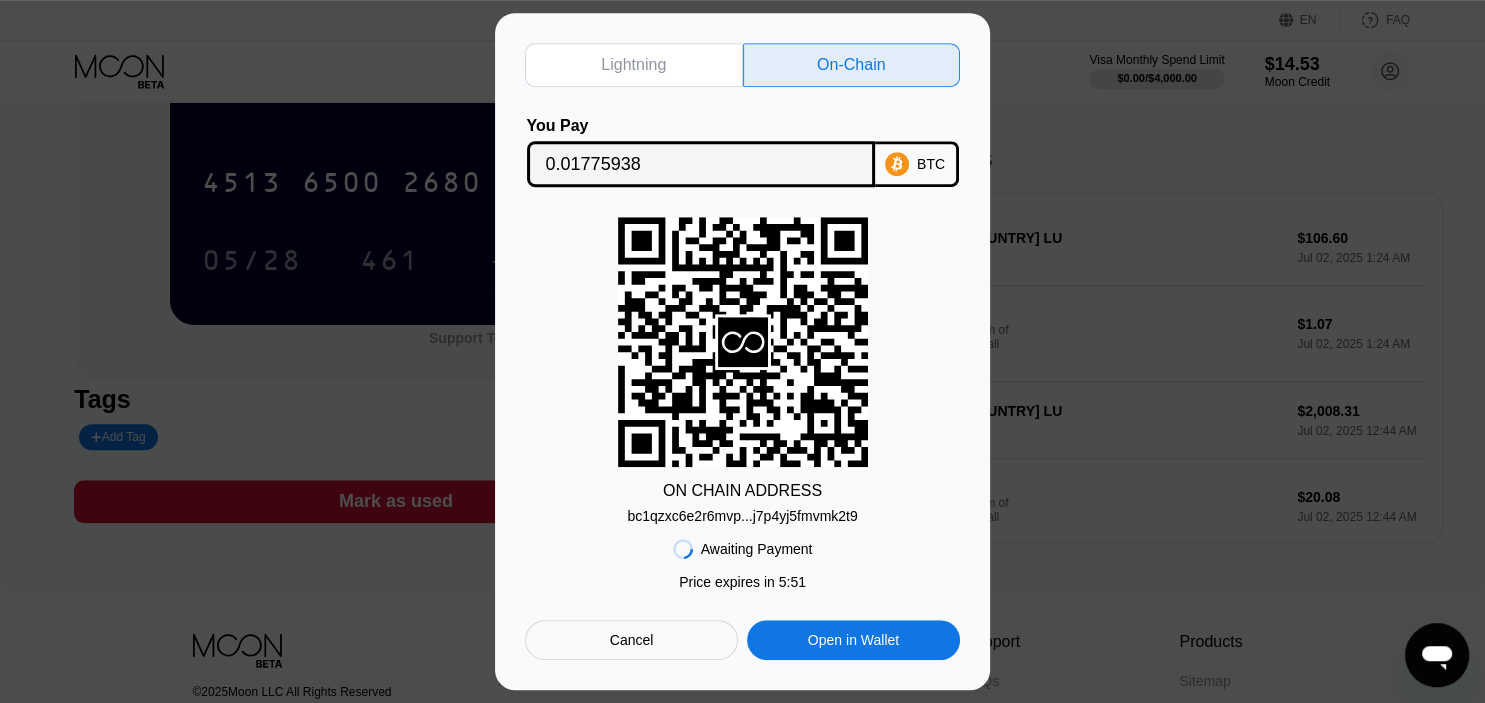 scroll, scrollTop: 144, scrollLeft: 0, axis: vertical 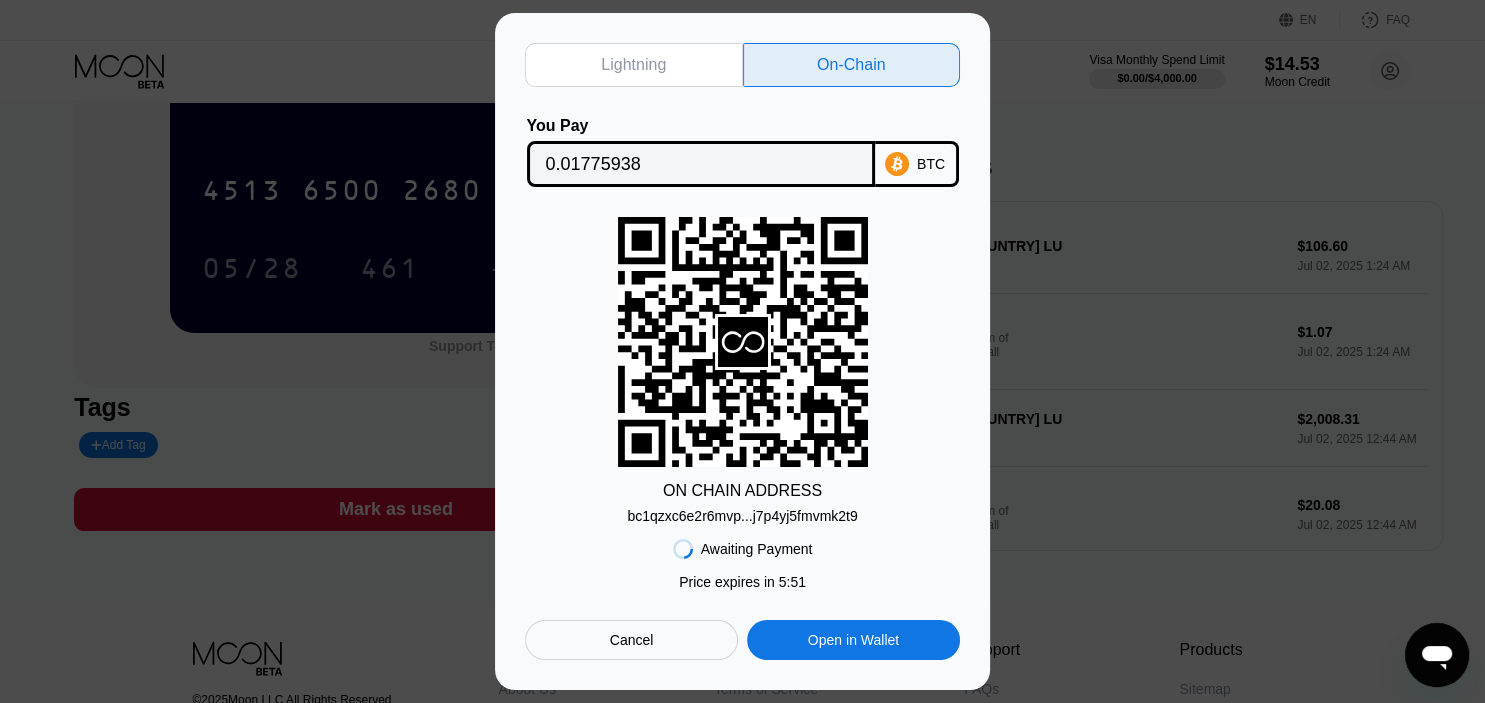 click on "0.01775938" at bounding box center [701, 164] 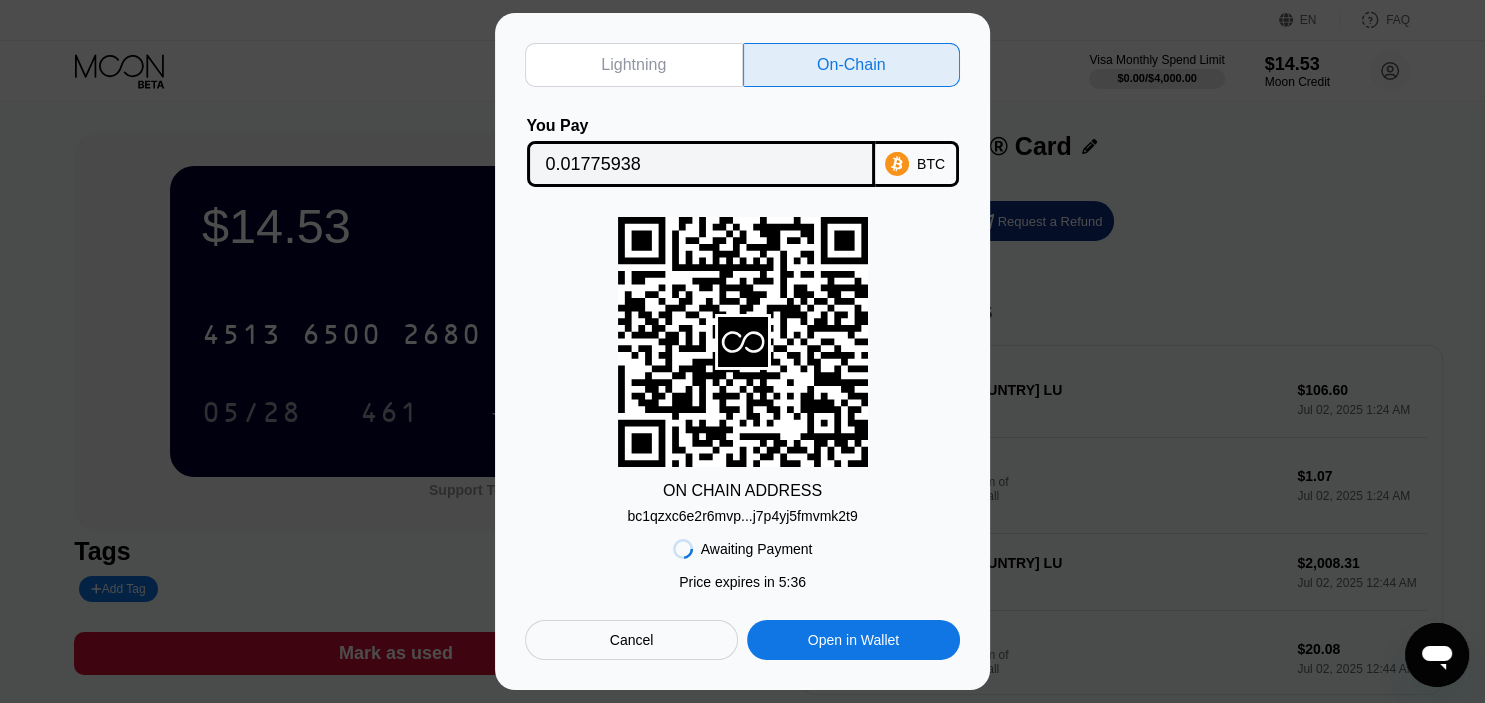 scroll, scrollTop: 0, scrollLeft: 0, axis: both 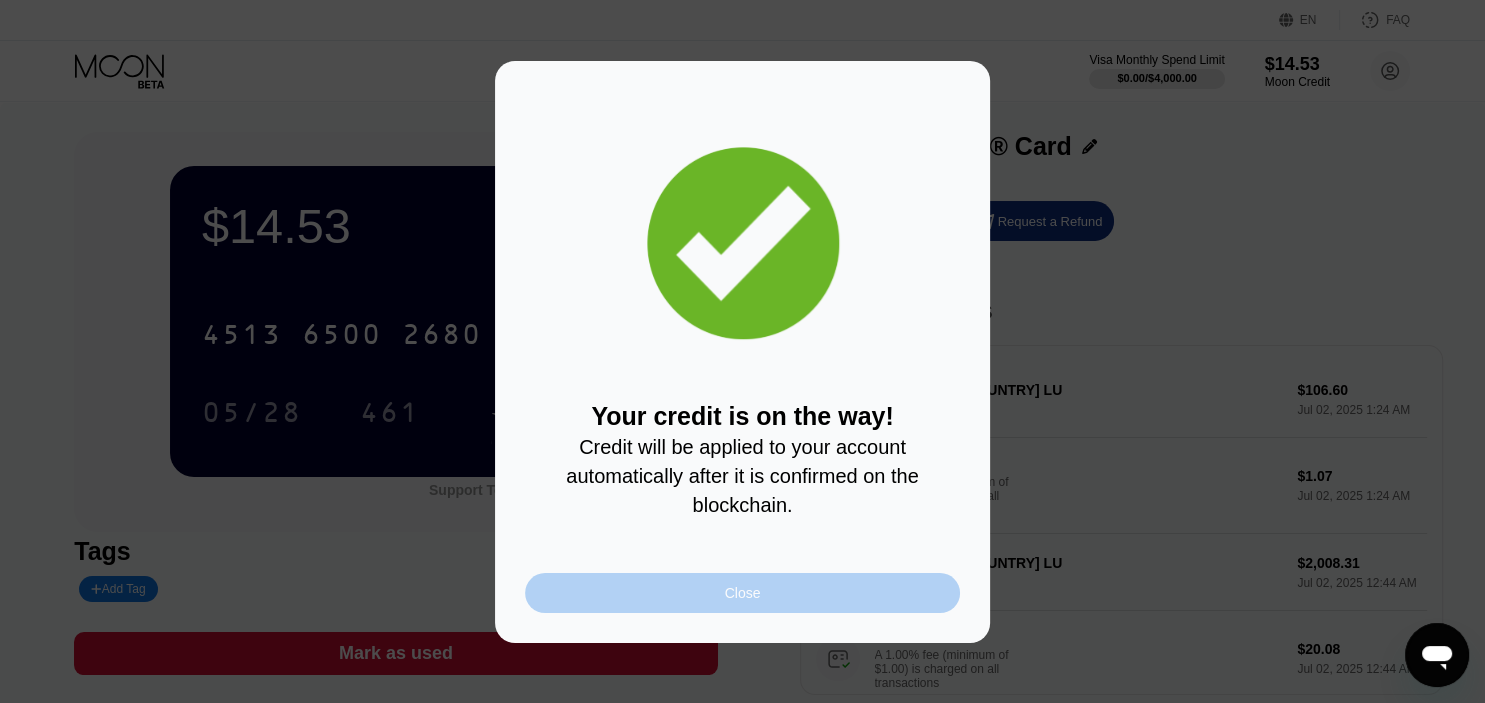 click on "Close" at bounding box center (742, 593) 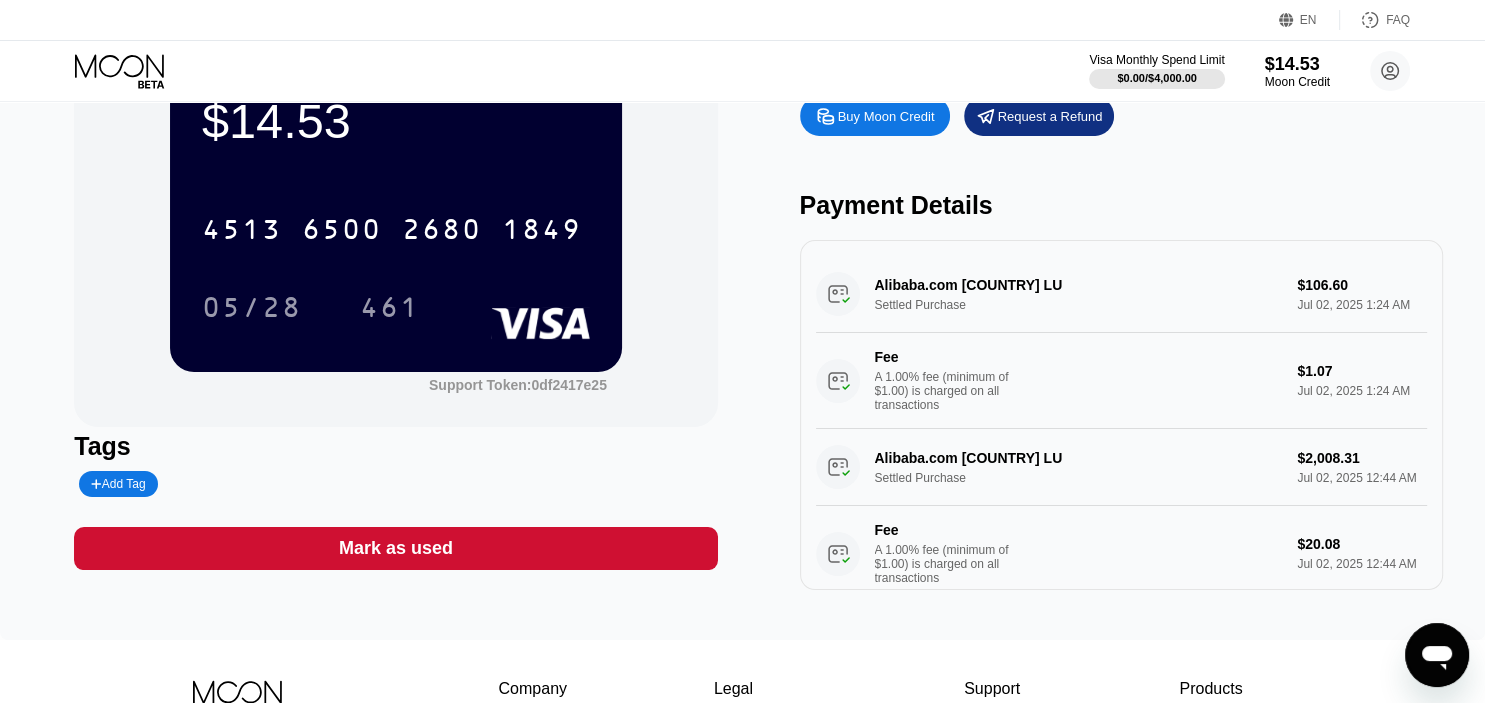 scroll, scrollTop: 0, scrollLeft: 0, axis: both 